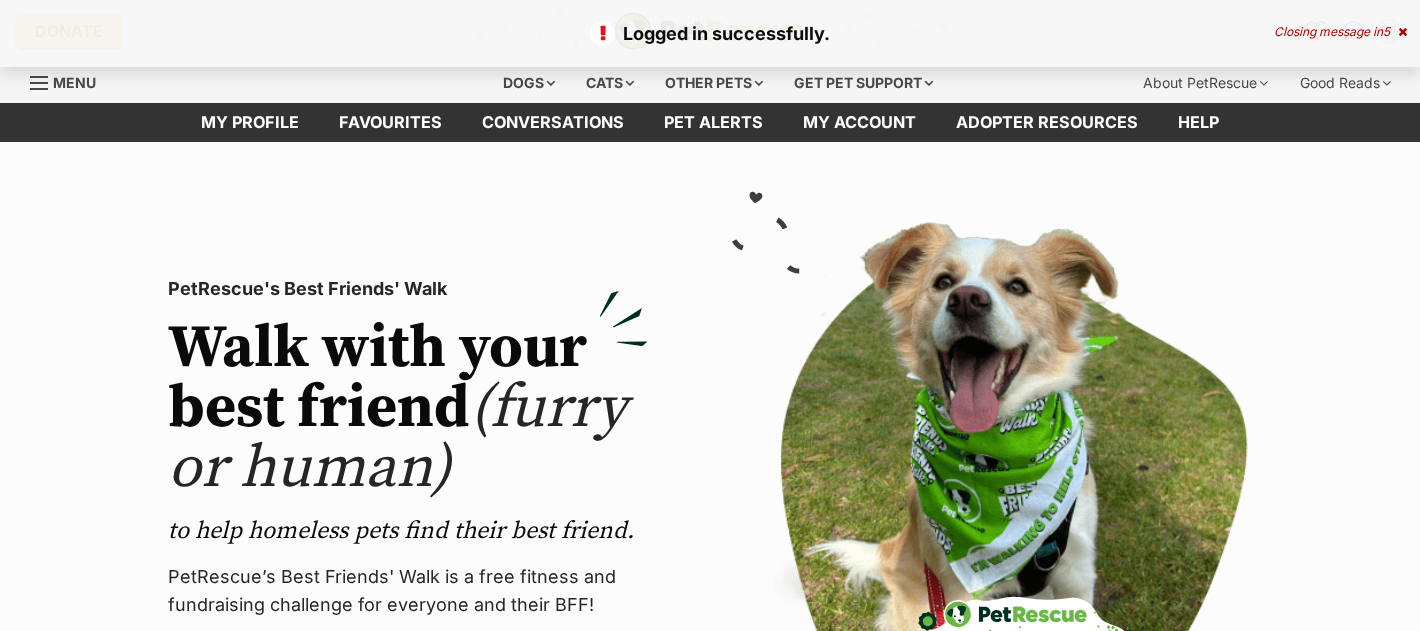 scroll, scrollTop: 0, scrollLeft: 0, axis: both 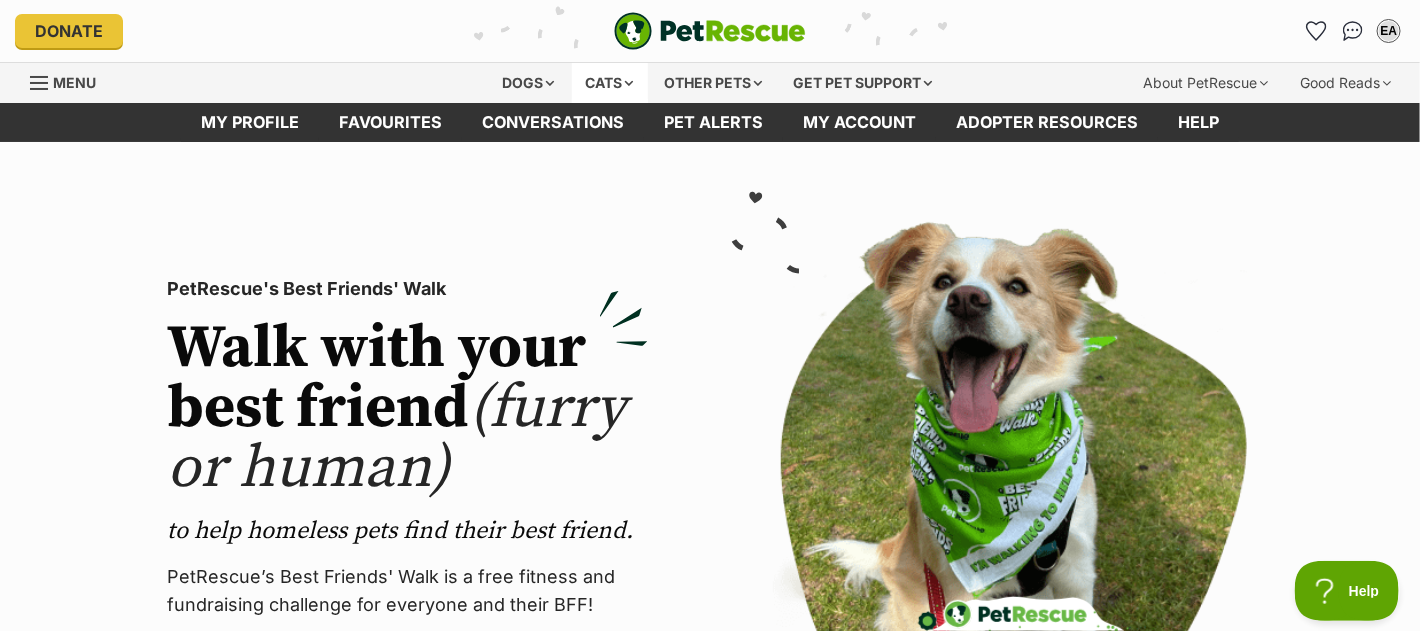 click on "Cats" at bounding box center [610, 83] 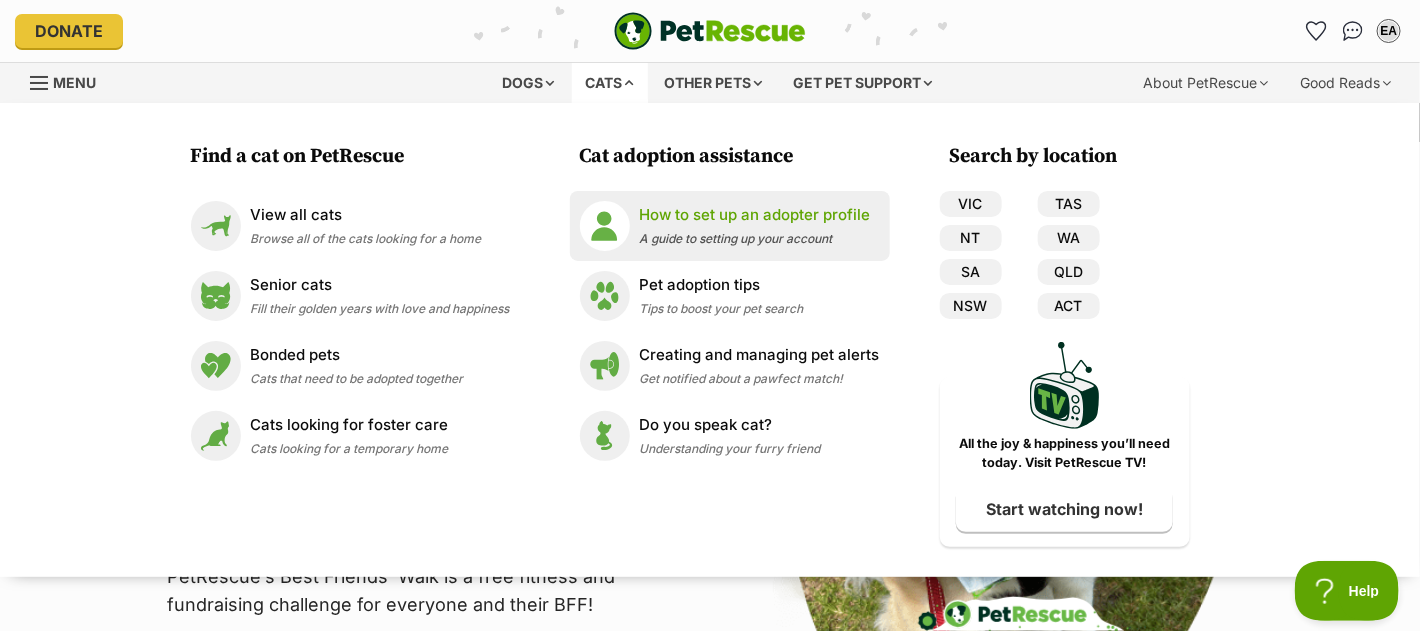 click on "How to set up an adopter profile" at bounding box center (755, 215) 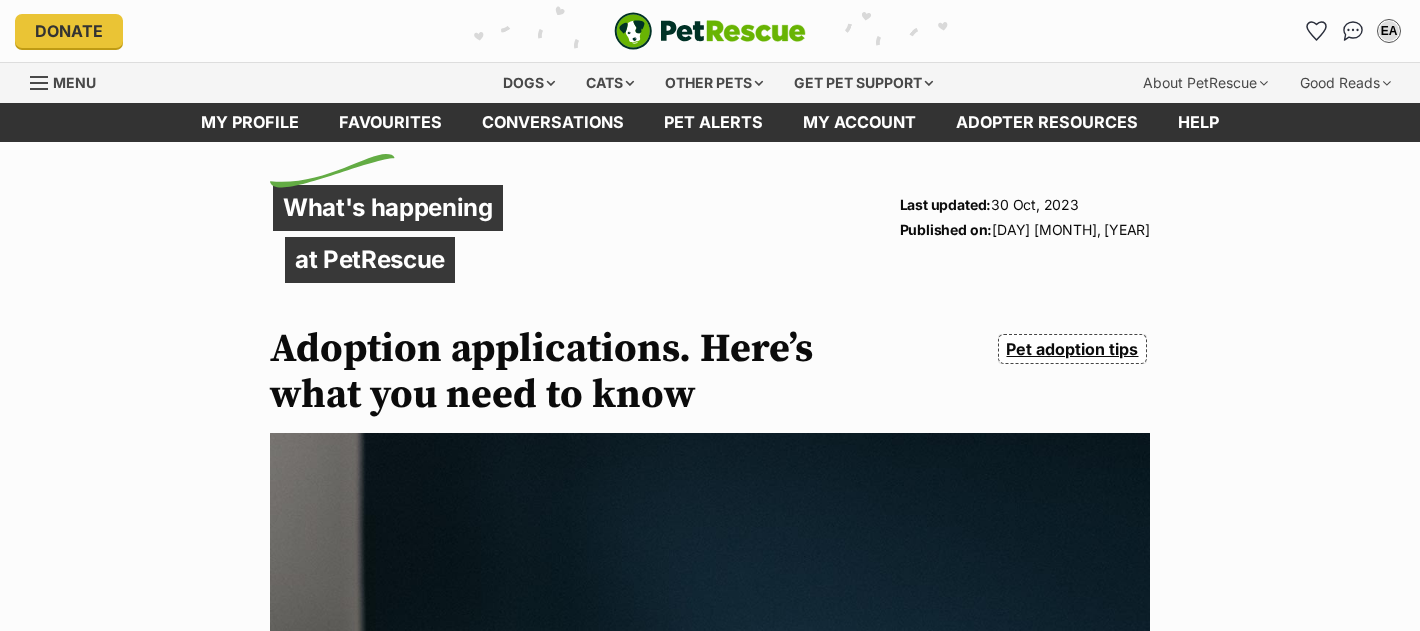scroll, scrollTop: 0, scrollLeft: 0, axis: both 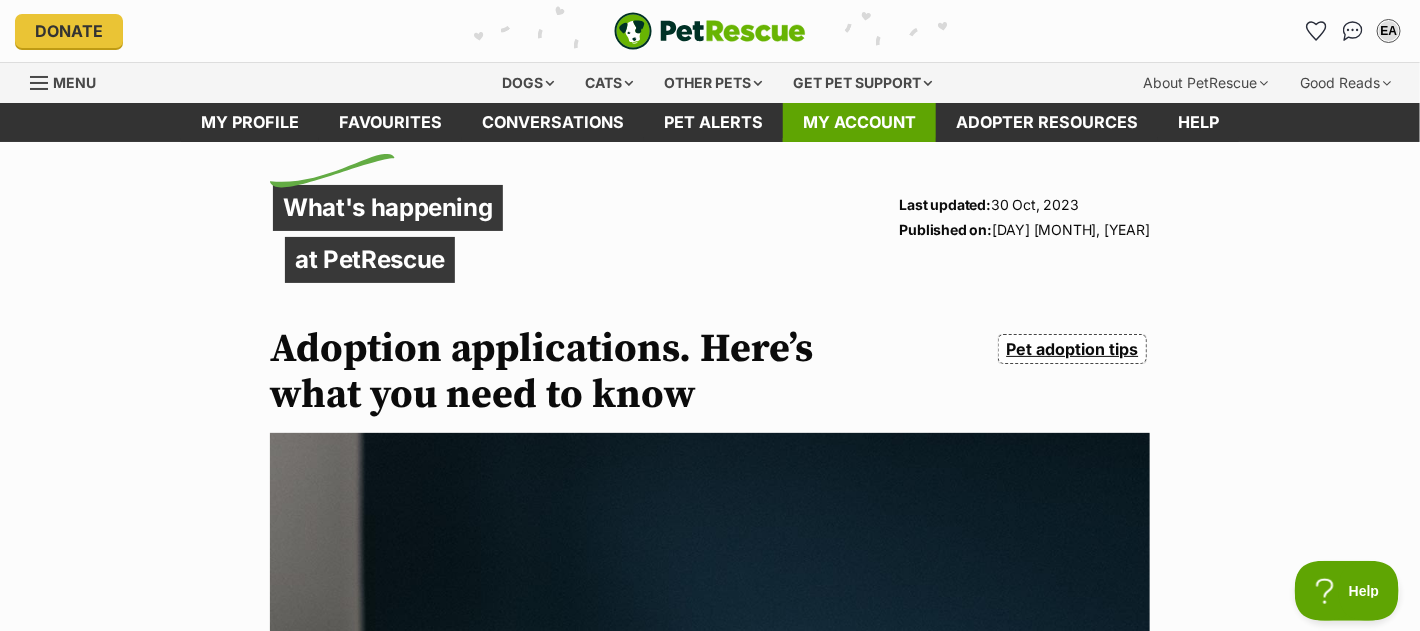 click on "My account" at bounding box center (859, 122) 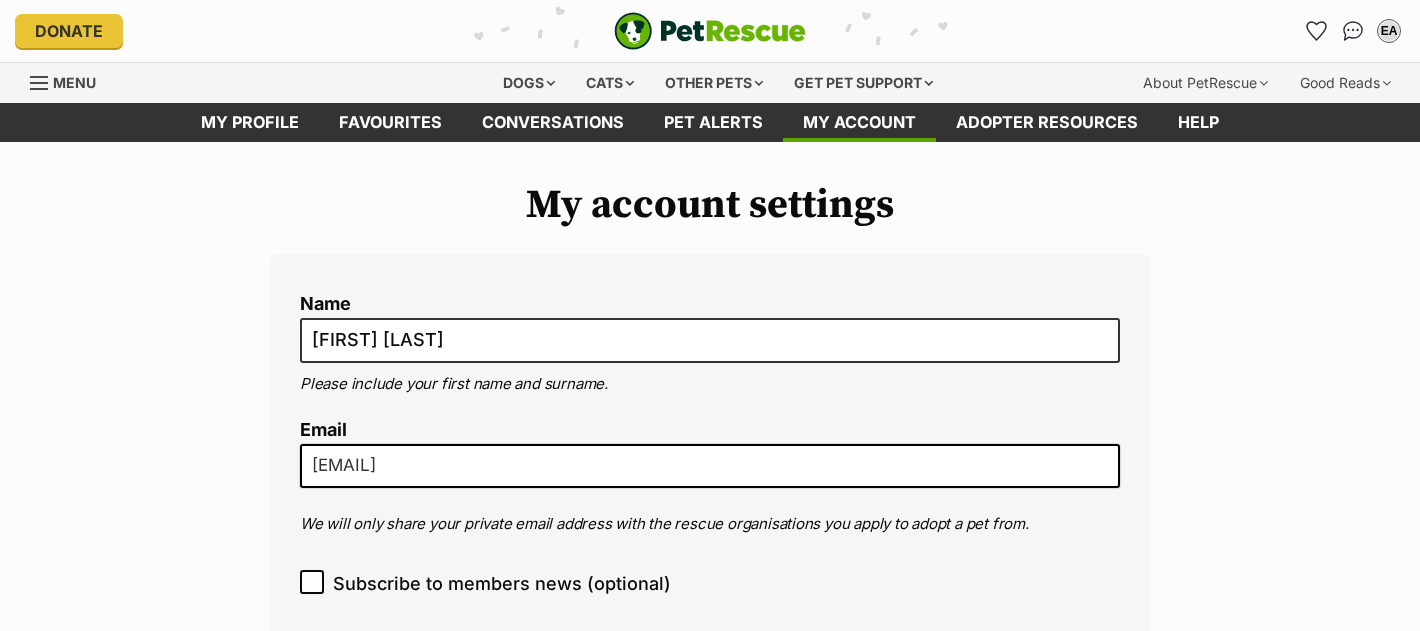 scroll, scrollTop: 0, scrollLeft: 0, axis: both 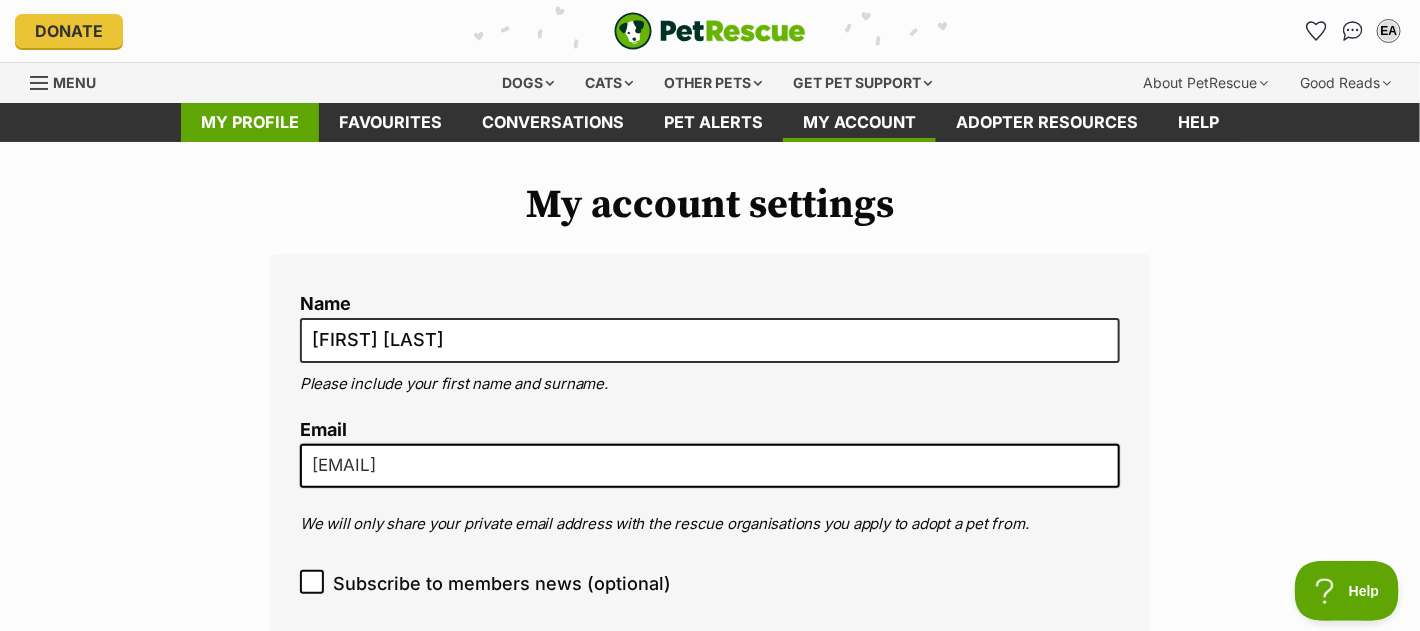 click on "My profile" at bounding box center [250, 122] 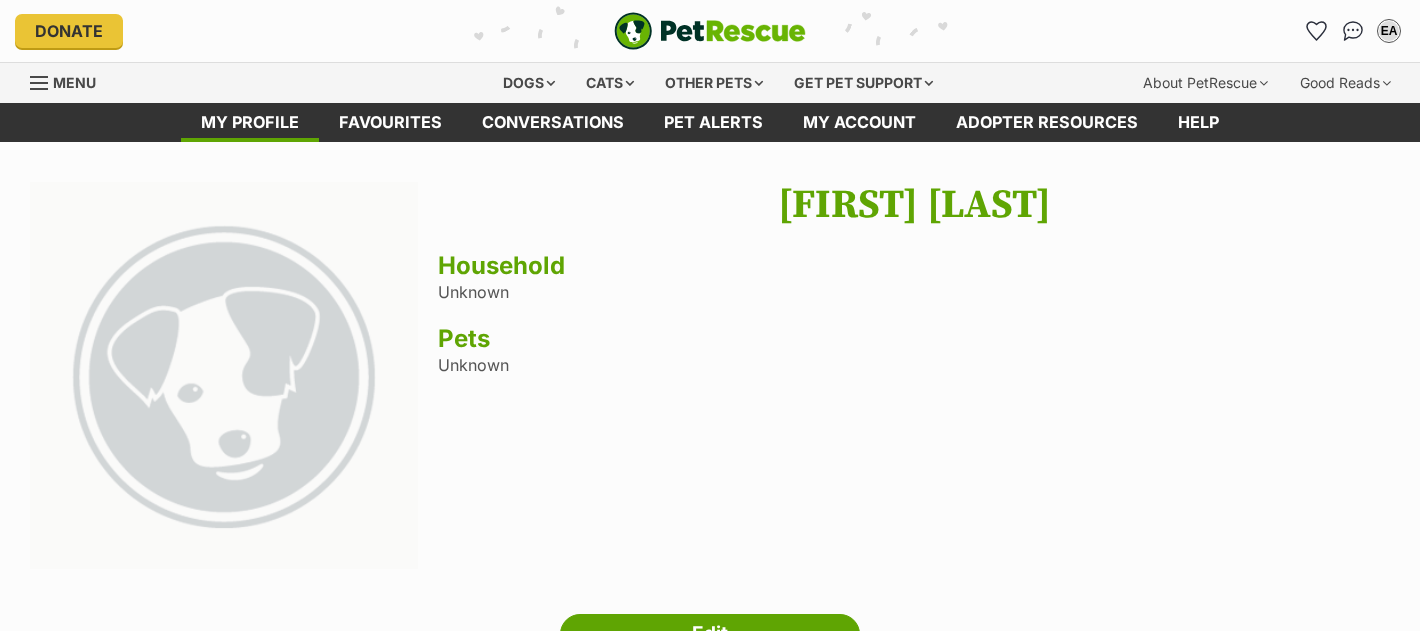 scroll, scrollTop: 0, scrollLeft: 0, axis: both 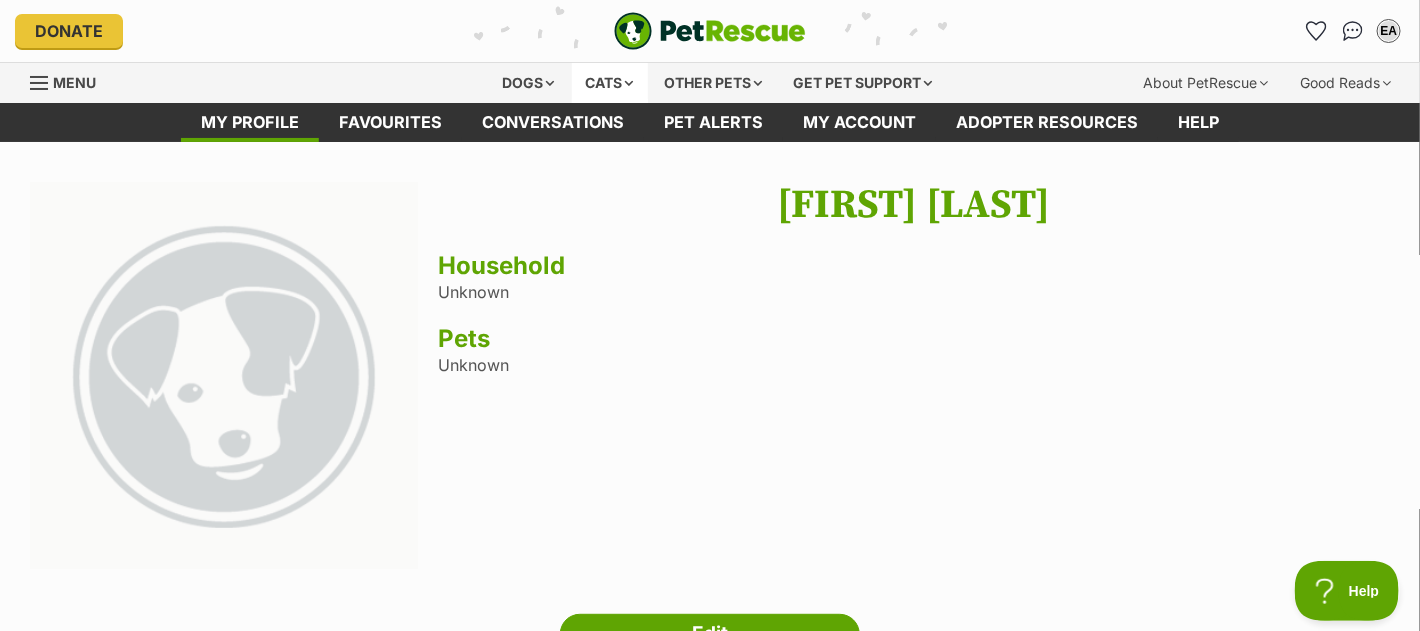 click on "Cats" at bounding box center [610, 83] 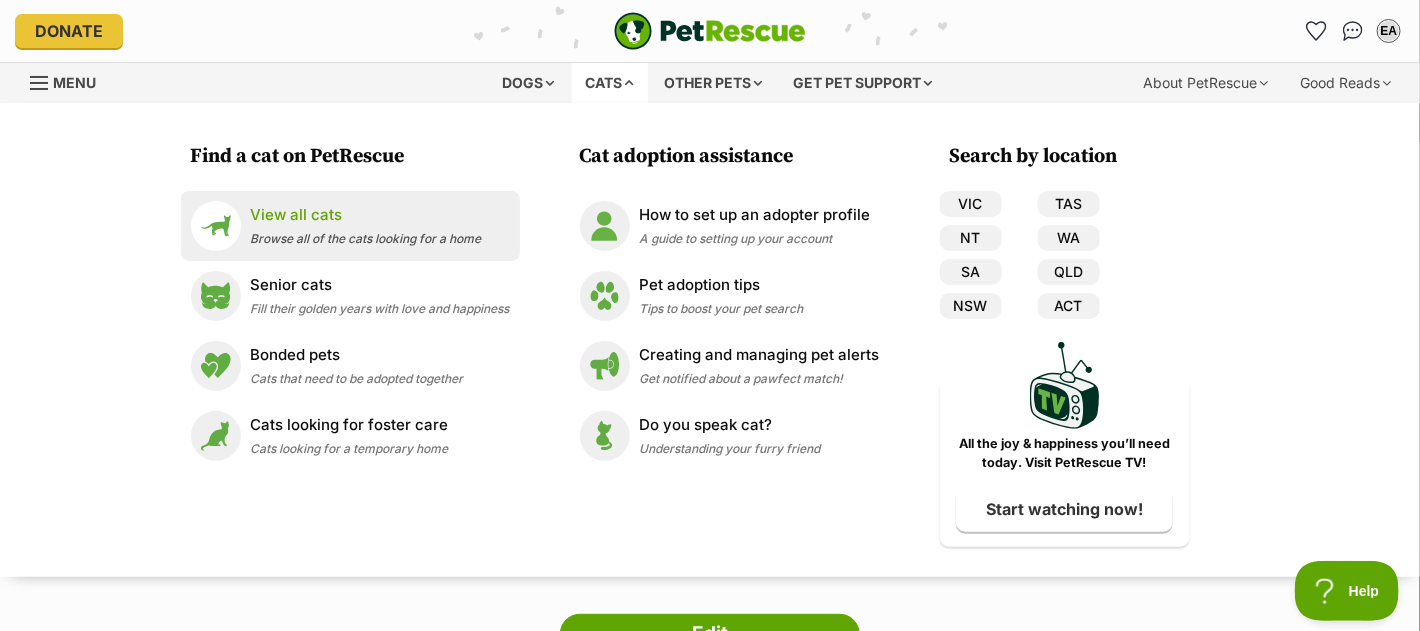 click on "View all cats" at bounding box center [366, 215] 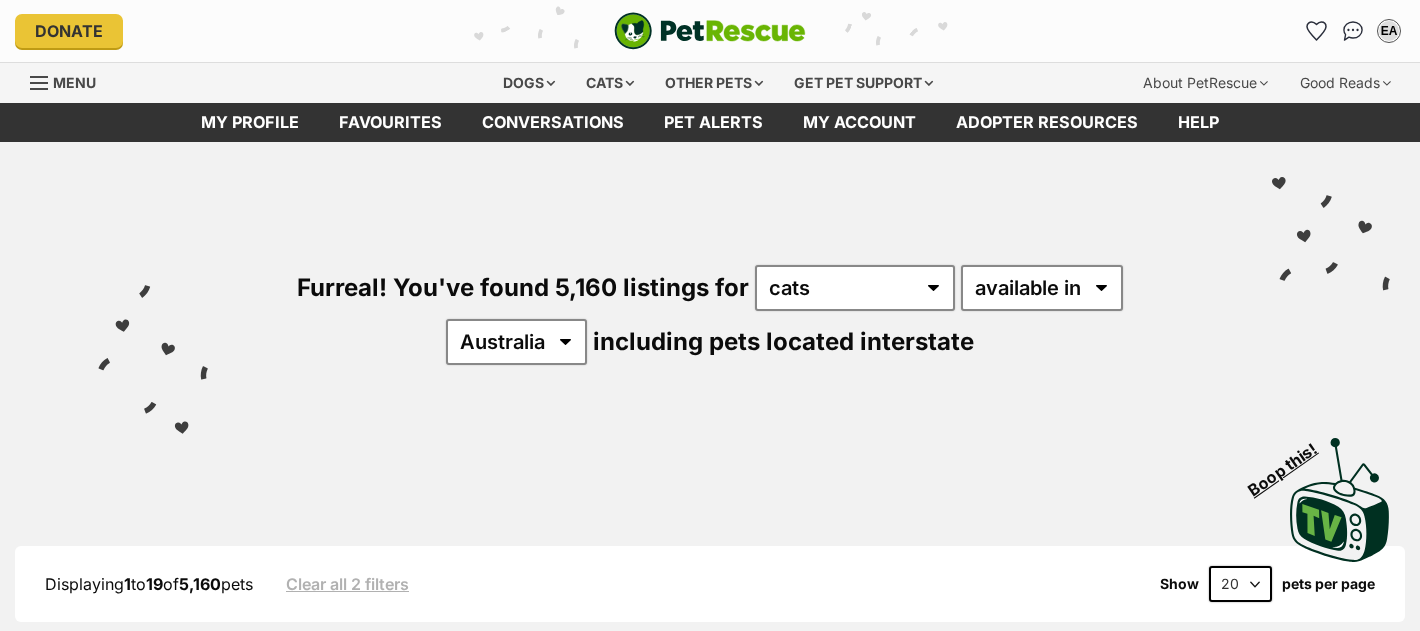 scroll, scrollTop: 0, scrollLeft: 0, axis: both 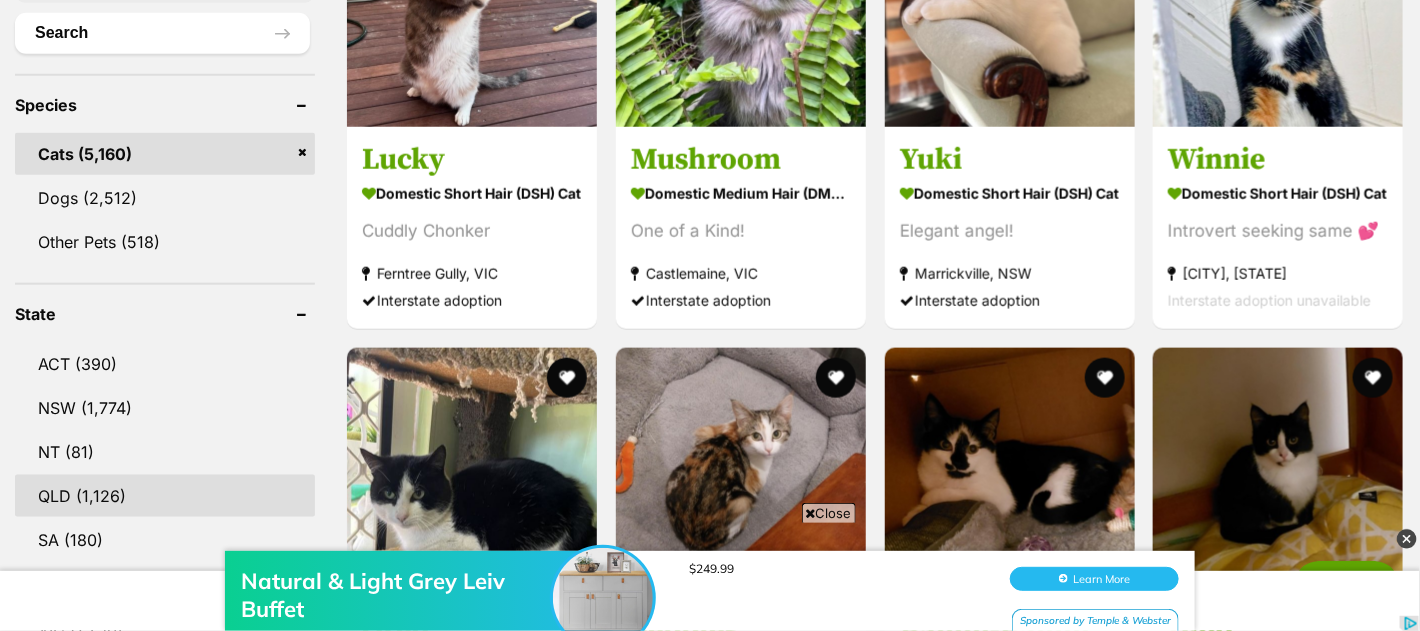 click on "QLD (1,126)" at bounding box center (165, 496) 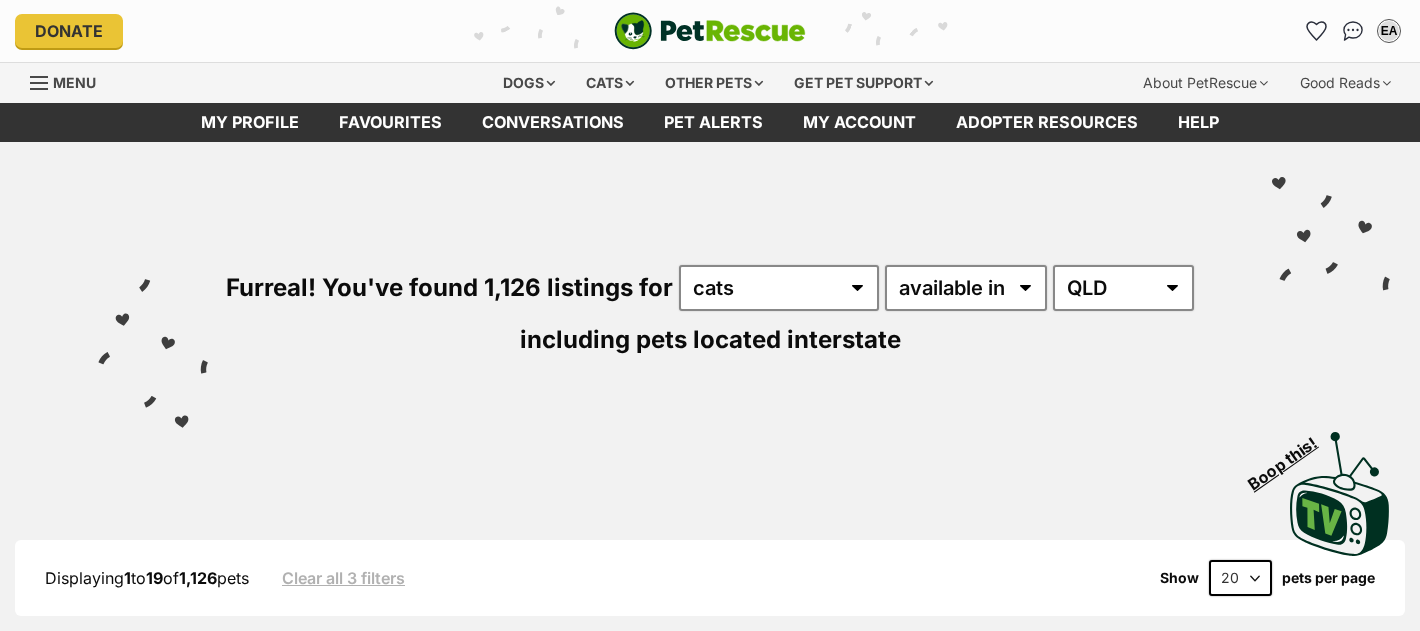 scroll, scrollTop: 0, scrollLeft: 0, axis: both 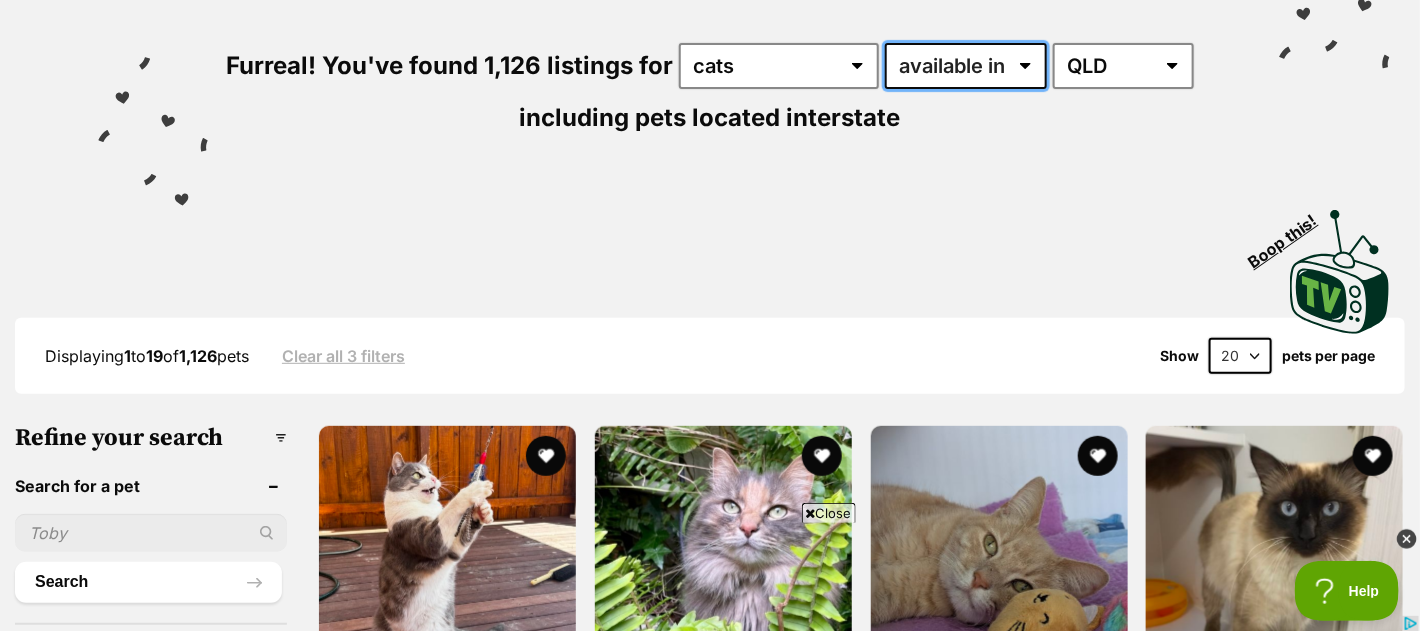 click on "available in
located in" at bounding box center (966, 66) 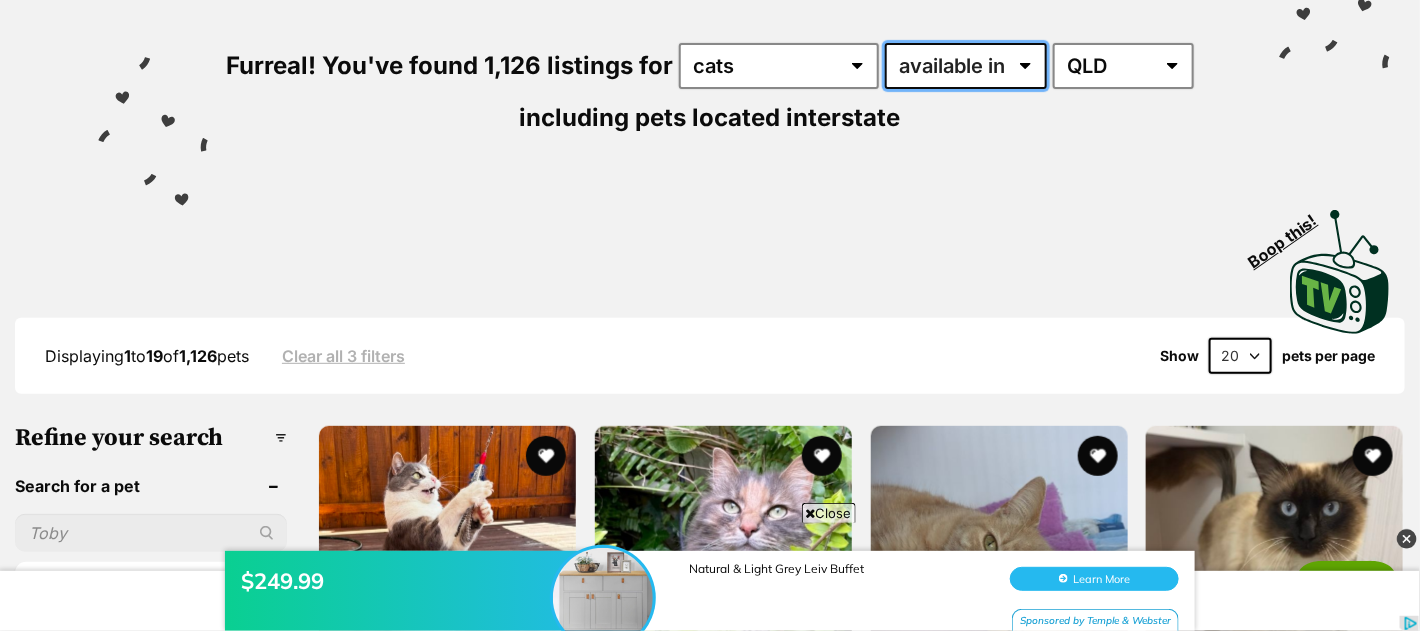 scroll, scrollTop: 0, scrollLeft: 0, axis: both 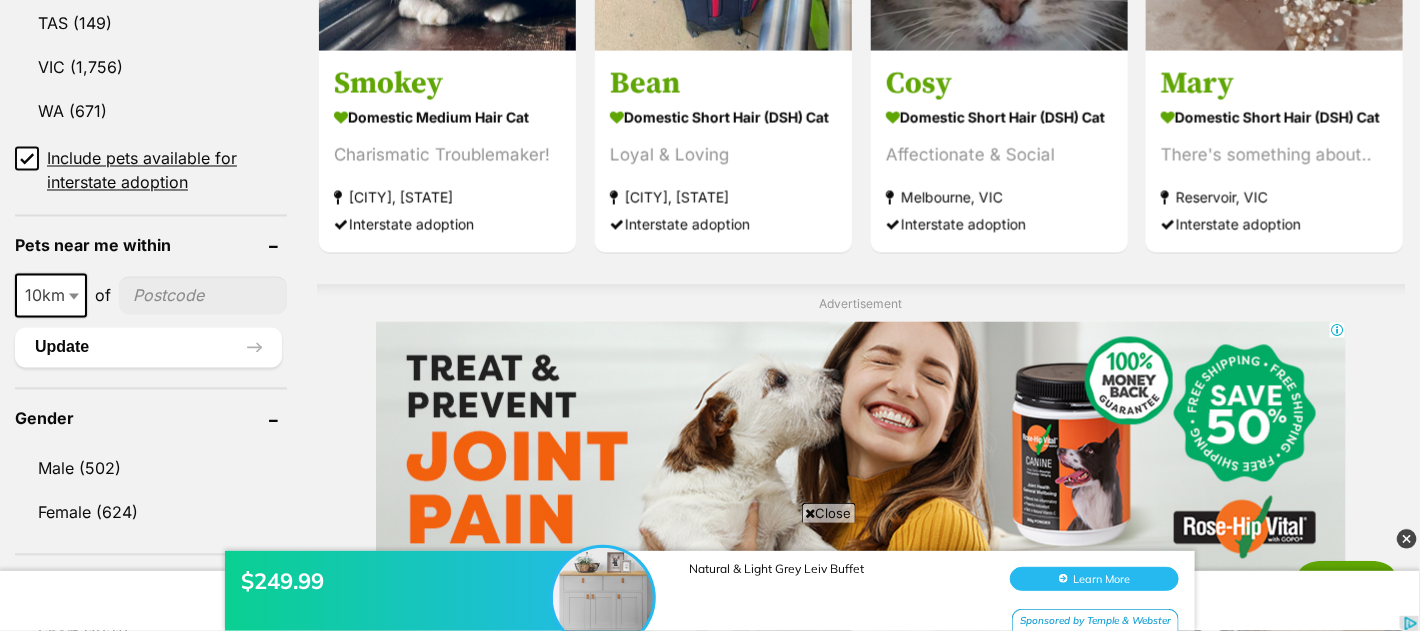click at bounding box center [203, 296] 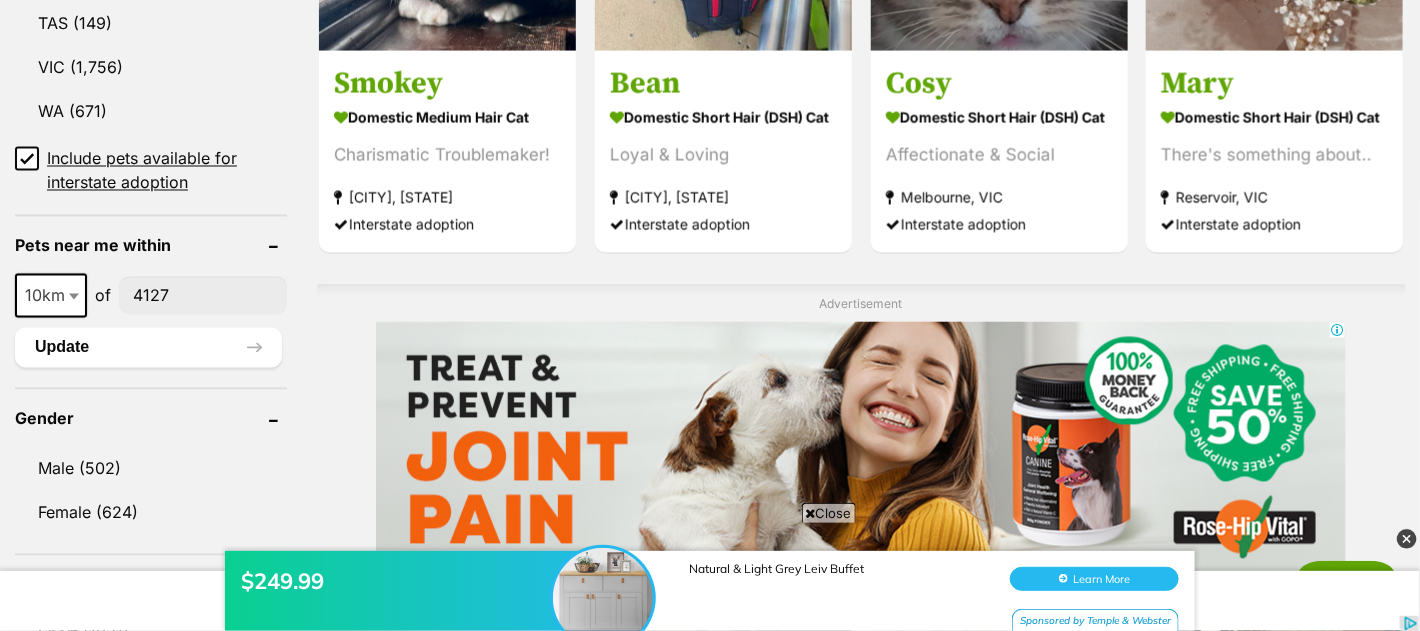 type on "4127" 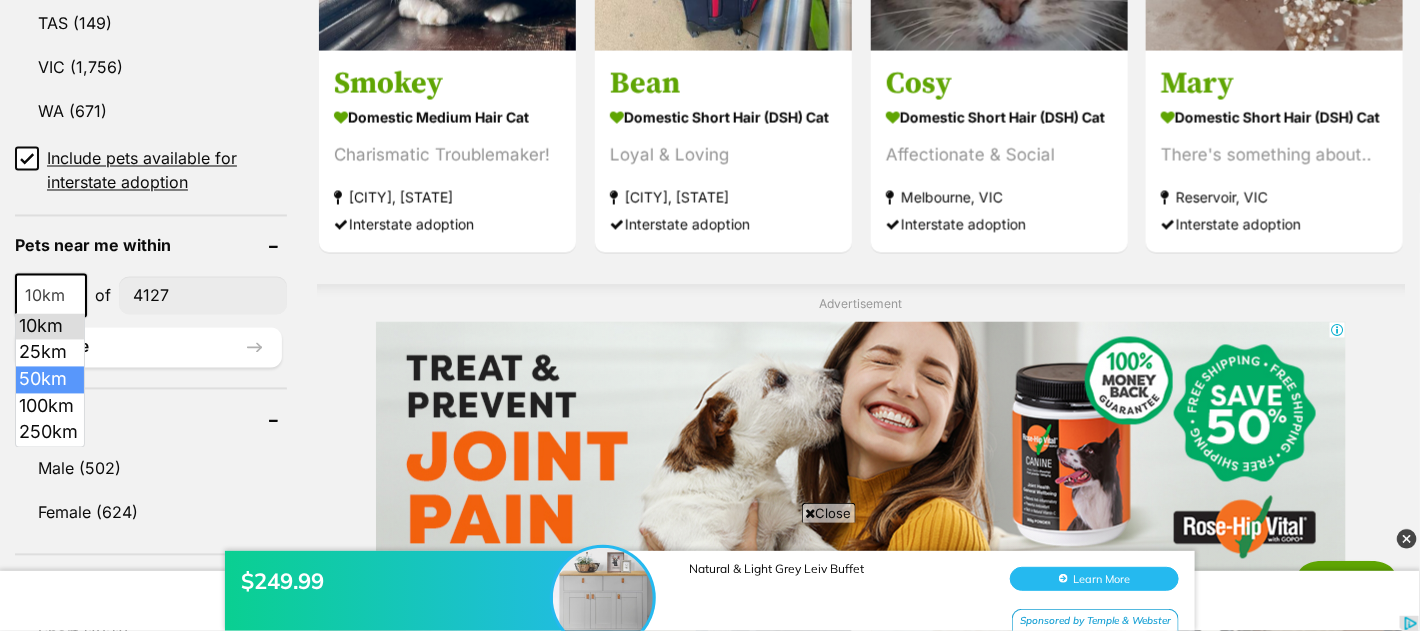 select on "50" 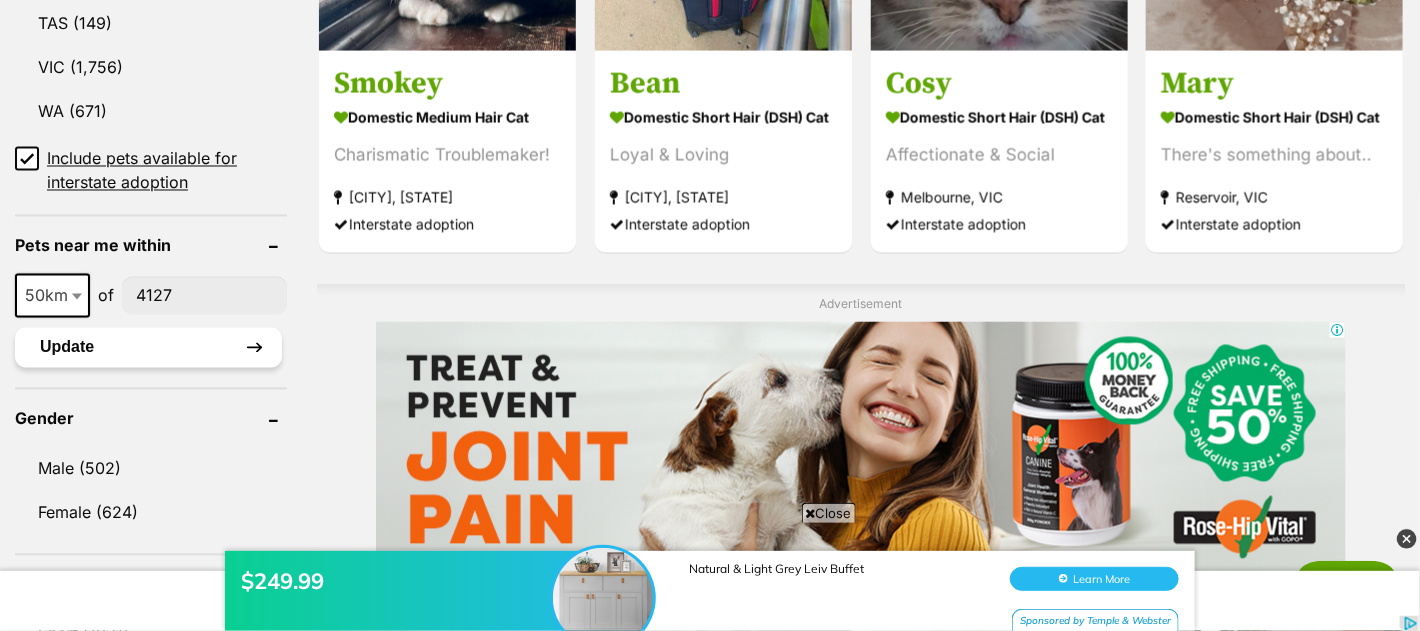 click on "Update" at bounding box center [148, 348] 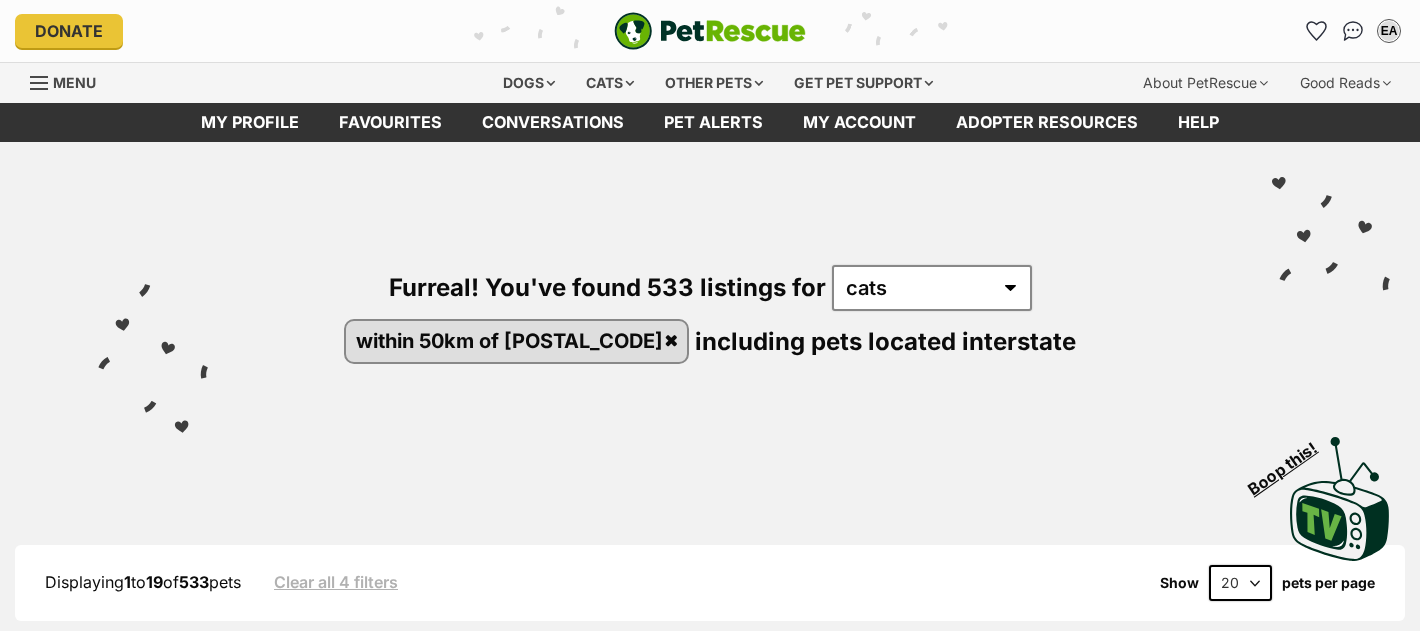 scroll, scrollTop: 0, scrollLeft: 0, axis: both 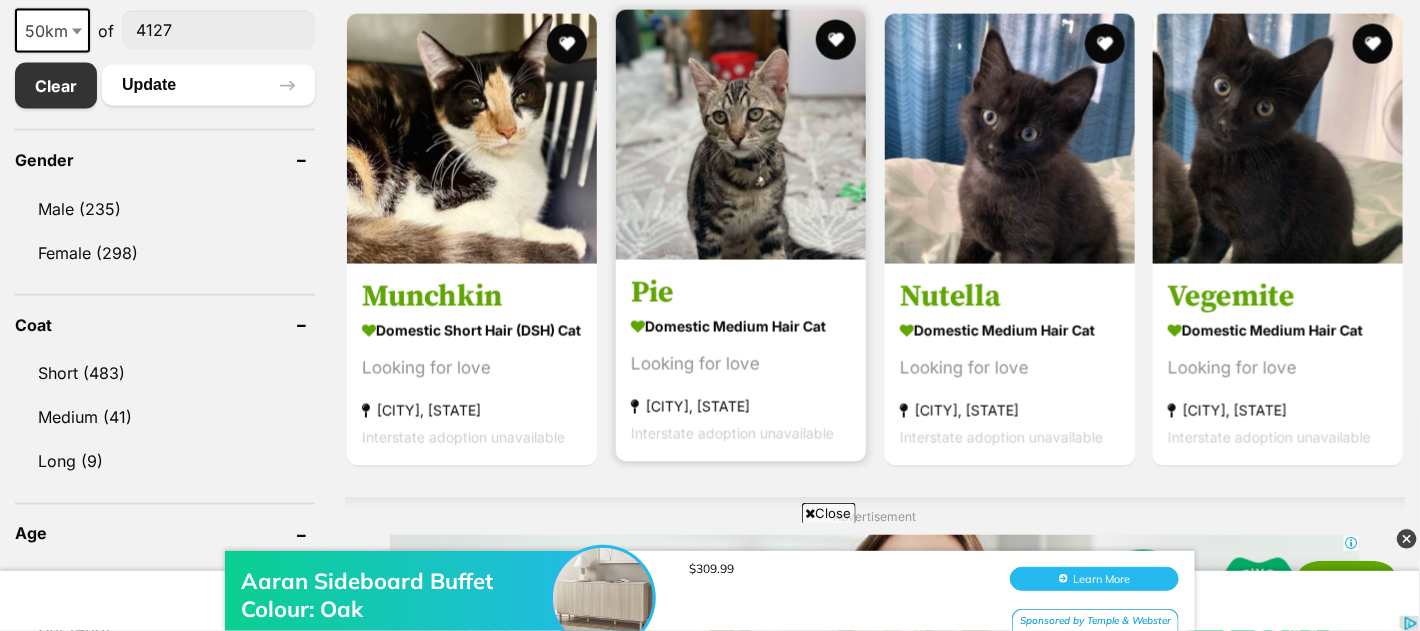 click at bounding box center (741, 135) 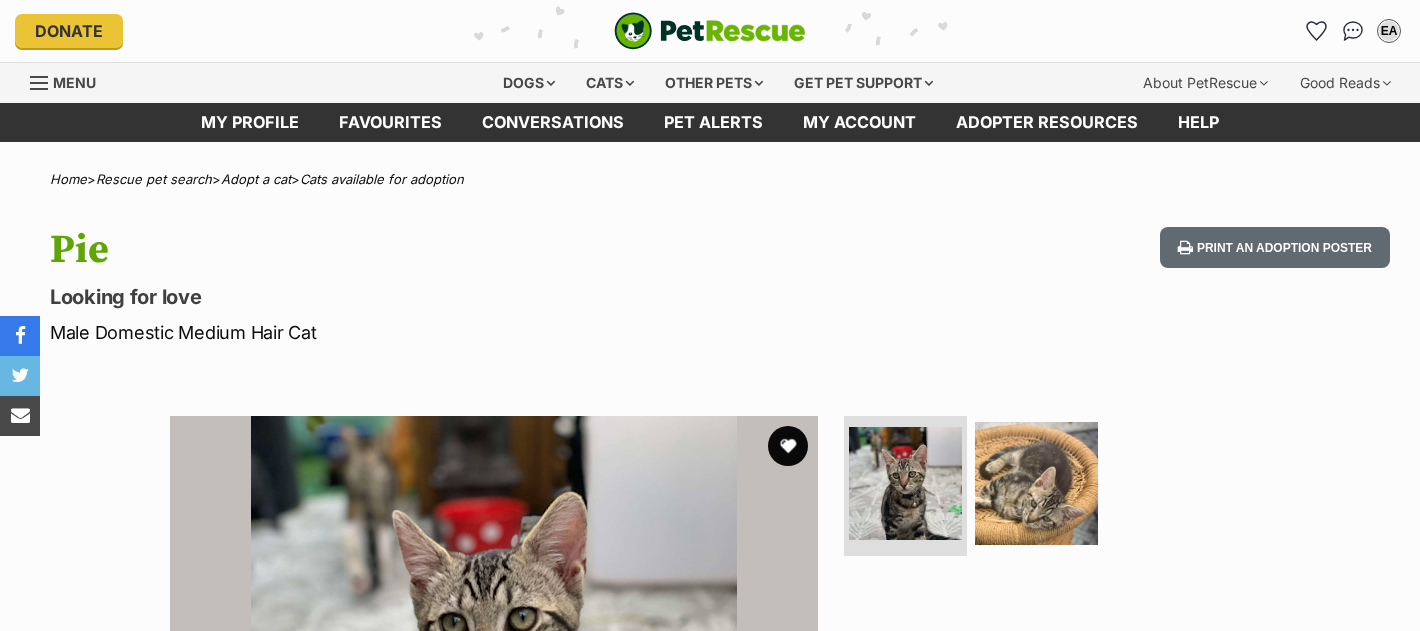 scroll, scrollTop: 0, scrollLeft: 0, axis: both 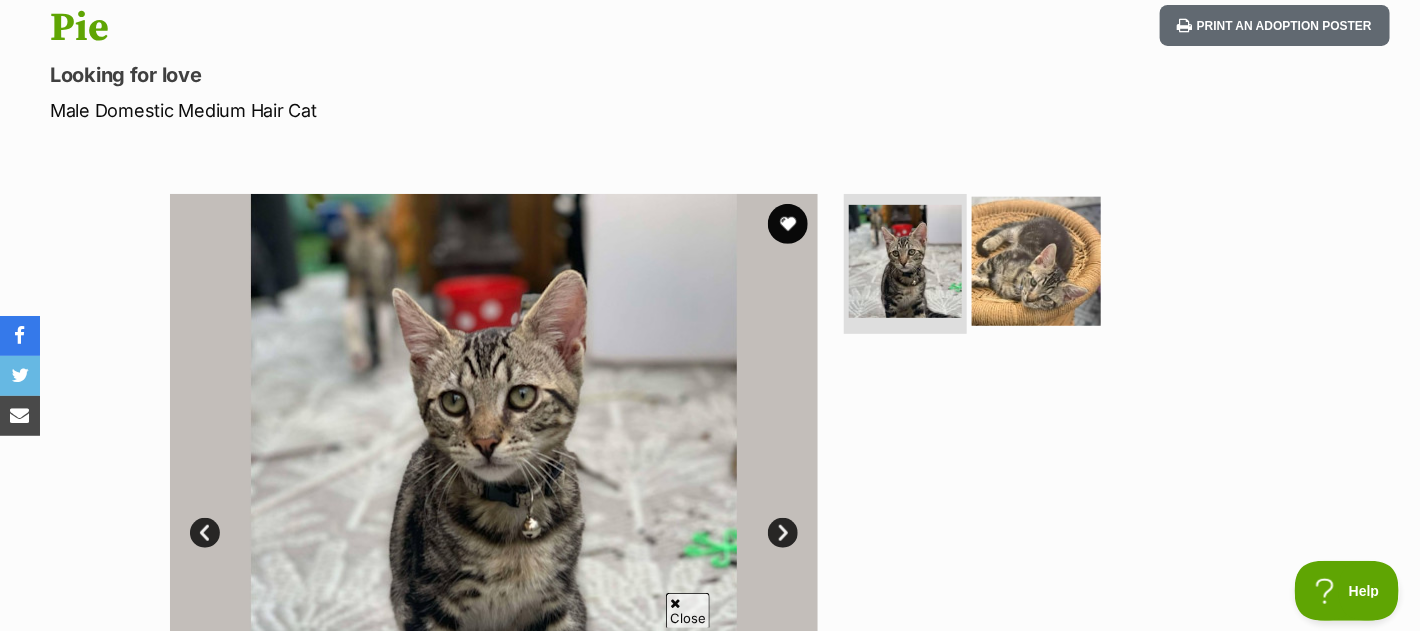 click at bounding box center [1036, 261] 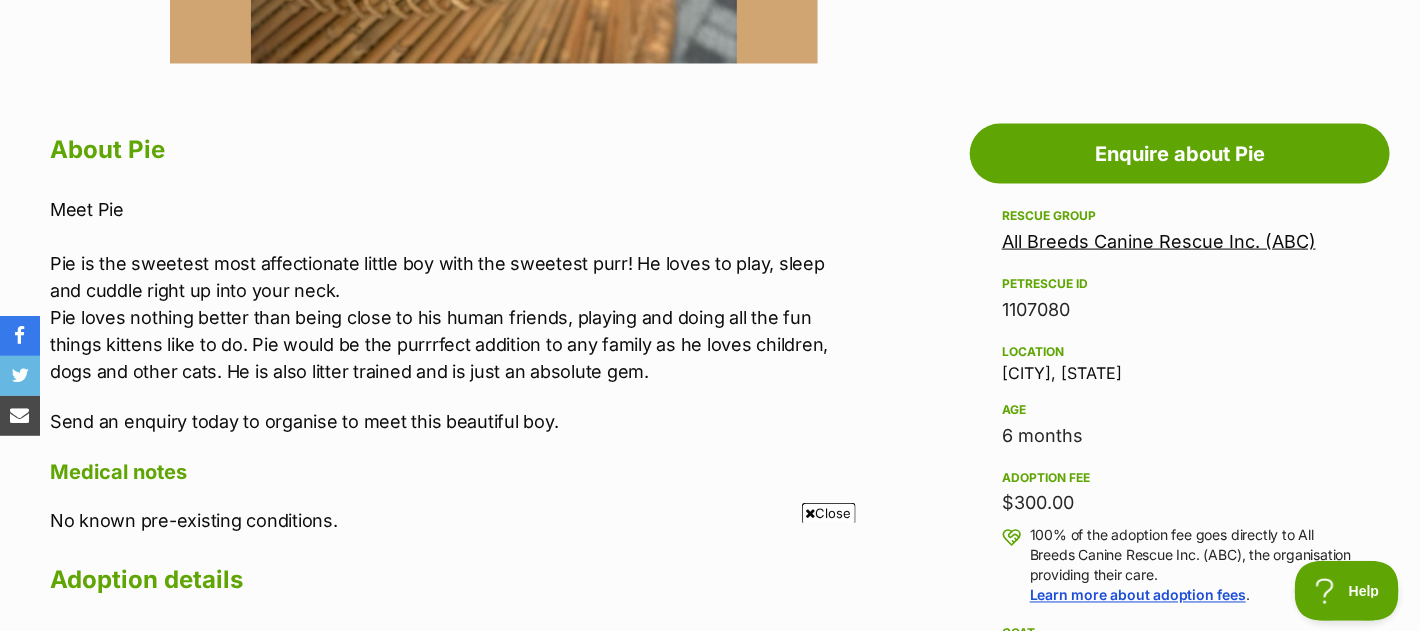 scroll, scrollTop: 1332, scrollLeft: 0, axis: vertical 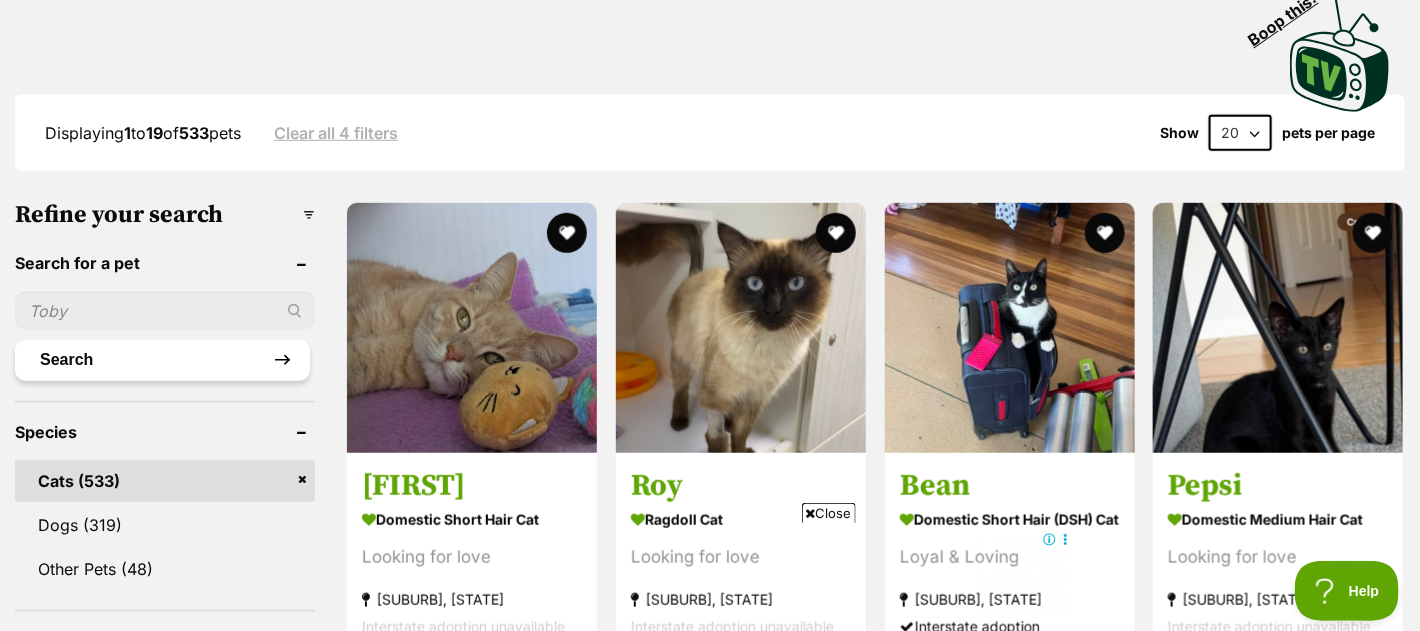 click on "Search" at bounding box center [162, 360] 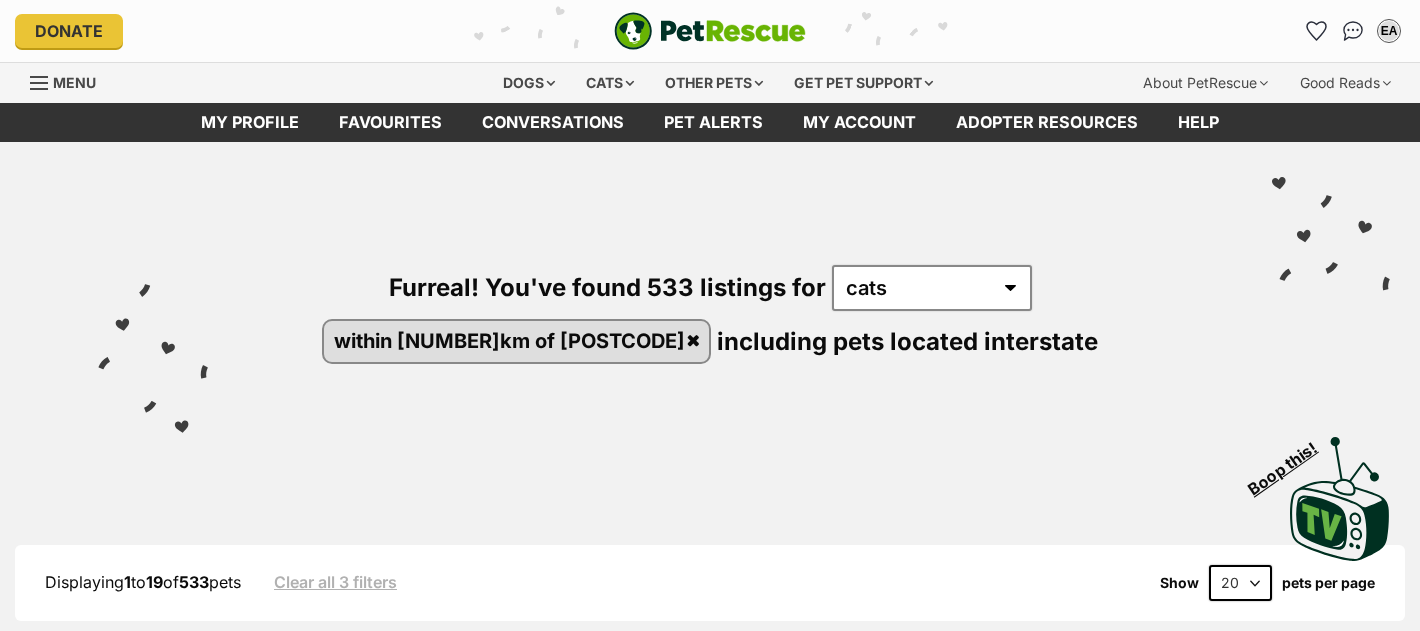 scroll, scrollTop: 0, scrollLeft: 0, axis: both 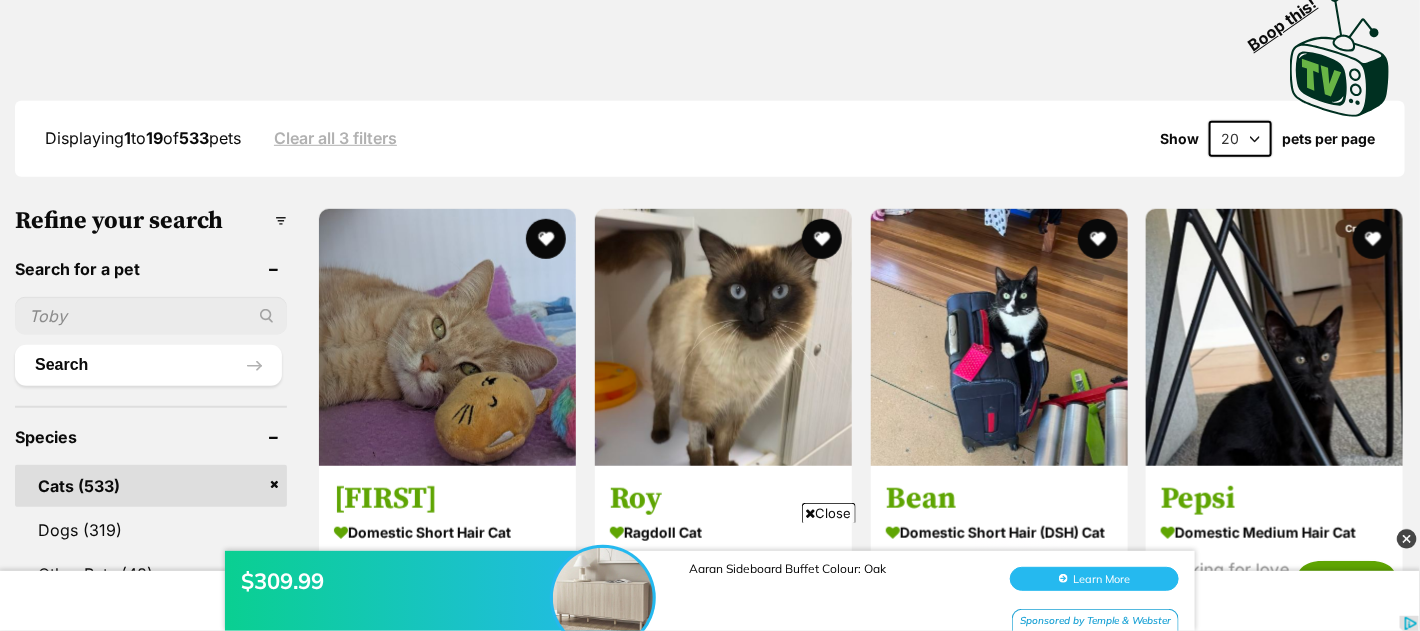click at bounding box center (151, 316) 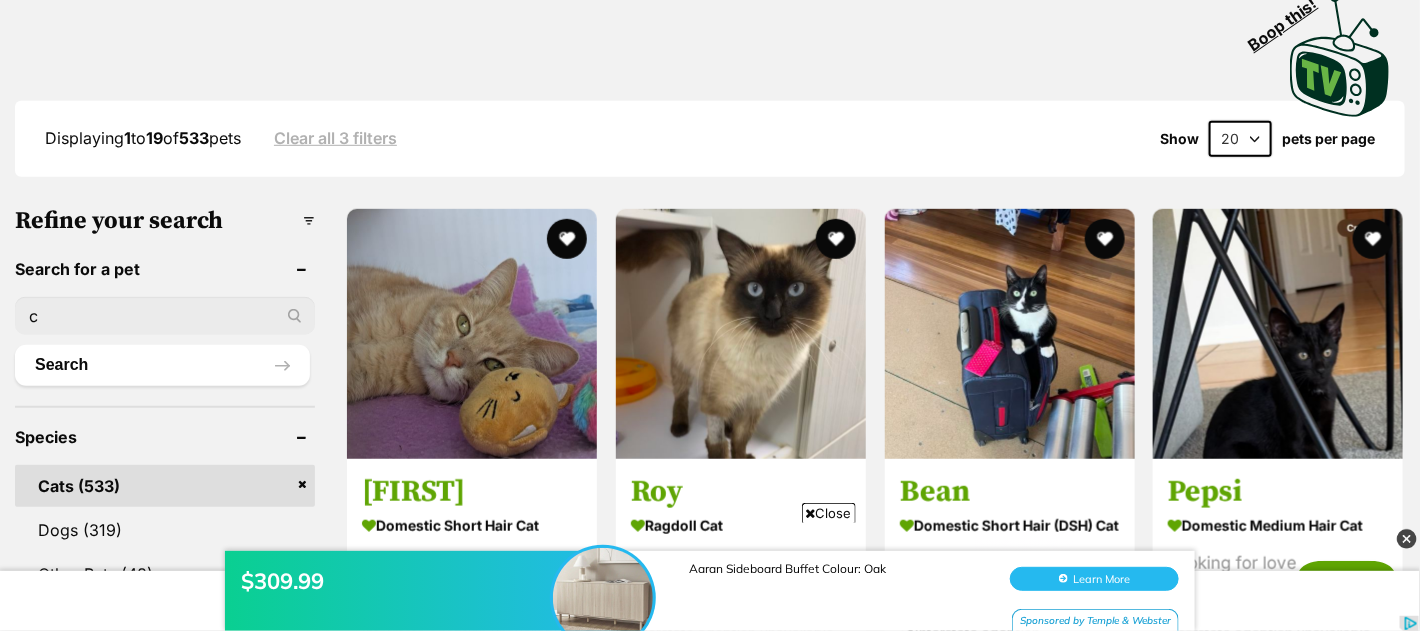 scroll, scrollTop: 0, scrollLeft: 0, axis: both 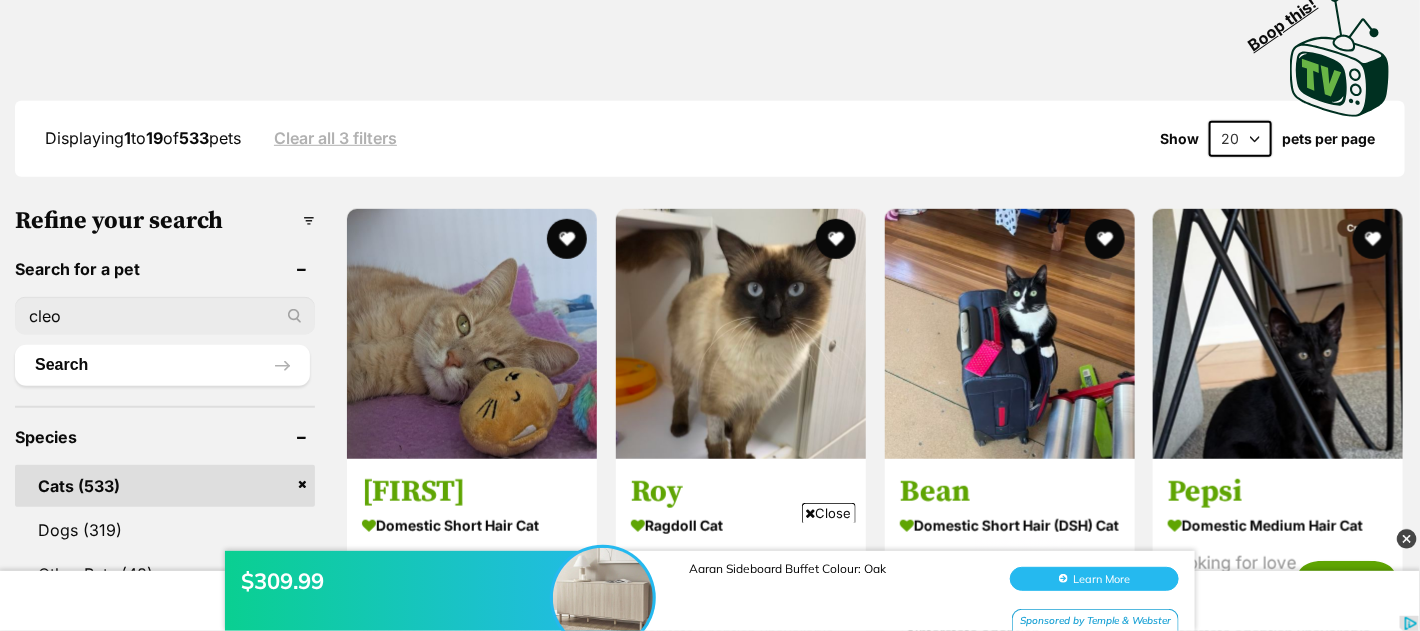 type on "cleo" 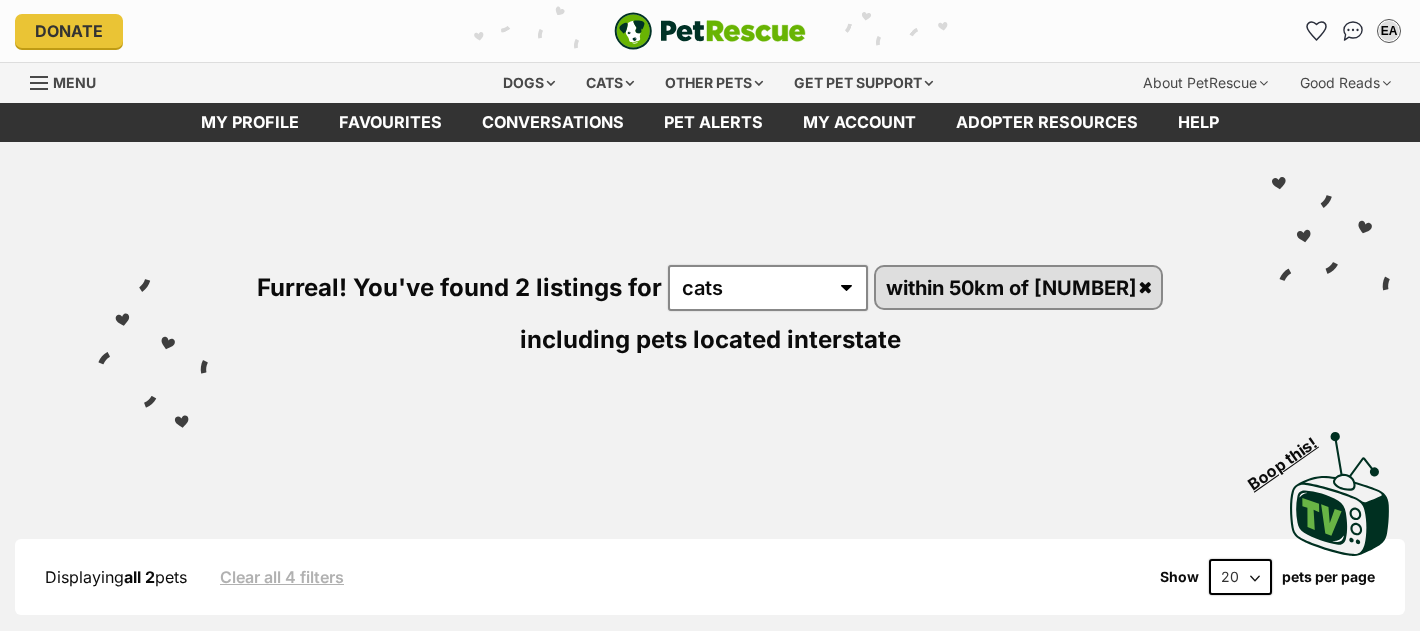scroll, scrollTop: 0, scrollLeft: 0, axis: both 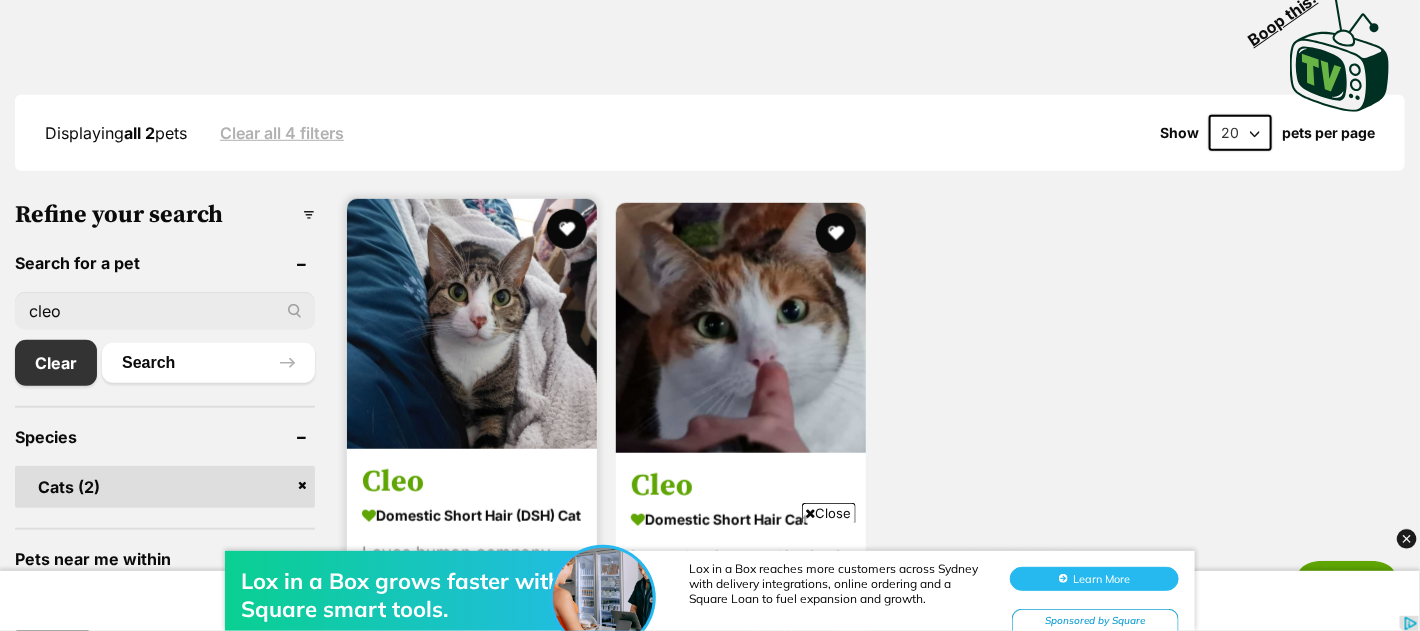click at bounding box center [472, 324] 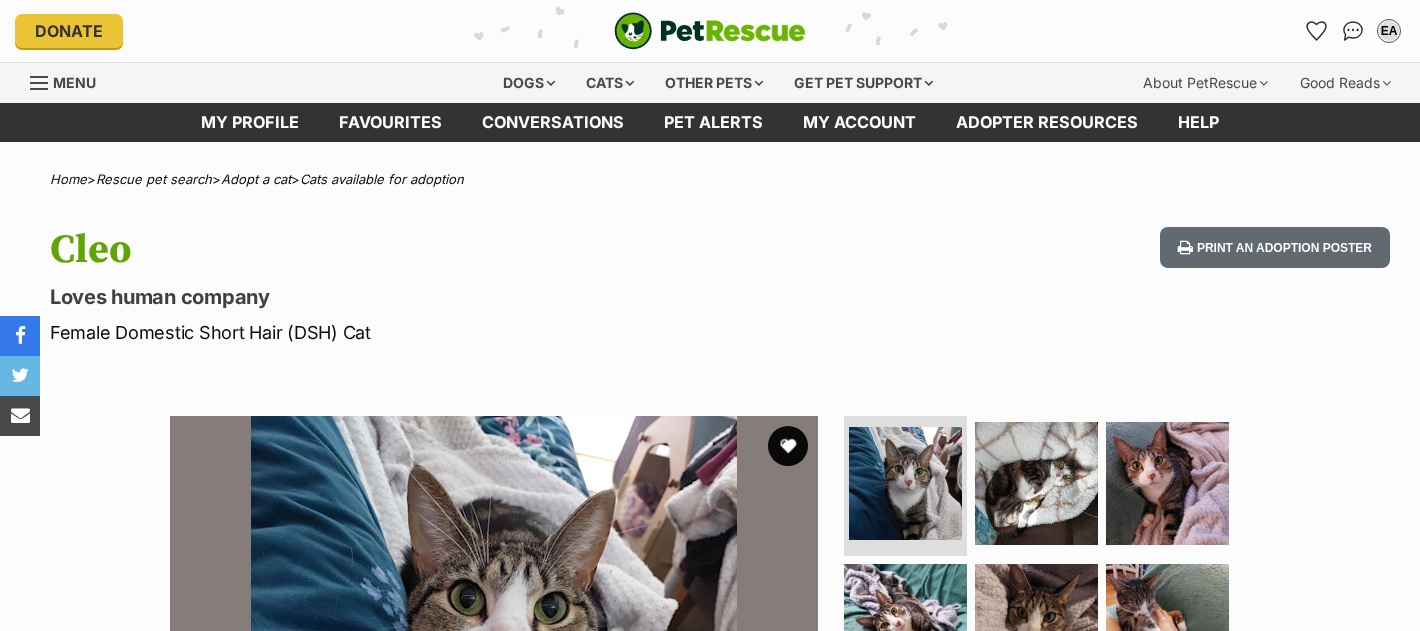 scroll, scrollTop: 0, scrollLeft: 0, axis: both 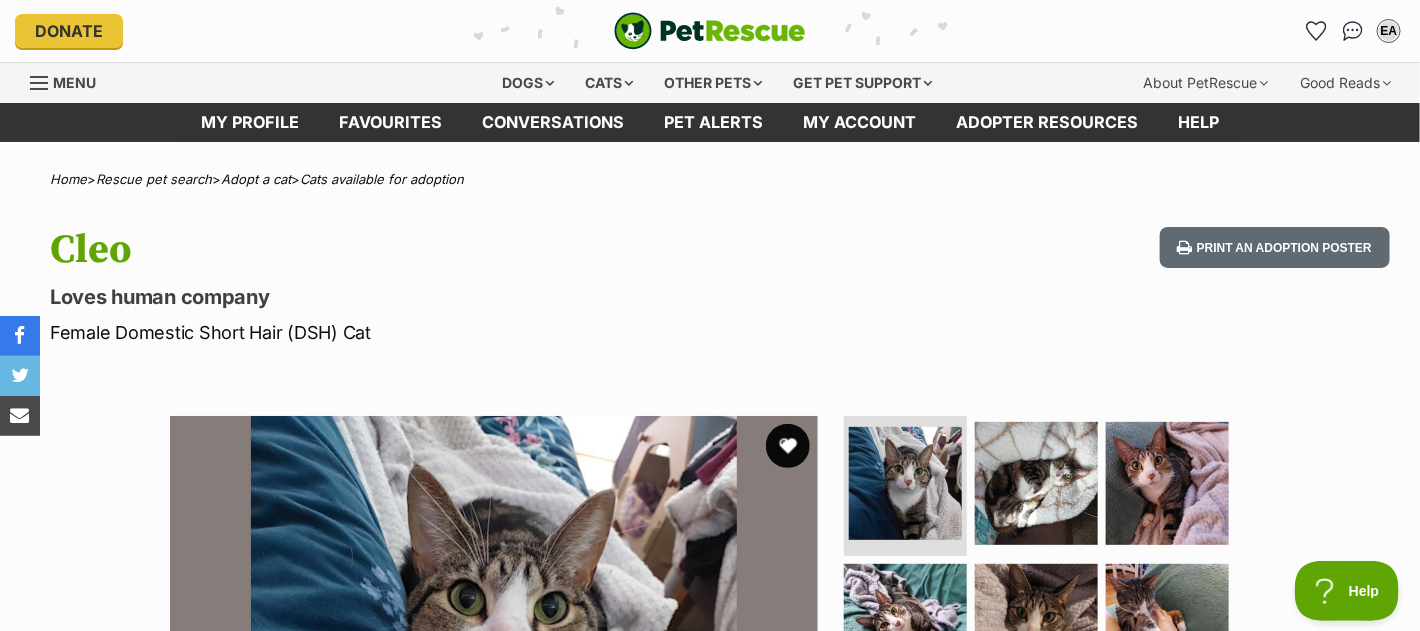 click at bounding box center (788, 446) 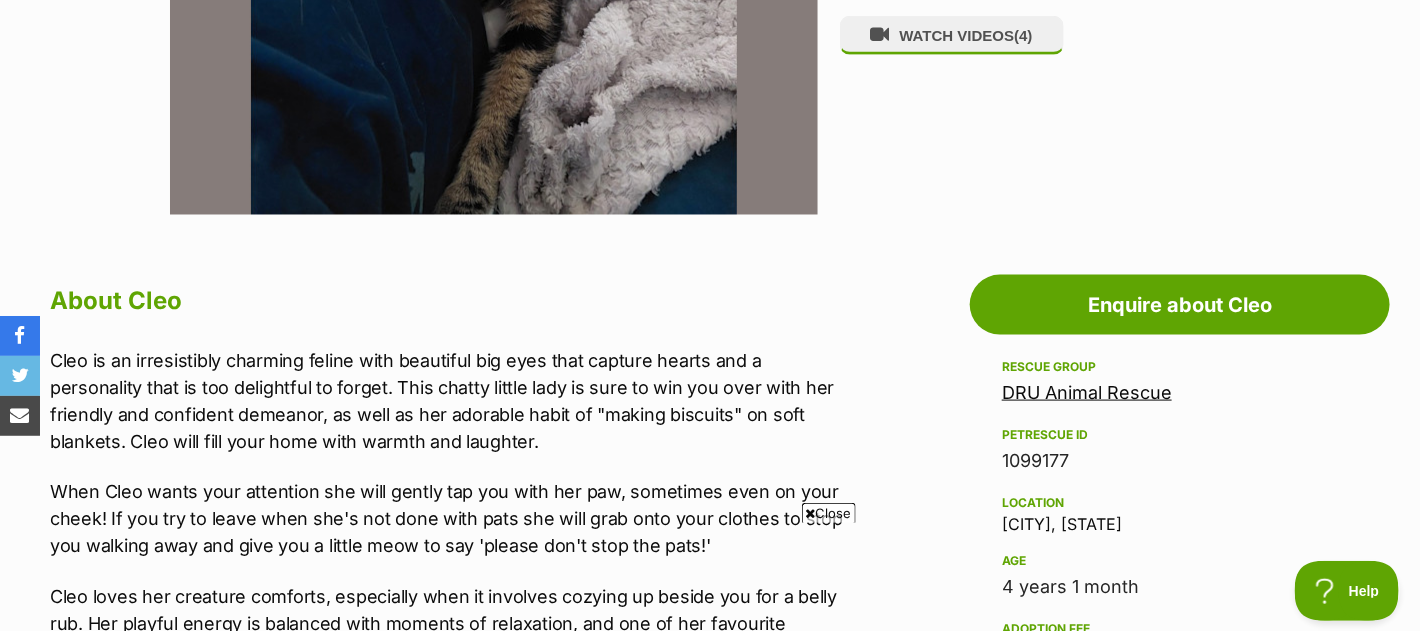 scroll, scrollTop: 888, scrollLeft: 0, axis: vertical 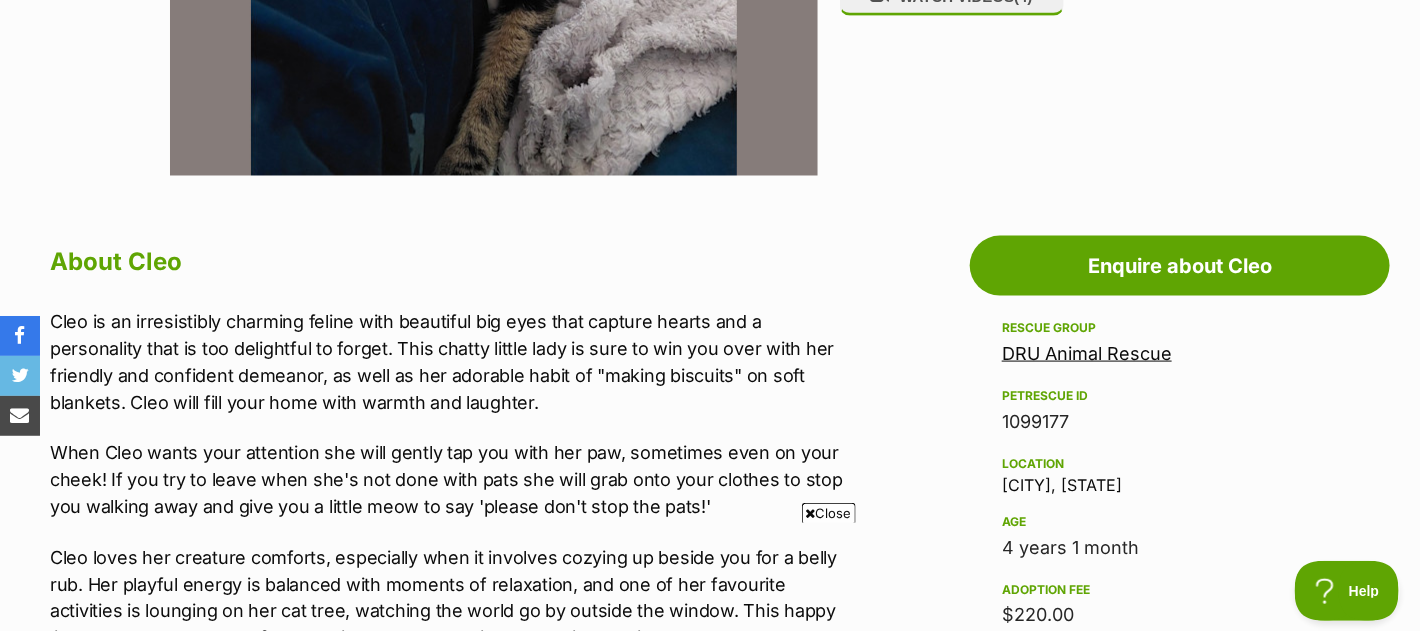 click on "Close" at bounding box center (829, 513) 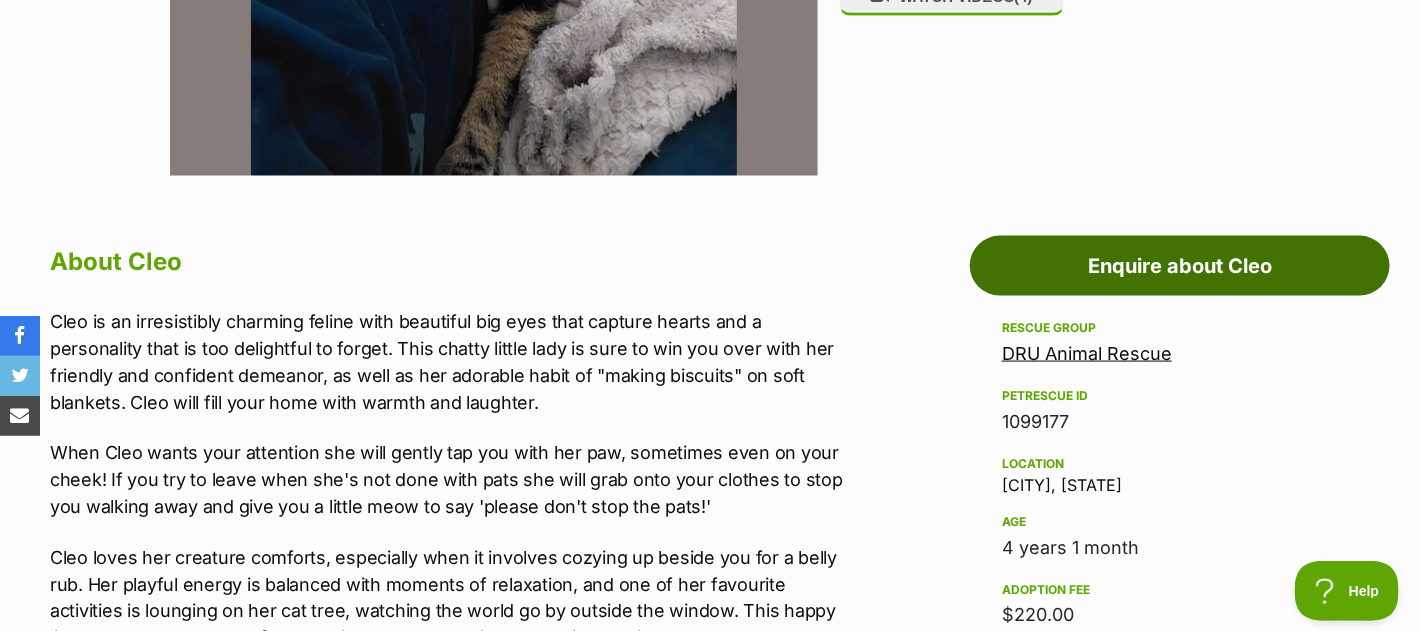 click on "Enquire about Cleo" at bounding box center [1180, 266] 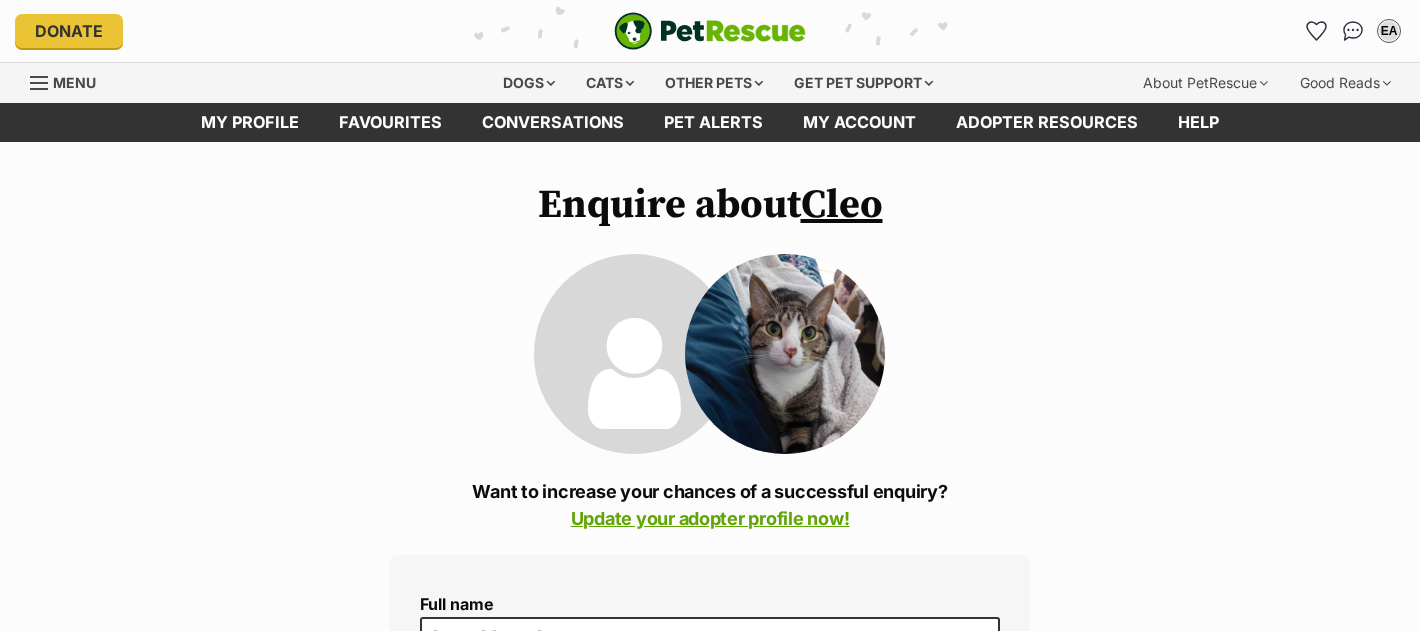 scroll, scrollTop: 0, scrollLeft: 0, axis: both 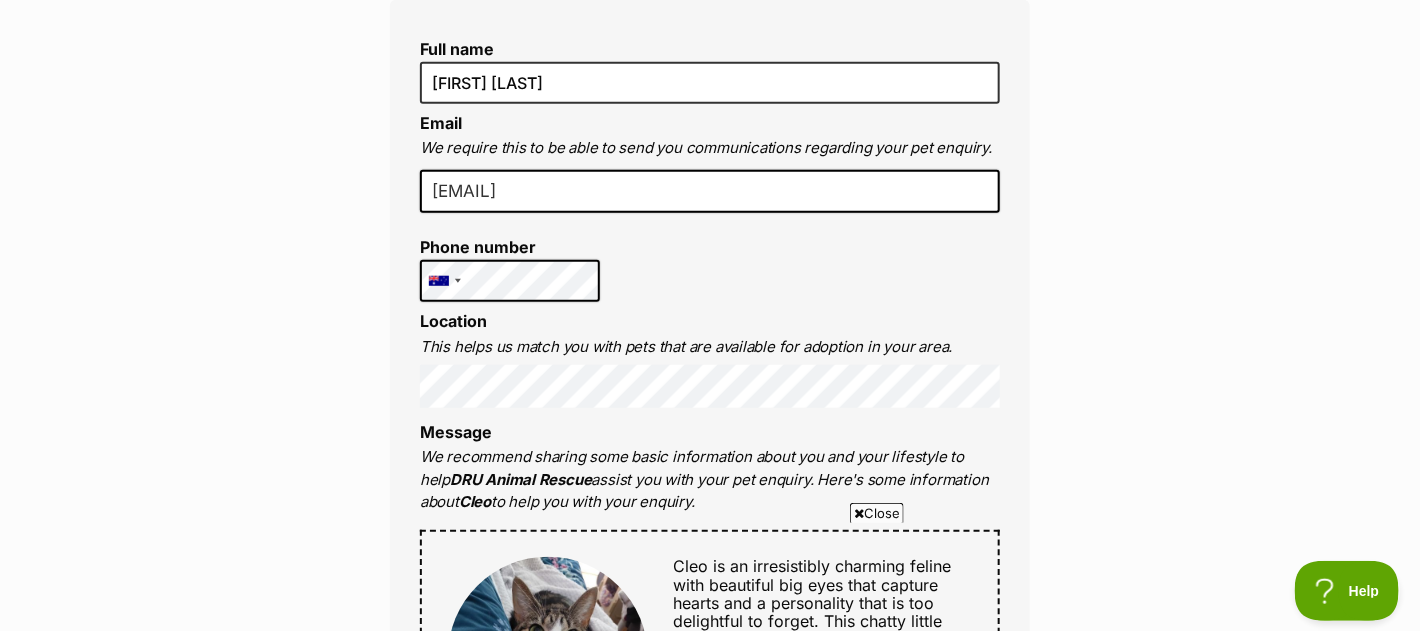 click on "Enquire about  Cleo
Want to increase your chances of a successful enquiry?
Update your adopter profile now!
Full name Erin Allen
Email
We require this to be able to send you communications regarding your pet enquiry.
tenticles@hotmail.com
Phone number United States +1 United Kingdom +44 Afghanistan (‫افغانستان‬‎) +93 Albania (Shqipëri) +355 Algeria (‫الجزائر‬‎) +213 American Samoa +1684 Andorra +376 Angola +244 Anguilla +1264 Antigua and Barbuda +1268 Argentina +54 Armenia (Հայաստան) +374 Aruba +297 Australia +61 Austria (Österreich) +43 Azerbaijan (Azərbaycan) +994 Bahamas +1242 Bahrain (‫البحرين‬‎) +973 Bangladesh (বাংলাদেশ) +880 Barbados +1246 Belarus (Беларусь) +375 Belgium (België) +32 Belize +501 Benin (Bénin) +229 Bermuda +1441 Bhutan (འབྲུག) +975 Bolivia +591 Bosnia and Herzegovina (Босна и Херцеговина) +387 Botswana +267 Brazil (Brasil) +55 +246 +673" at bounding box center (710, 744) 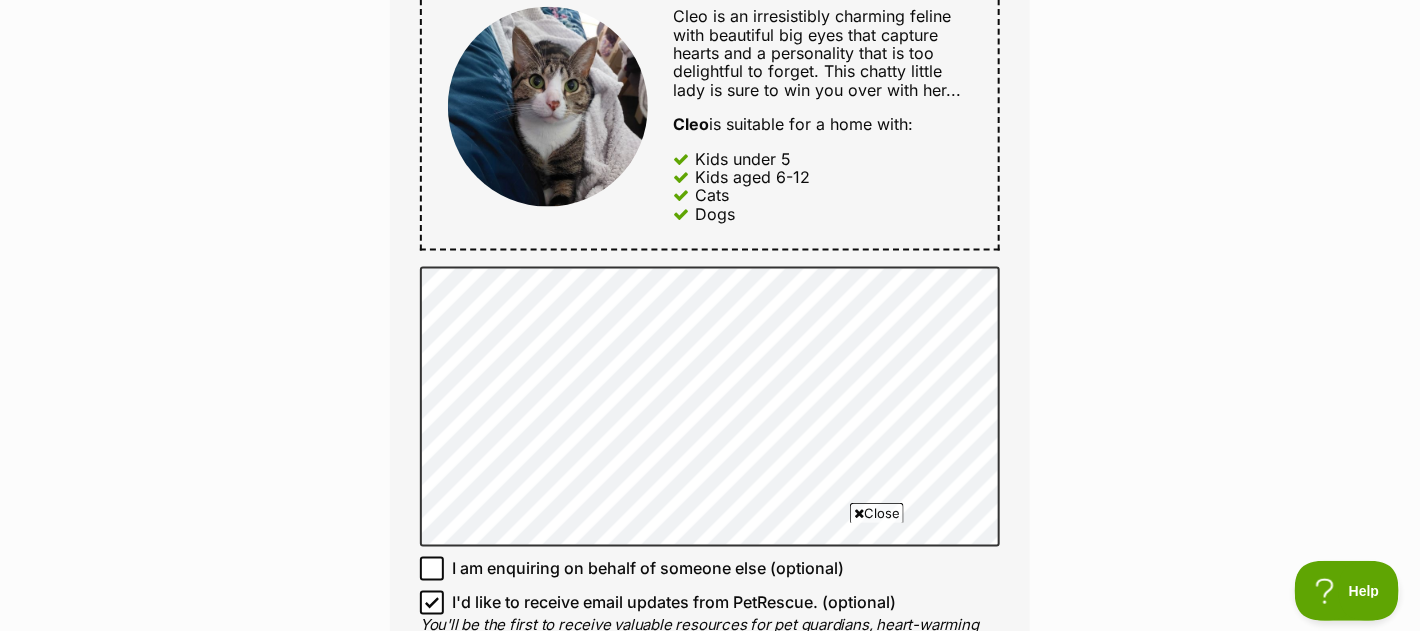 scroll, scrollTop: 1110, scrollLeft: 0, axis: vertical 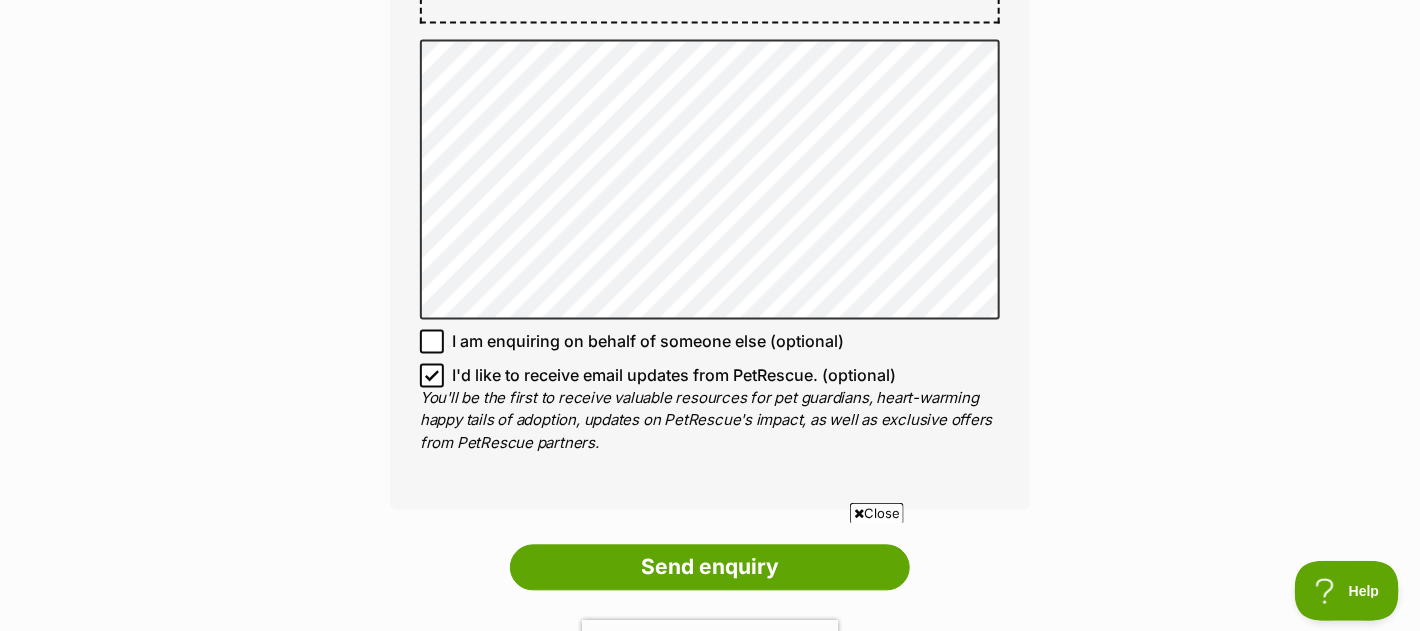 click 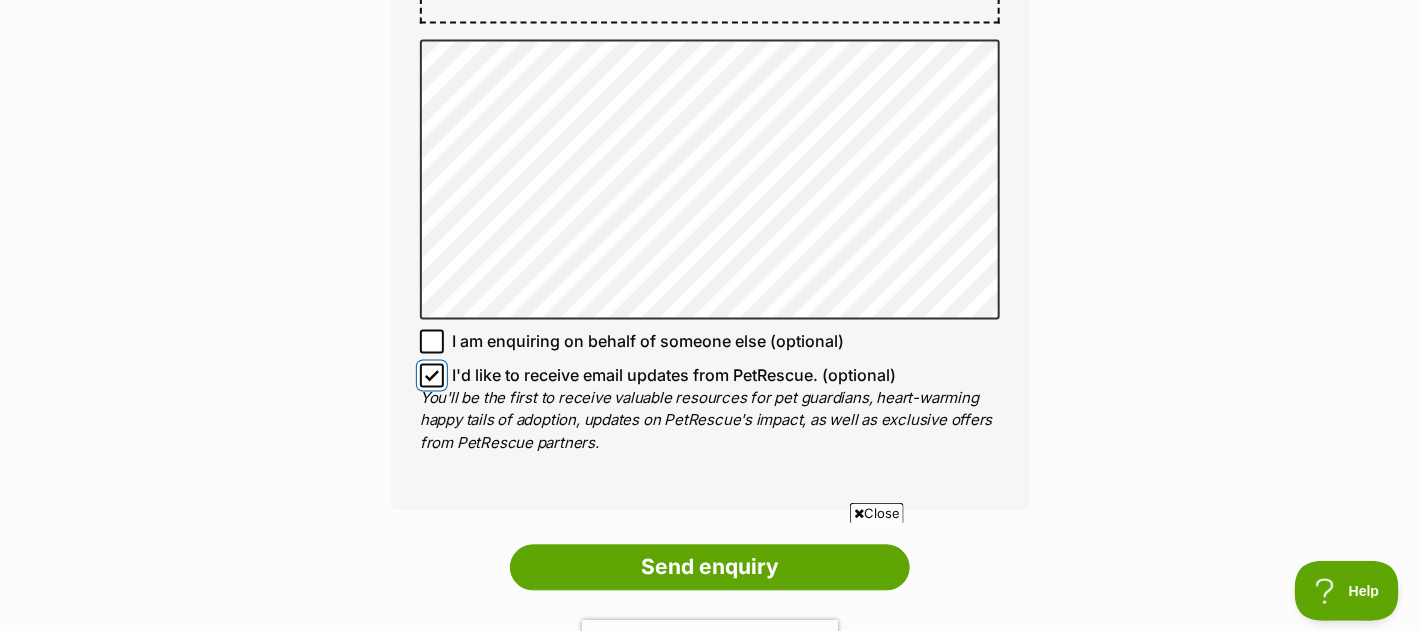 click on "I'd like to receive email updates from PetRescue. (optional)" at bounding box center (432, 376) 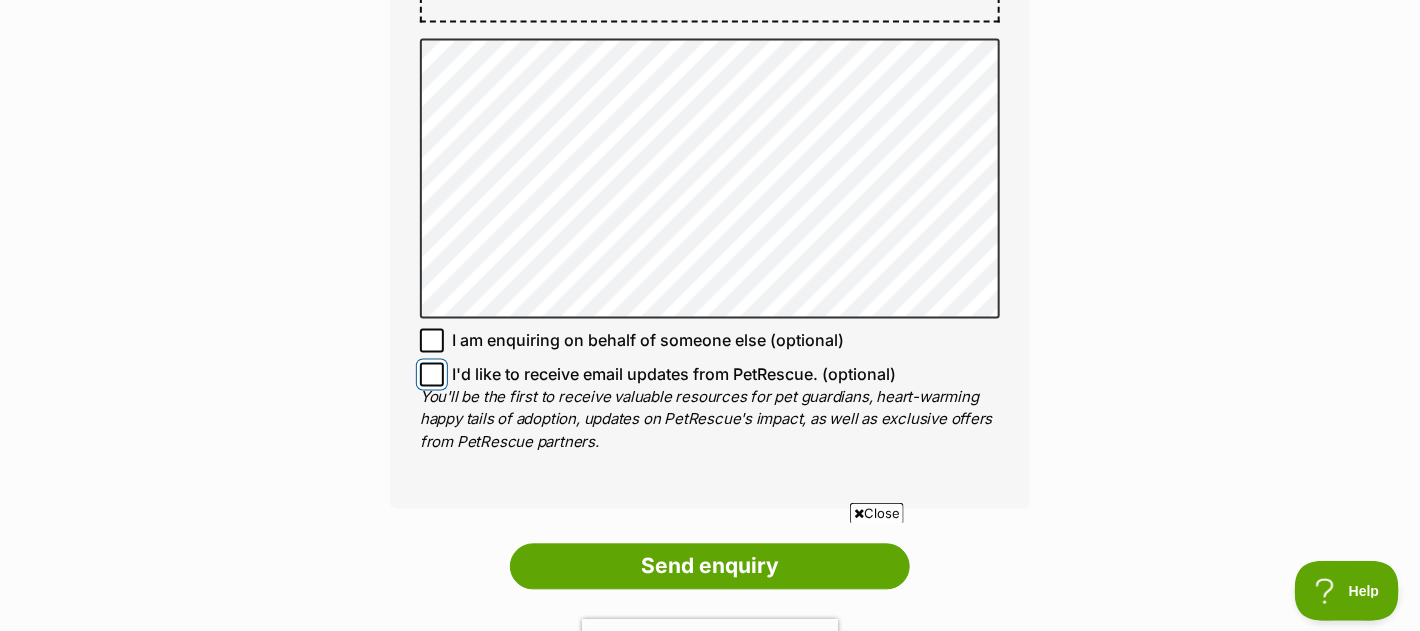 scroll, scrollTop: 1000, scrollLeft: 0, axis: vertical 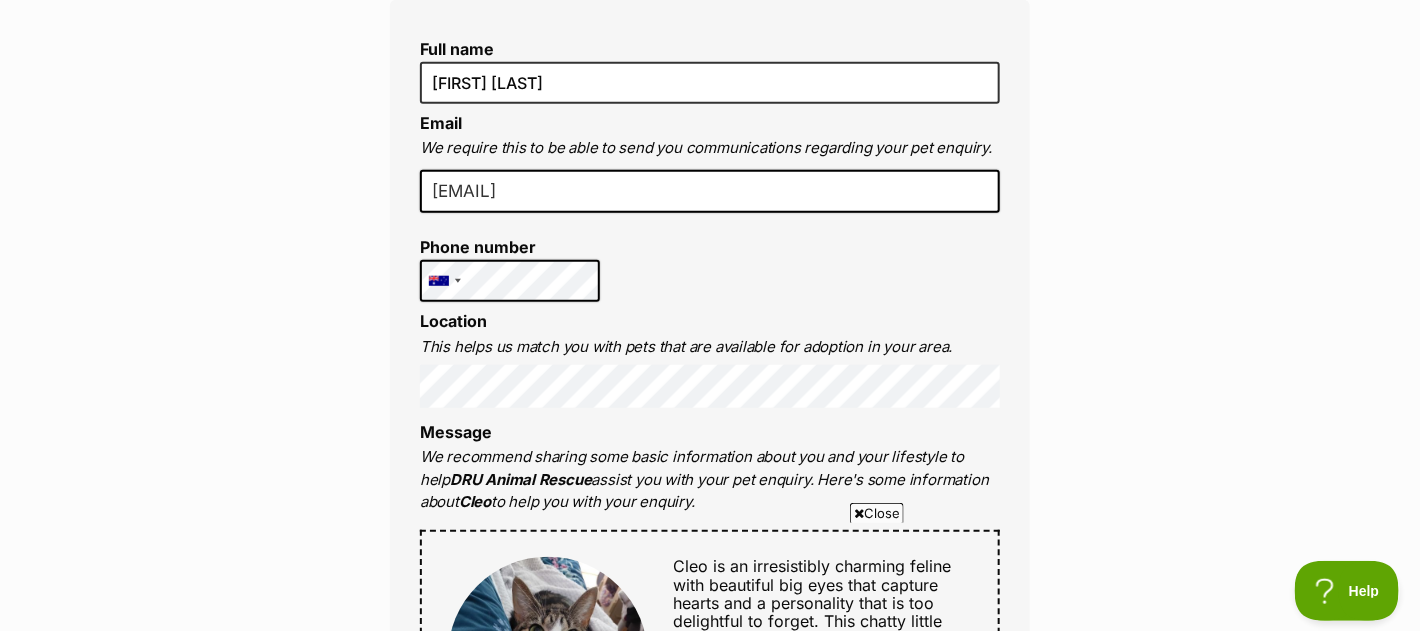 click on "Enquire about  Cleo
Want to increase your chances of a successful enquiry?
Update your adopter profile now!
Full name Erin Allen
Email
We require this to be able to send you communications regarding your pet enquiry.
tenticles@hotmail.com
Phone number United States +1 United Kingdom +44 Afghanistan (‫افغانستان‬‎) +93 Albania (Shqipëri) +355 Algeria (‫الجزائر‬‎) +213 American Samoa +1684 Andorra +376 Angola +244 Anguilla +1264 Antigua and Barbuda +1268 Argentina +54 Armenia (Հայաստան) +374 Aruba +297 Australia +61 Austria (Österreich) +43 Azerbaijan (Azərbaycan) +994 Bahamas +1242 Bahrain (‫البحرين‬‎) +973 Bangladesh (বাংলাদেশ) +880 Barbados +1246 Belarus (Беларусь) +375 Belgium (België) +32 Belize +501 Benin (Bénin) +229 Bermuda +1441 Bhutan (འབྲུག) +975 Bolivia +591 Bosnia and Herzegovina (Босна и Херцеговина) +387 Botswana +267 Brazil (Brasil) +55 +246 +673" at bounding box center [710, 744] 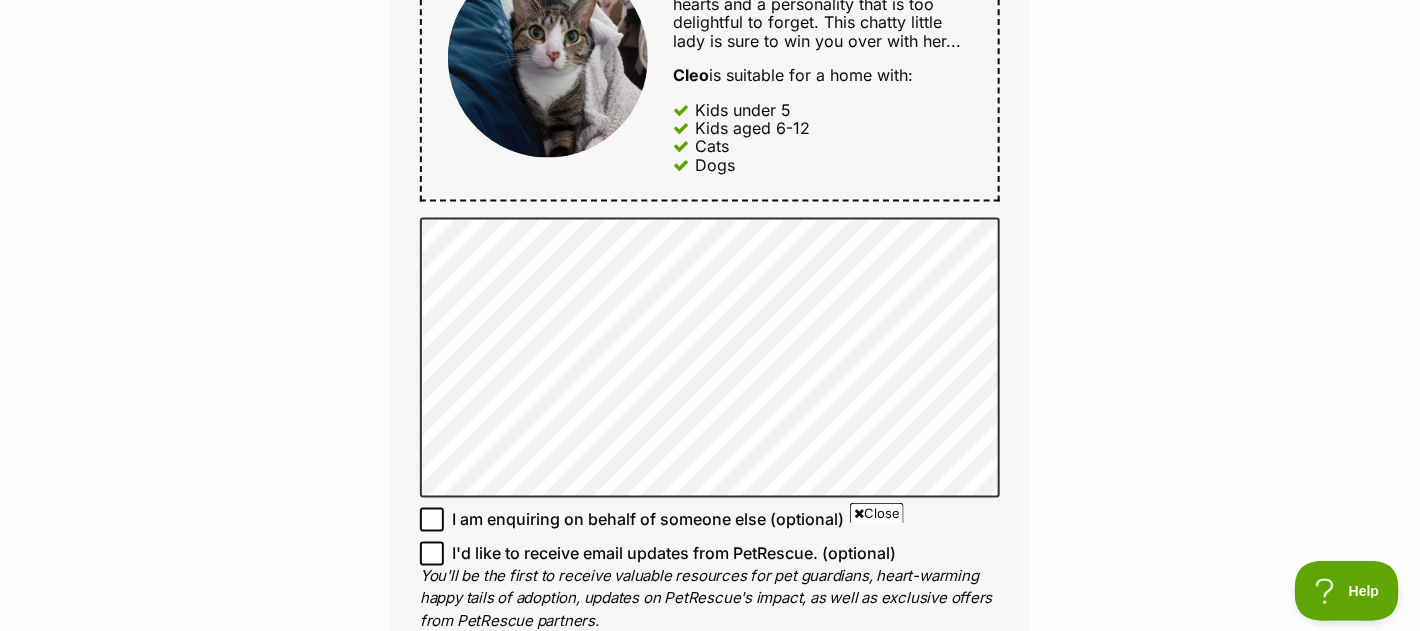 scroll, scrollTop: 1110, scrollLeft: 0, axis: vertical 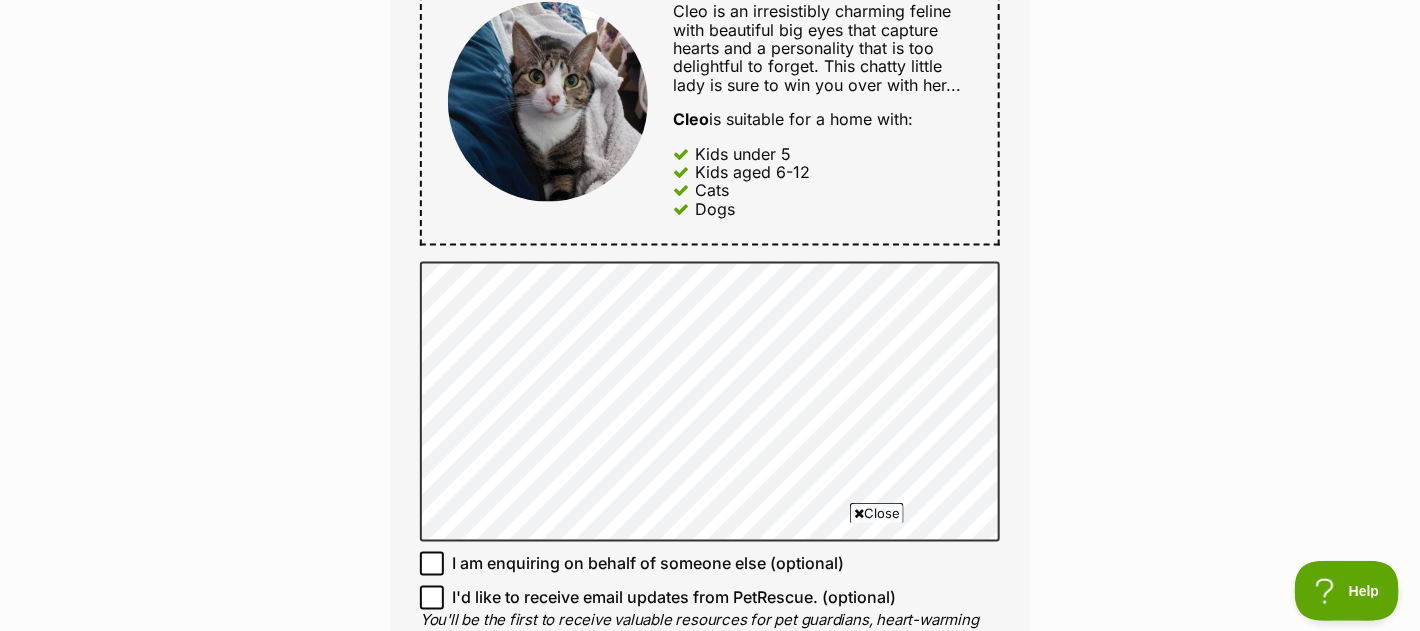 click on "Close" at bounding box center [877, 513] 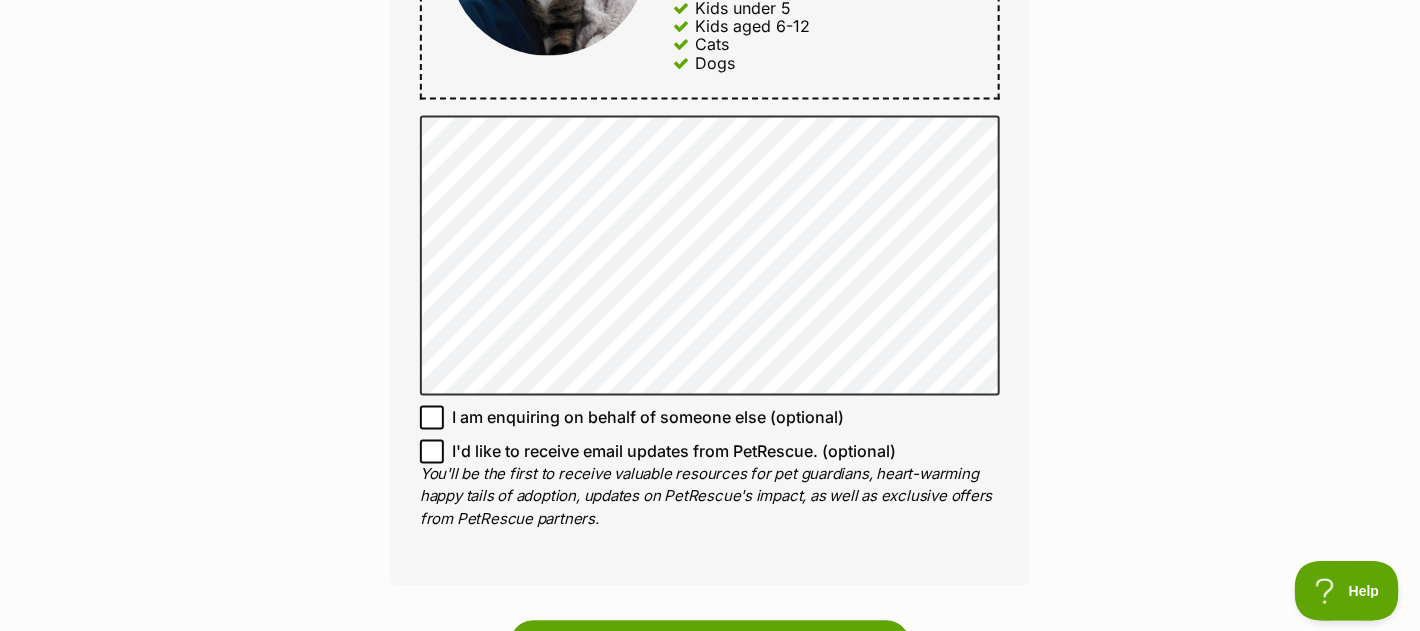 scroll, scrollTop: 1222, scrollLeft: 0, axis: vertical 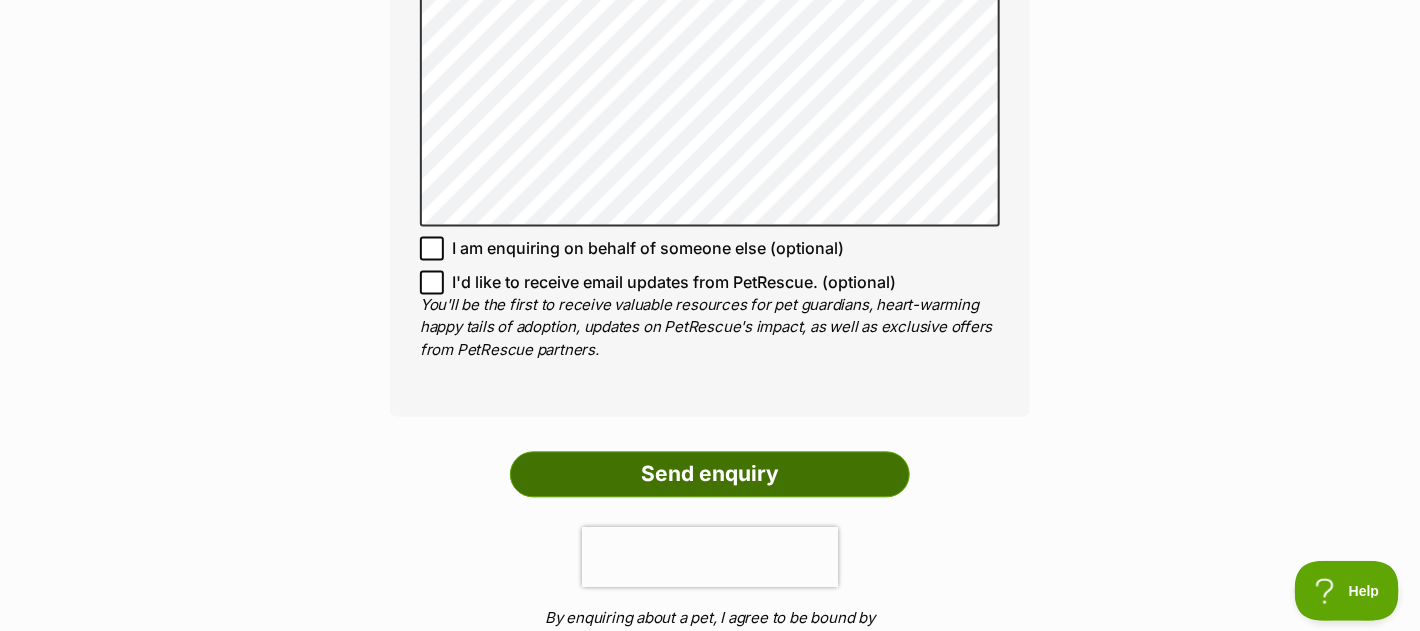 click on "Send enquiry" at bounding box center (710, 475) 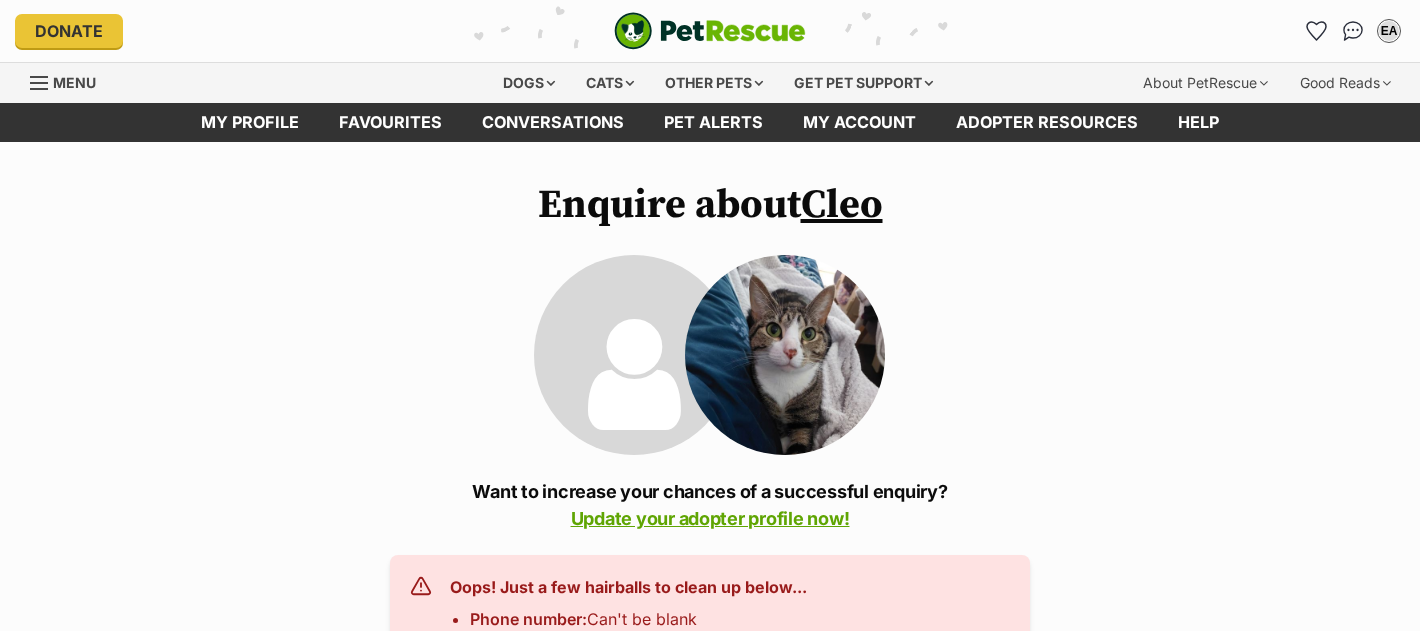 scroll, scrollTop: 0, scrollLeft: 0, axis: both 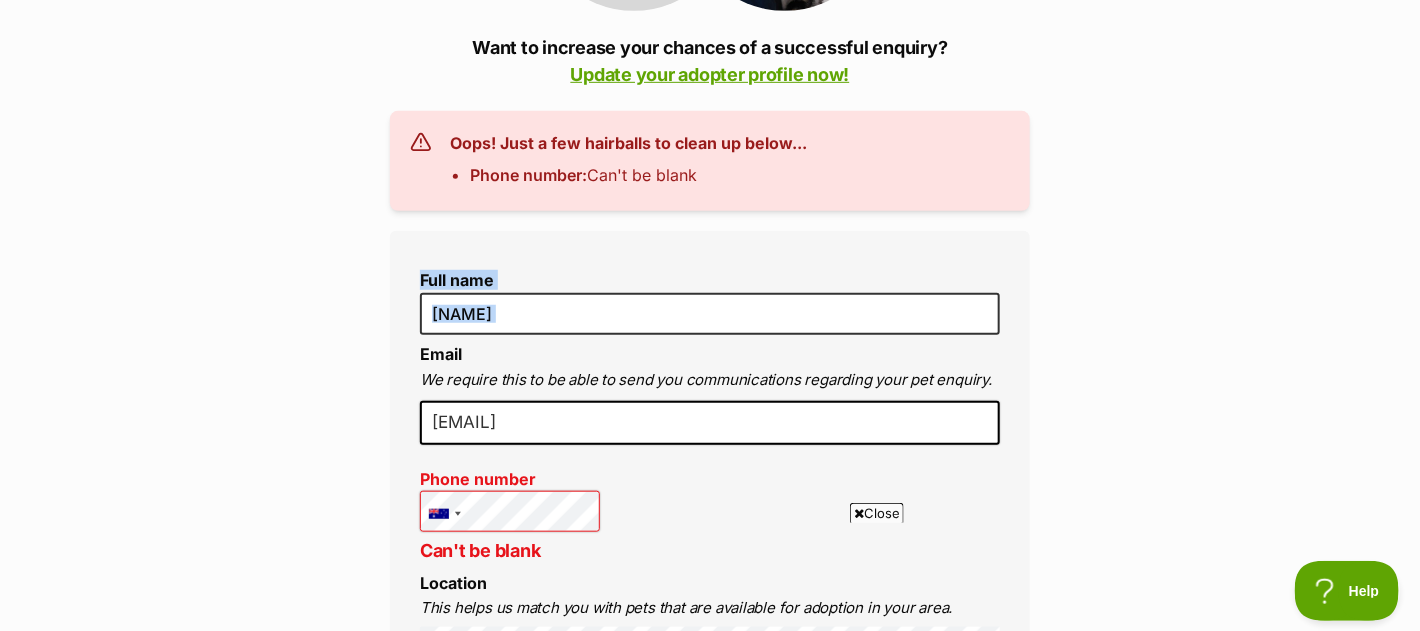 drag, startPoint x: 249, startPoint y: 332, endPoint x: 243, endPoint y: 346, distance: 15.231546 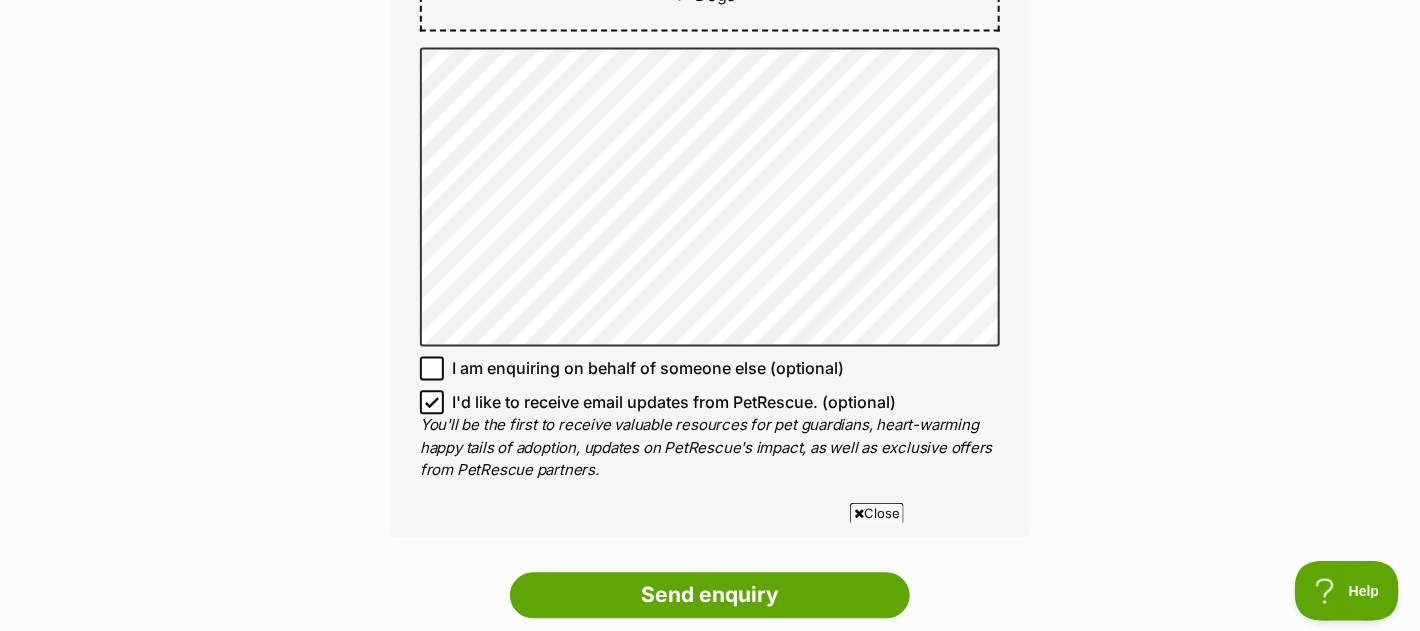 scroll, scrollTop: 1555, scrollLeft: 0, axis: vertical 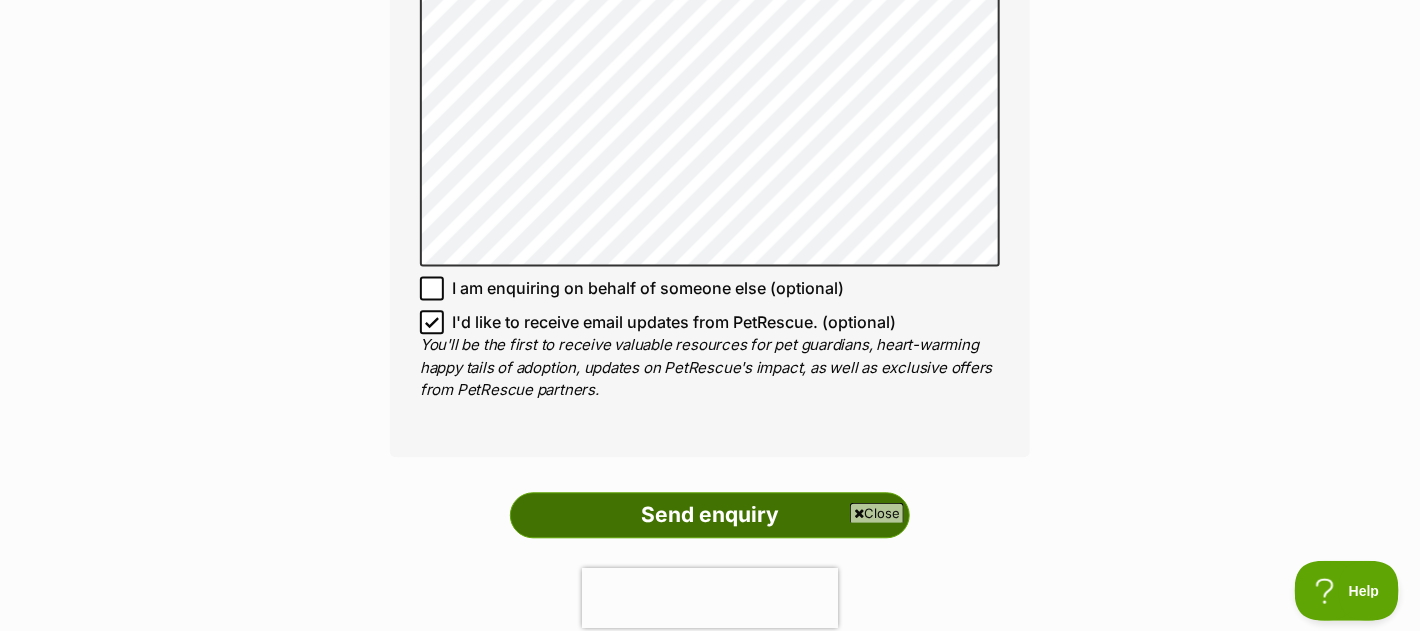 click on "Send enquiry" at bounding box center [710, 515] 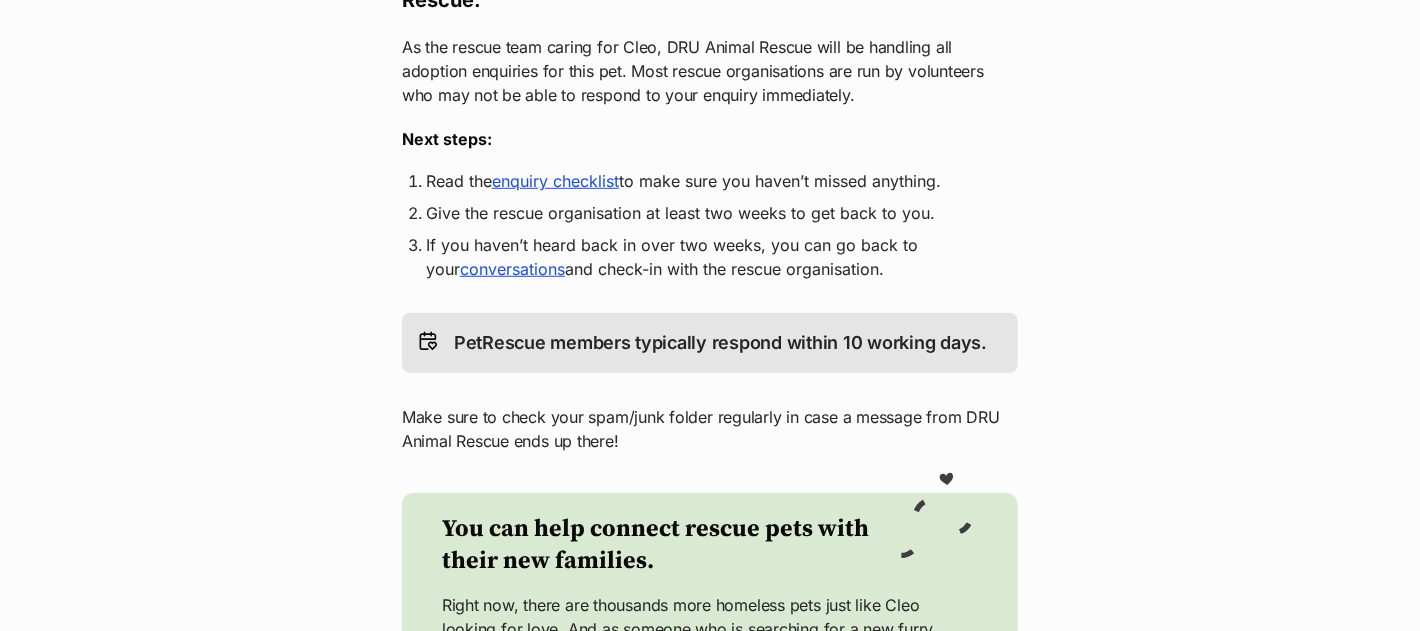 scroll, scrollTop: 0, scrollLeft: 0, axis: both 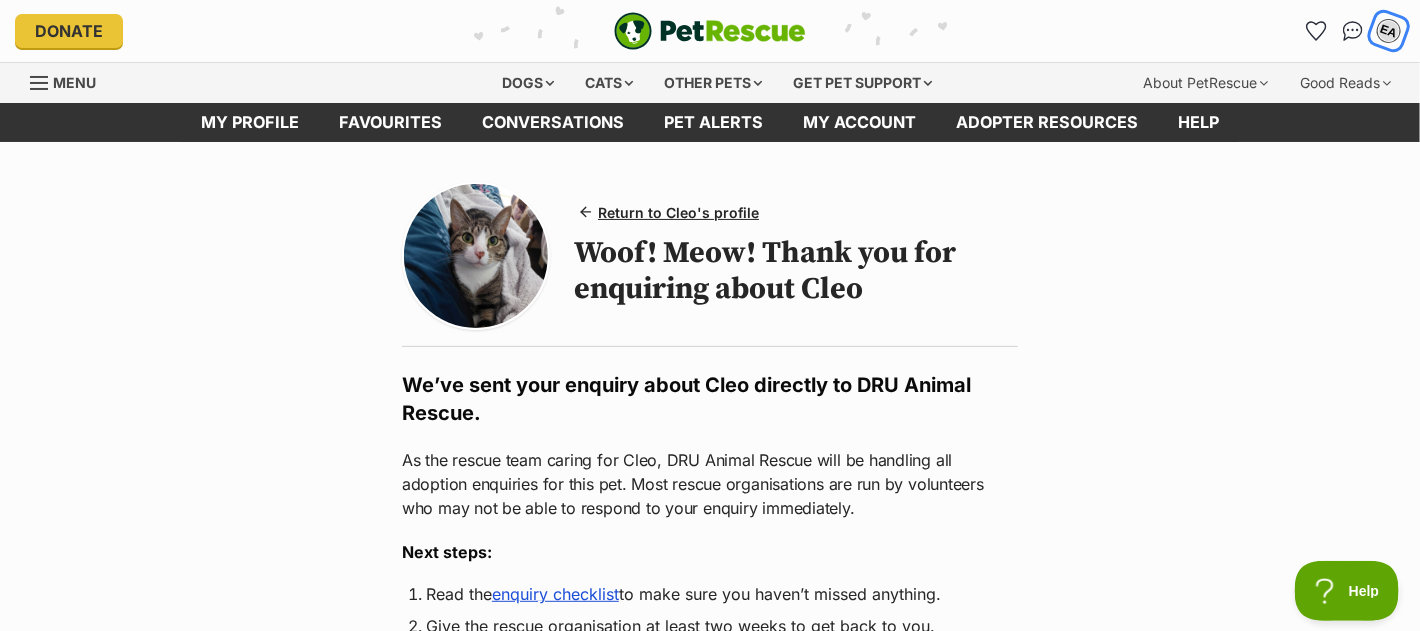 click on "EA" at bounding box center [1389, 31] 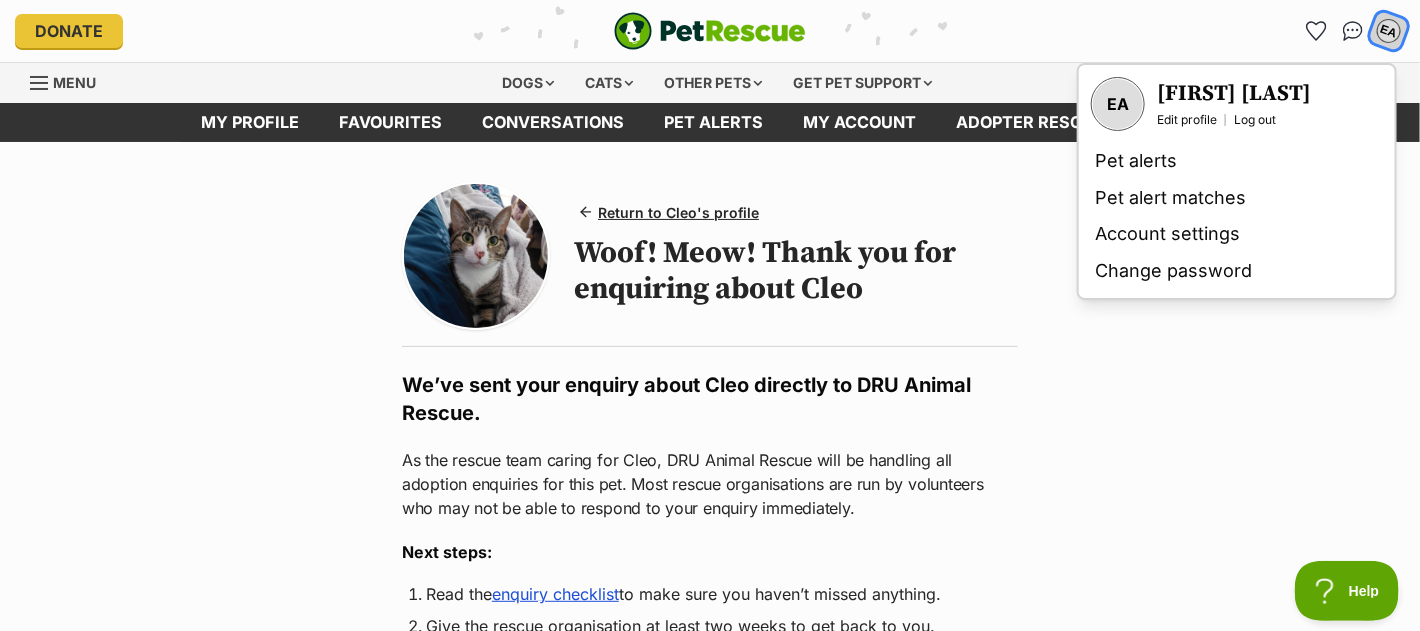 scroll, scrollTop: 0, scrollLeft: 0, axis: both 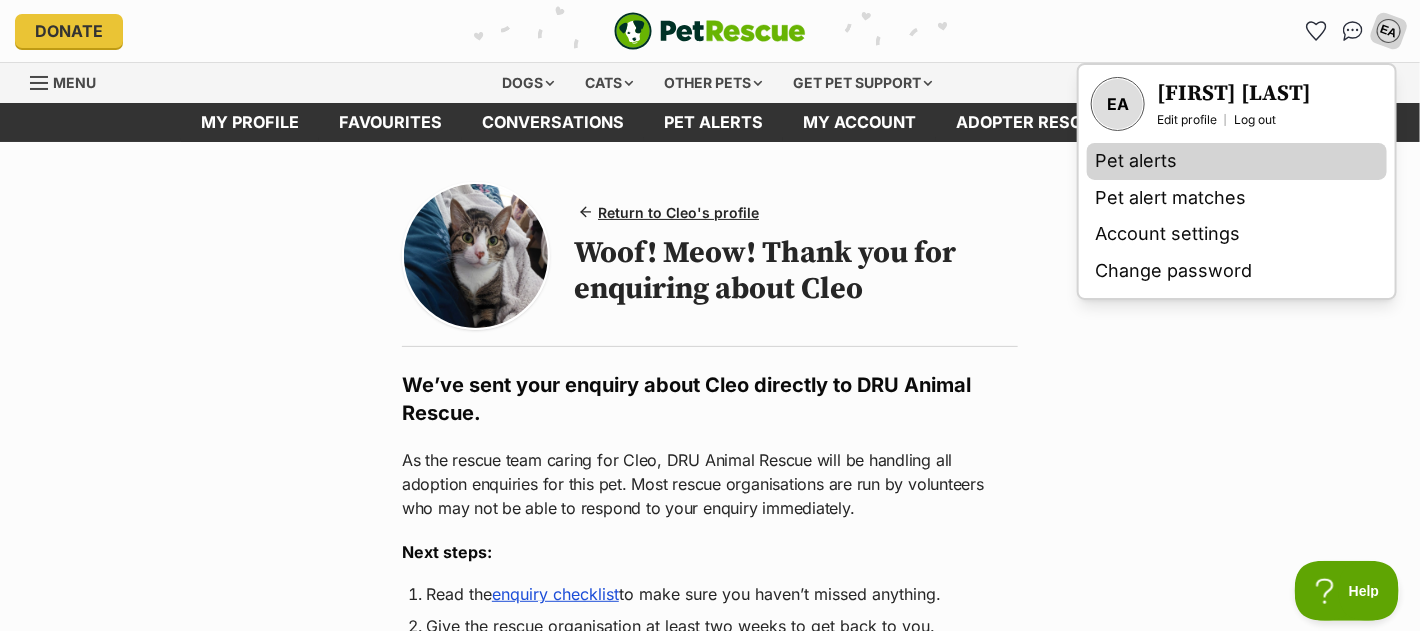 click on "Pet alerts" at bounding box center [1237, 161] 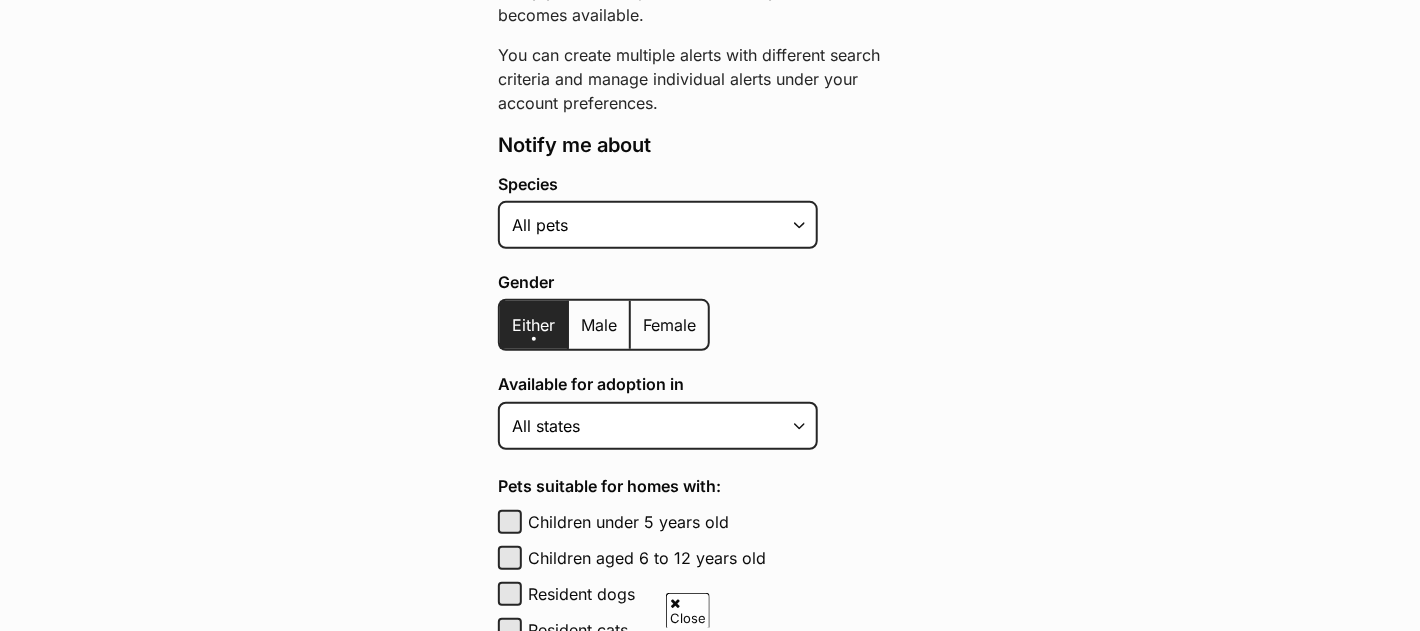 scroll, scrollTop: 0, scrollLeft: 0, axis: both 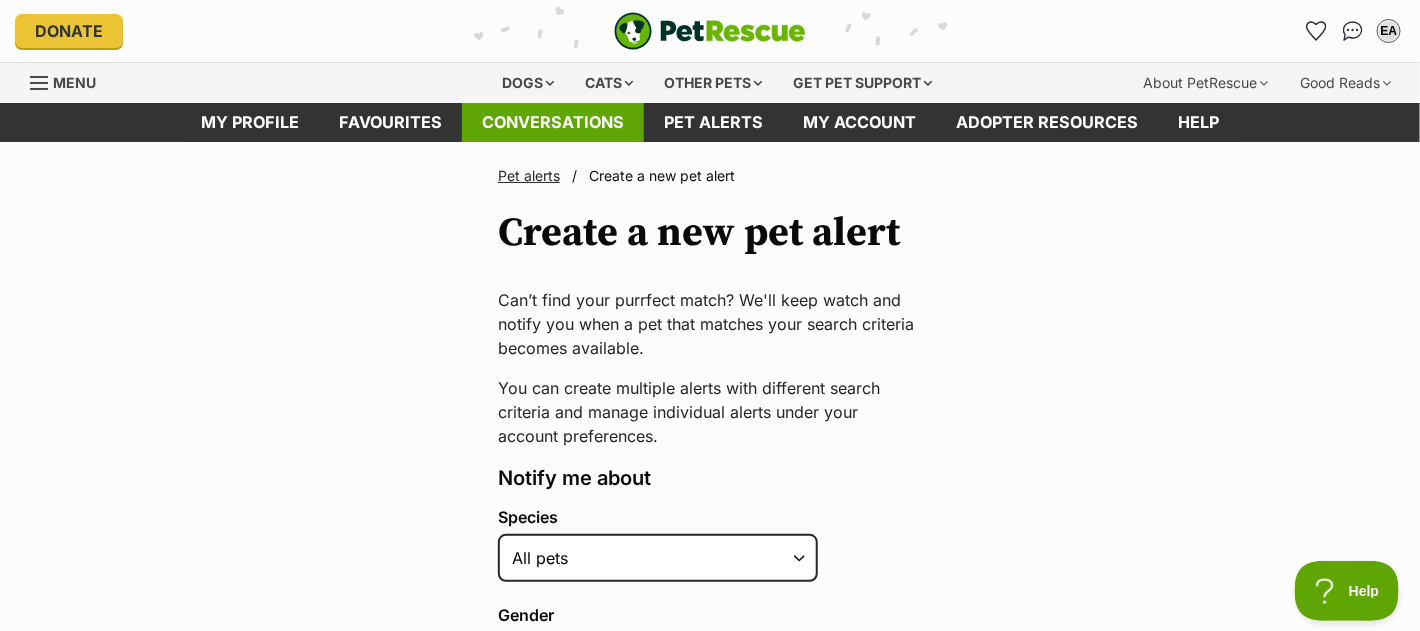 click on "Conversations" at bounding box center [553, 122] 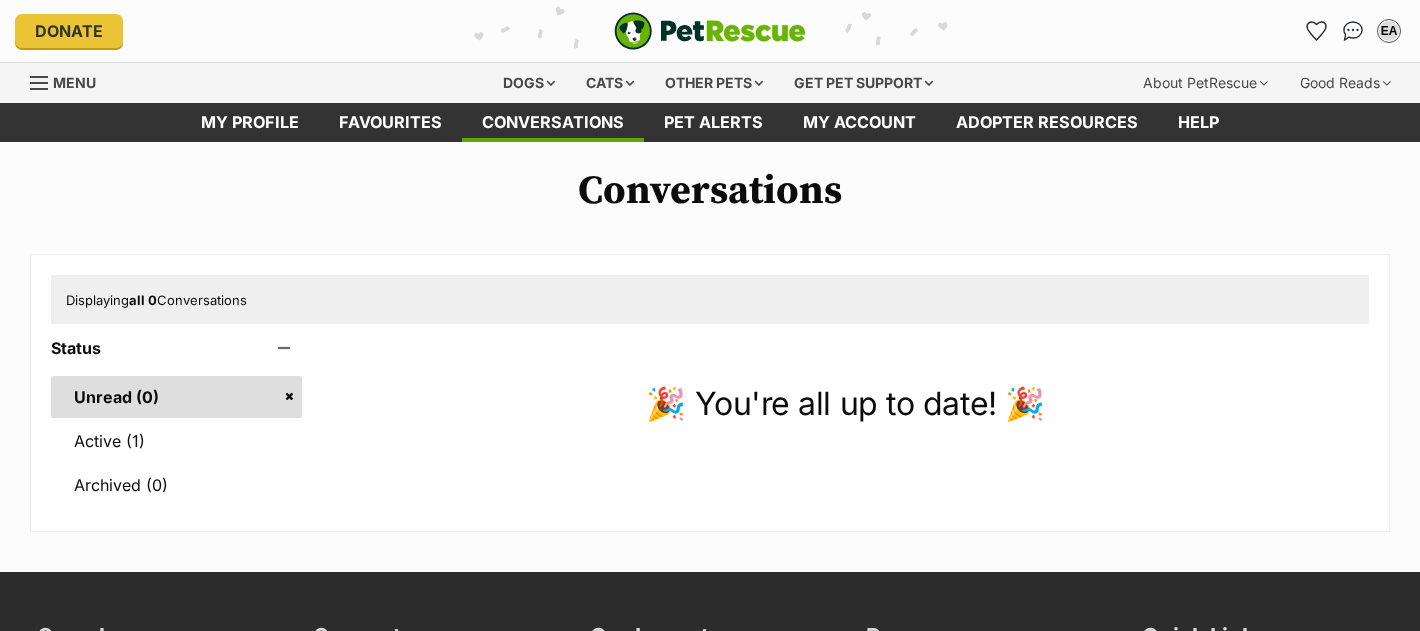 scroll, scrollTop: 0, scrollLeft: 0, axis: both 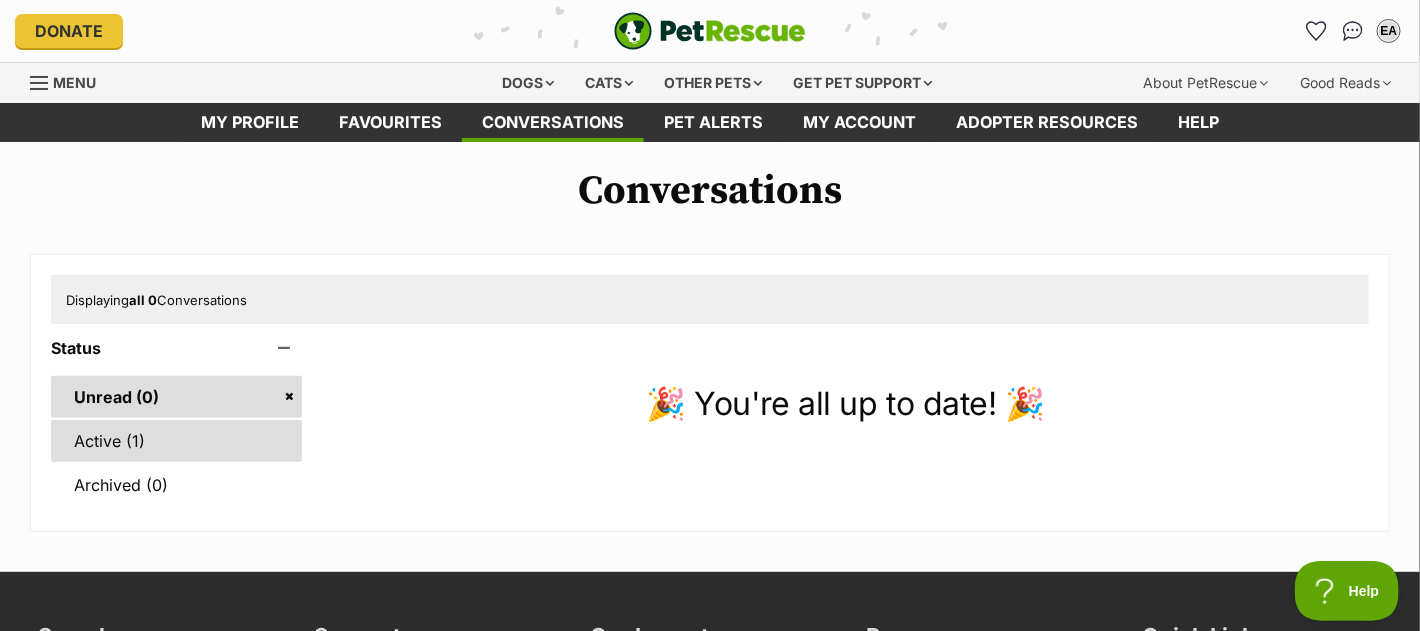 click on "Active (1)" at bounding box center (176, 441) 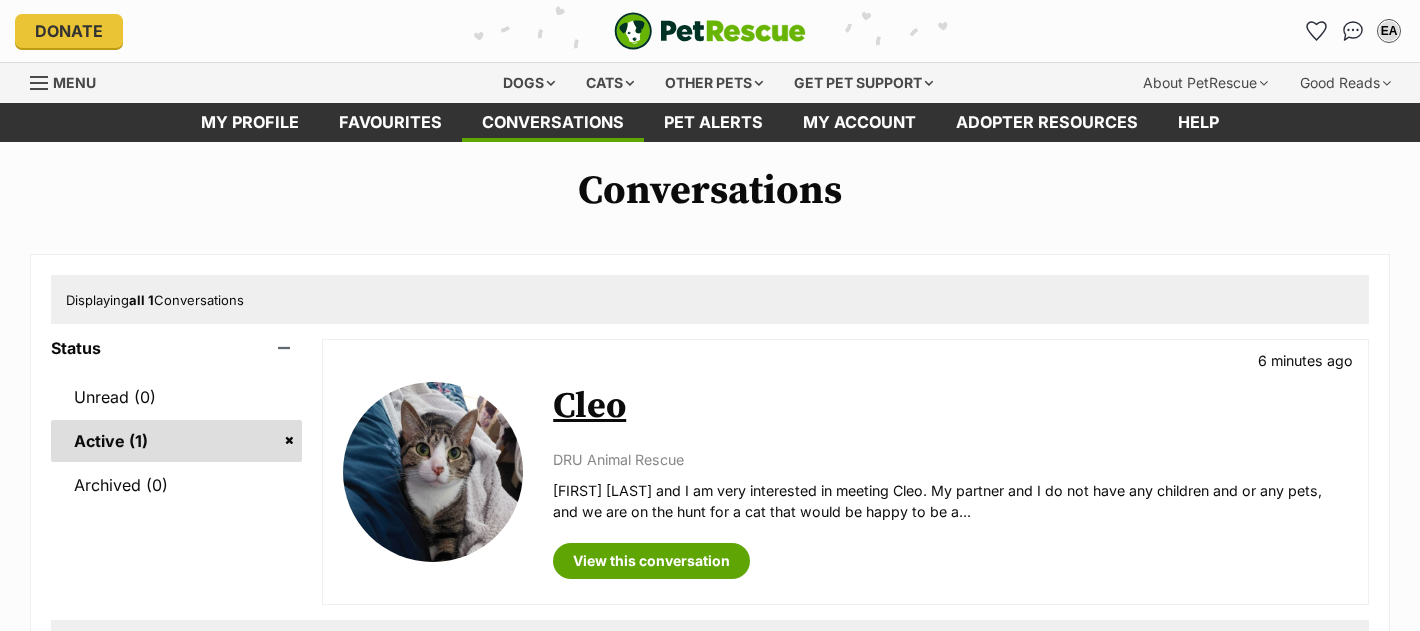 scroll, scrollTop: 0, scrollLeft: 0, axis: both 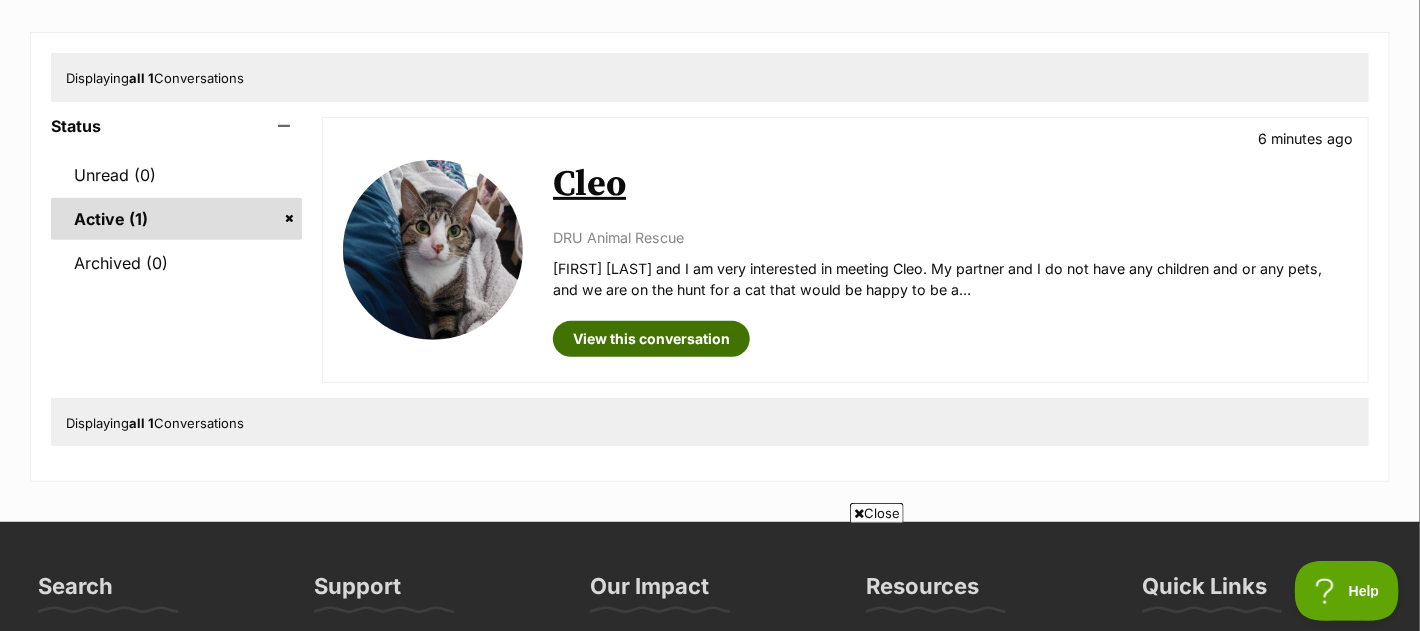 click on "View this conversation" at bounding box center [651, 339] 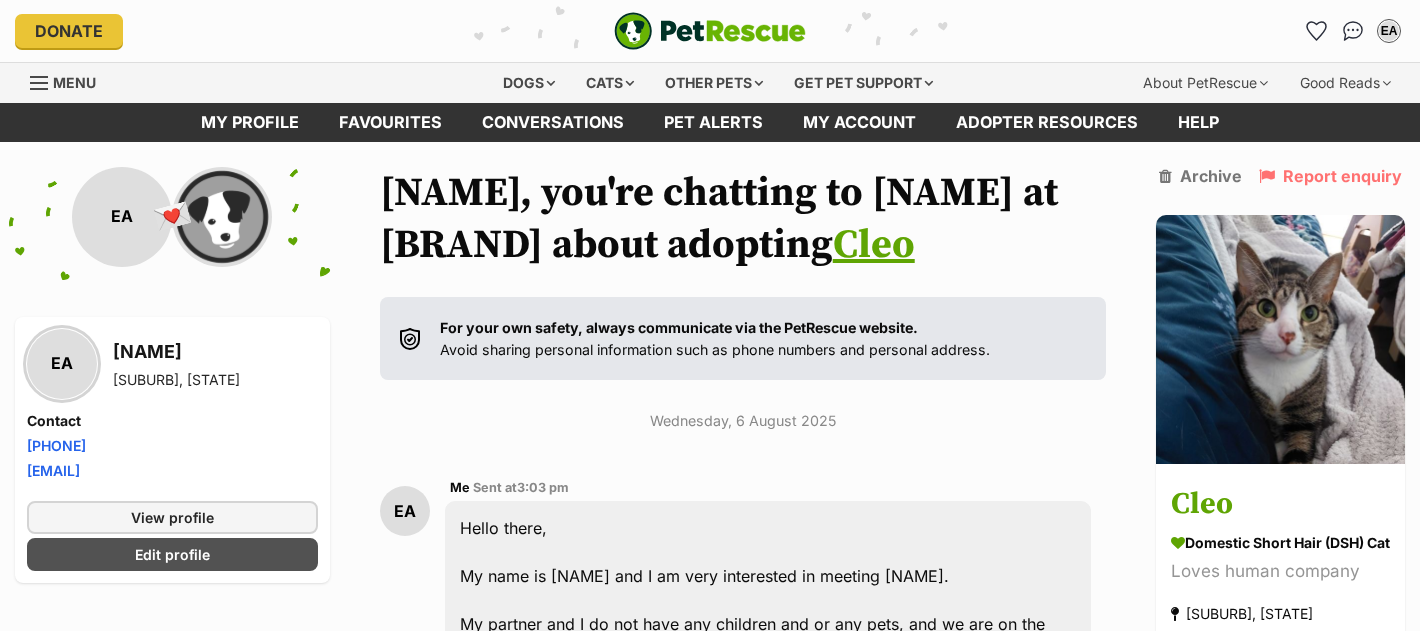 scroll, scrollTop: 5, scrollLeft: 0, axis: vertical 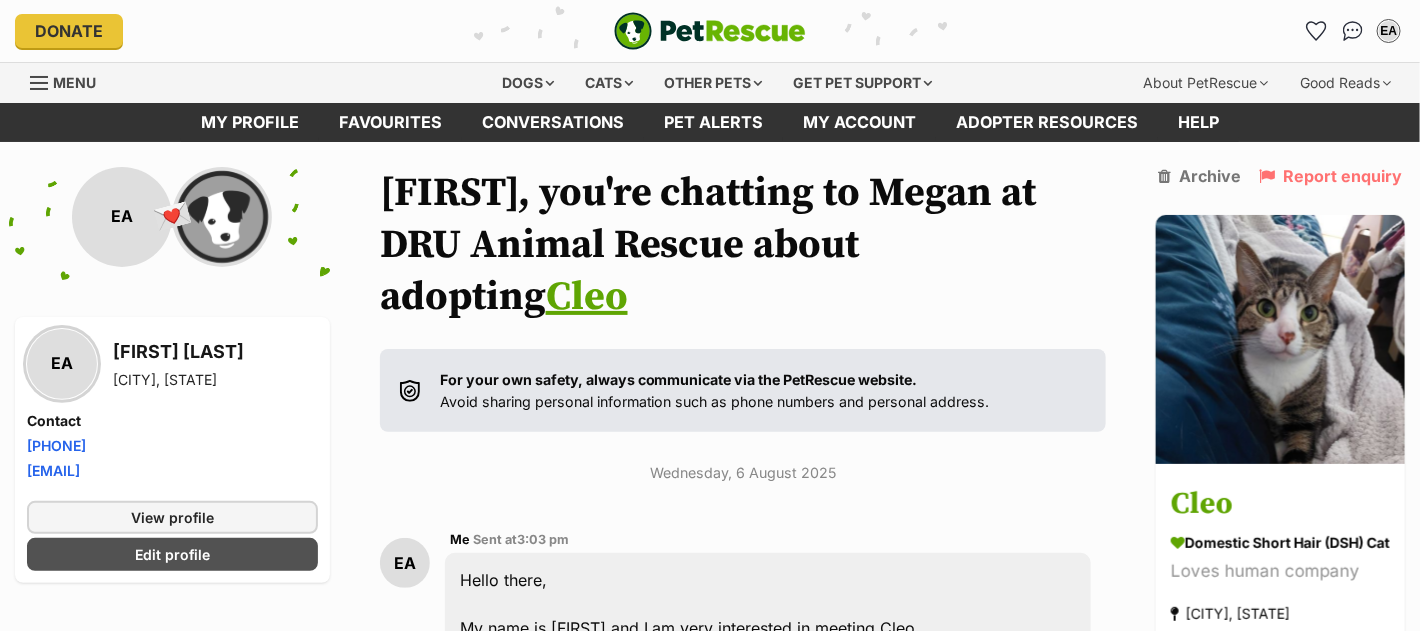 click on "[DAY], [NUMBER] [MONTH] [YEAR]
EA
Me
Sent at
[TIME]
Hello there,
My name is [FIRST] and I am very interested in meeting Cleo.
My partner and I do not have any children and or any pets, and we are on the hunt for a cat that would be happy to be an inside pet and be the recipient of exclusive love and attention.
What appeals to us about Cleo is that she is friendly with humans and loves to cuddle.
Can you please let me know if it would be possible to meet Cleo?
Warm regards
[FIRST]" at bounding box center (743, 710) 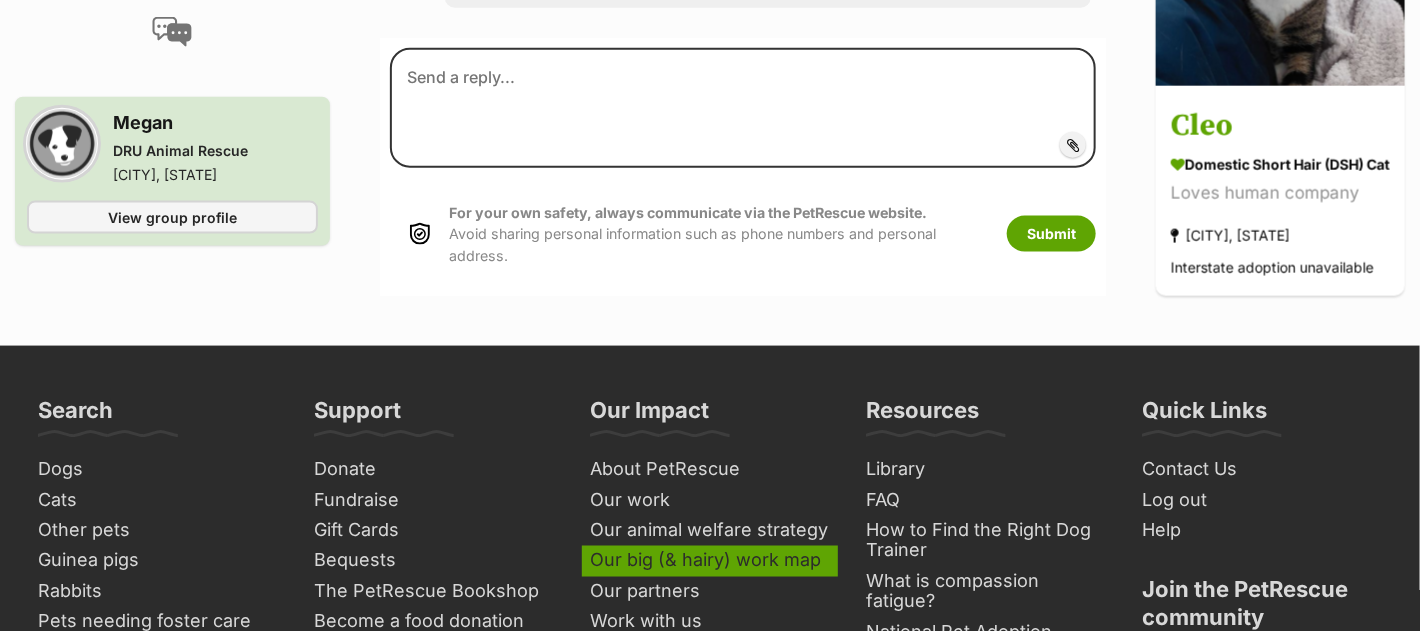 scroll, scrollTop: 777, scrollLeft: 0, axis: vertical 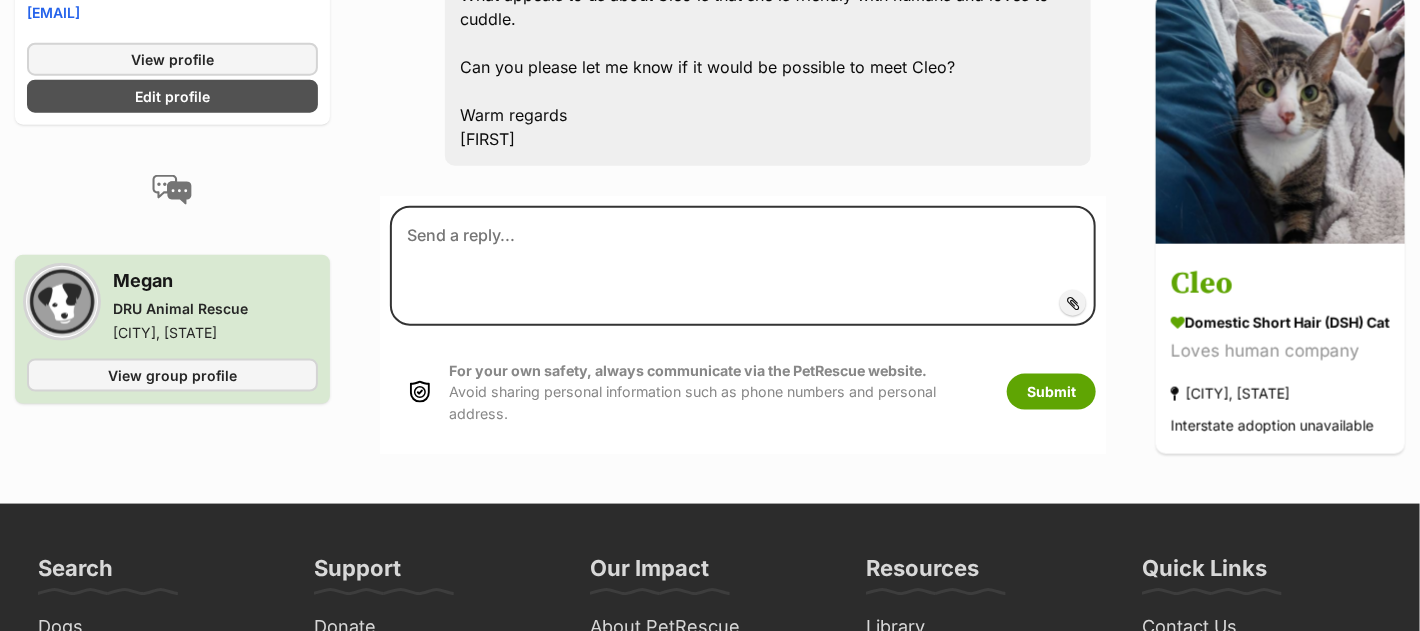 click on "For your own safety, always communicate via the PetRescue website.  Avoid sharing personal information such as phone numbers and personal address." at bounding box center [718, 392] 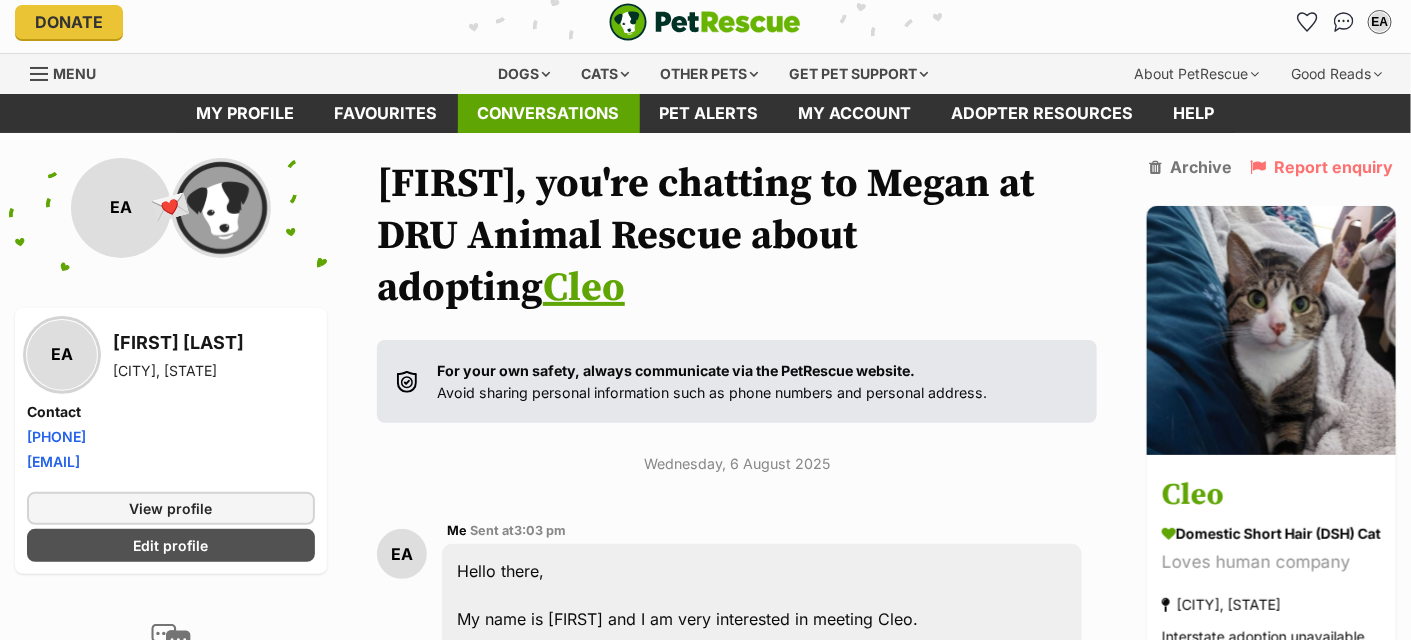 scroll, scrollTop: 0, scrollLeft: 0, axis: both 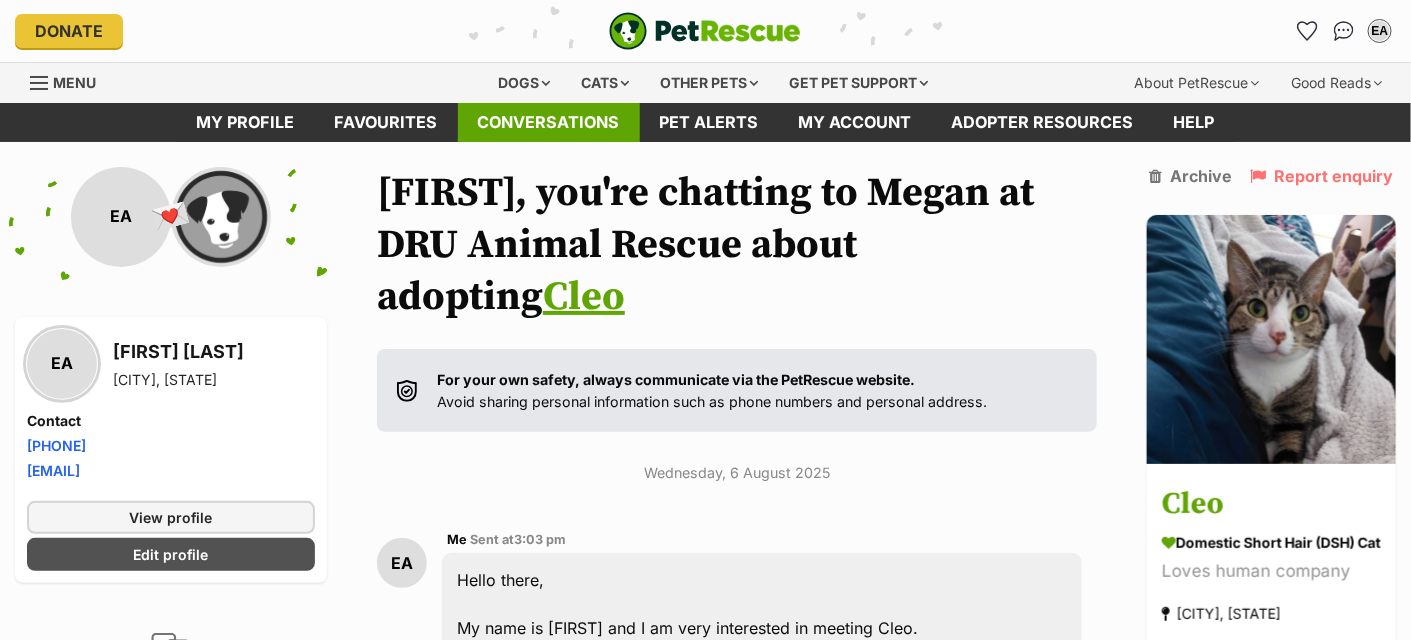 click on "Conversations" at bounding box center (549, 122) 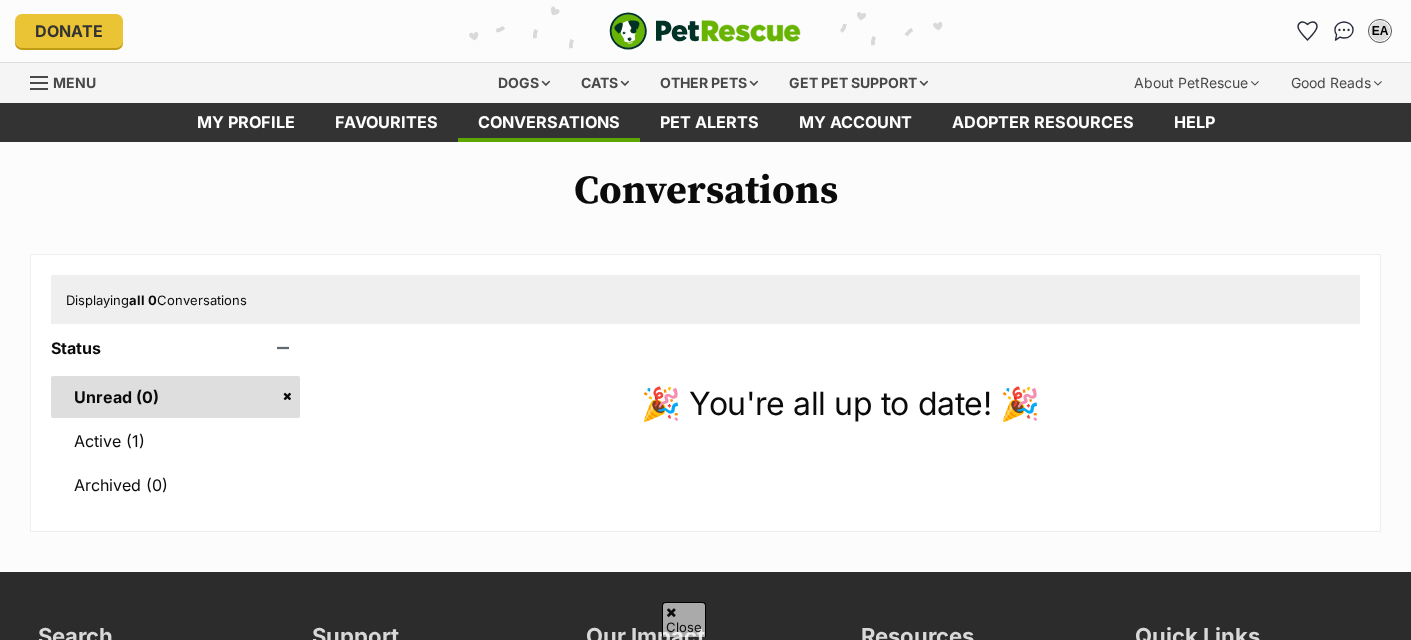 scroll, scrollTop: 444, scrollLeft: 0, axis: vertical 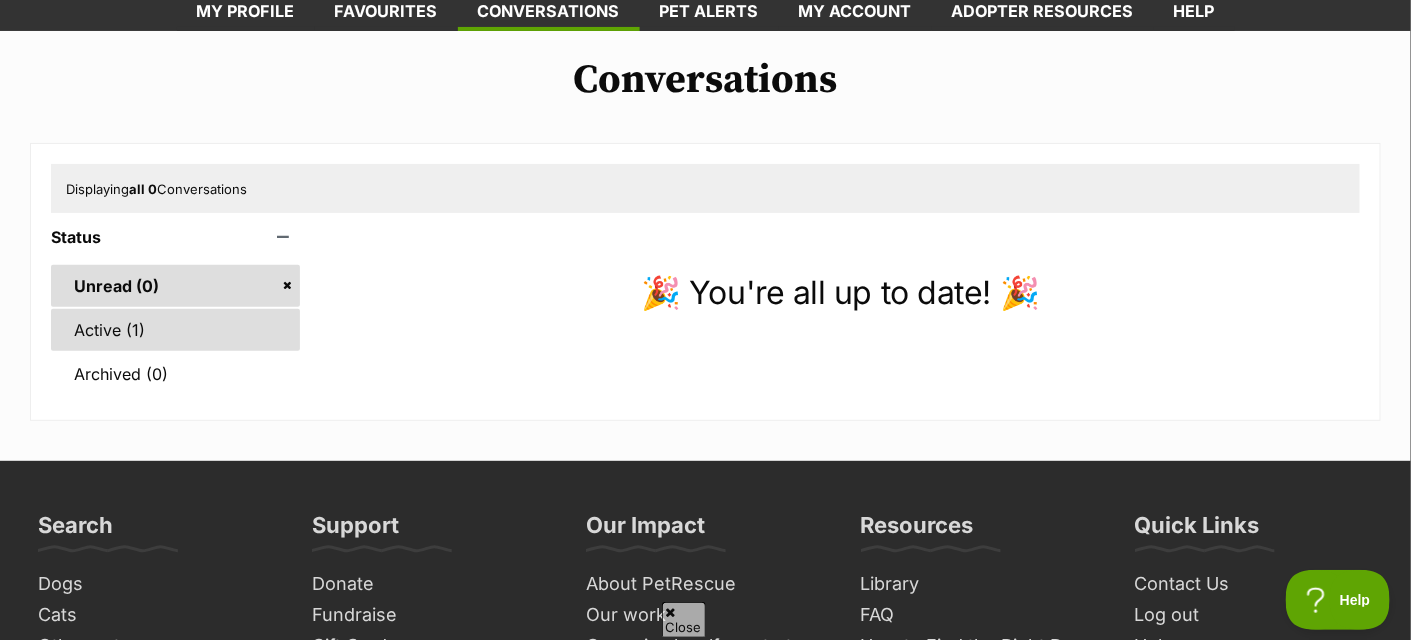 click on "Active (1)" at bounding box center [175, 330] 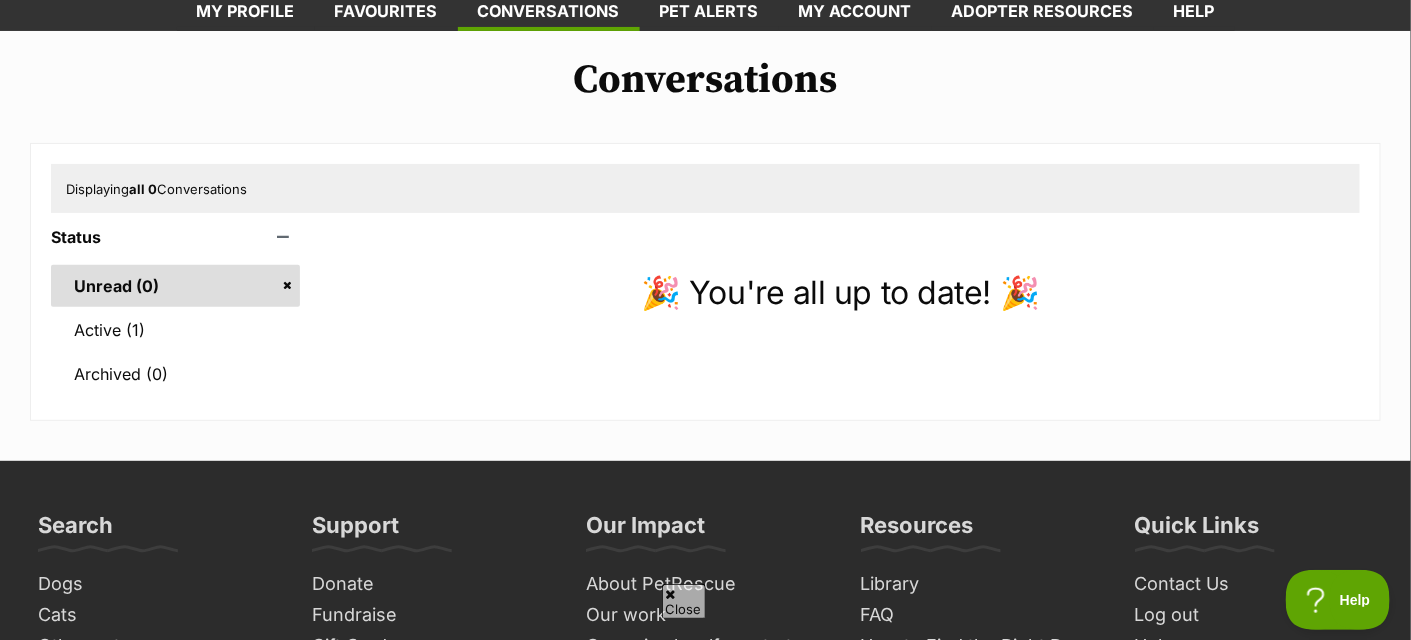 scroll, scrollTop: 0, scrollLeft: 0, axis: both 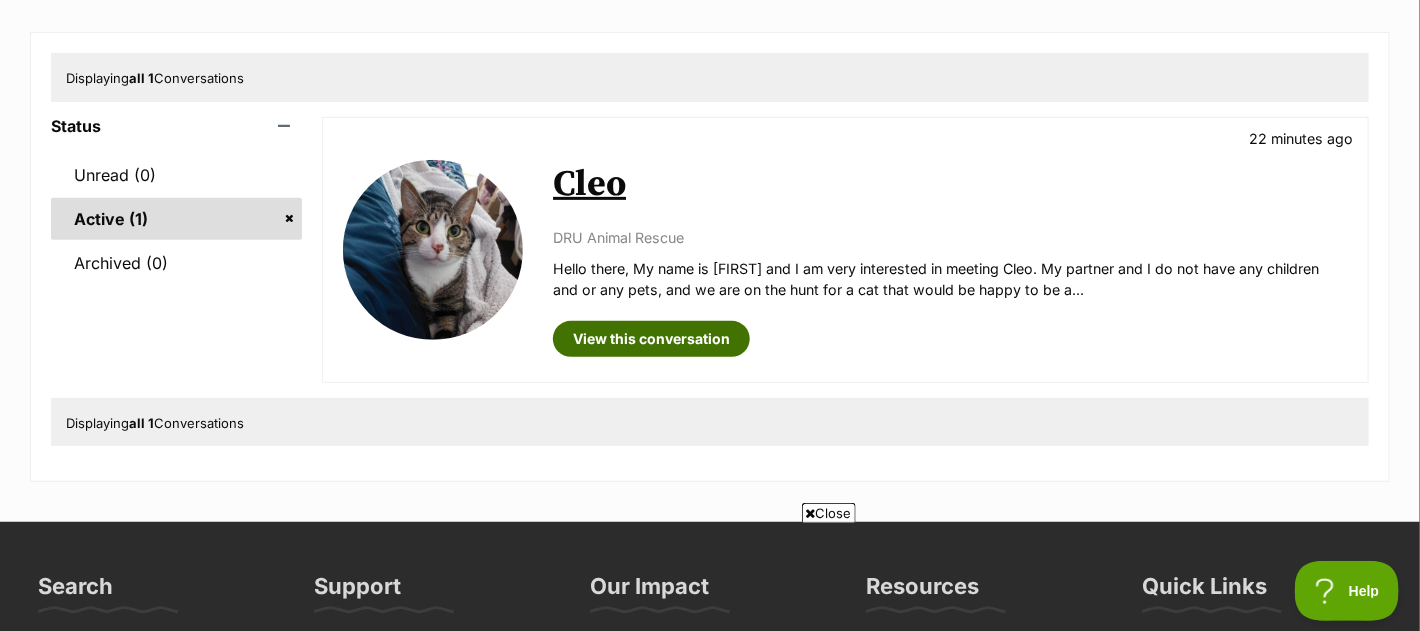click on "View this conversation" at bounding box center (651, 339) 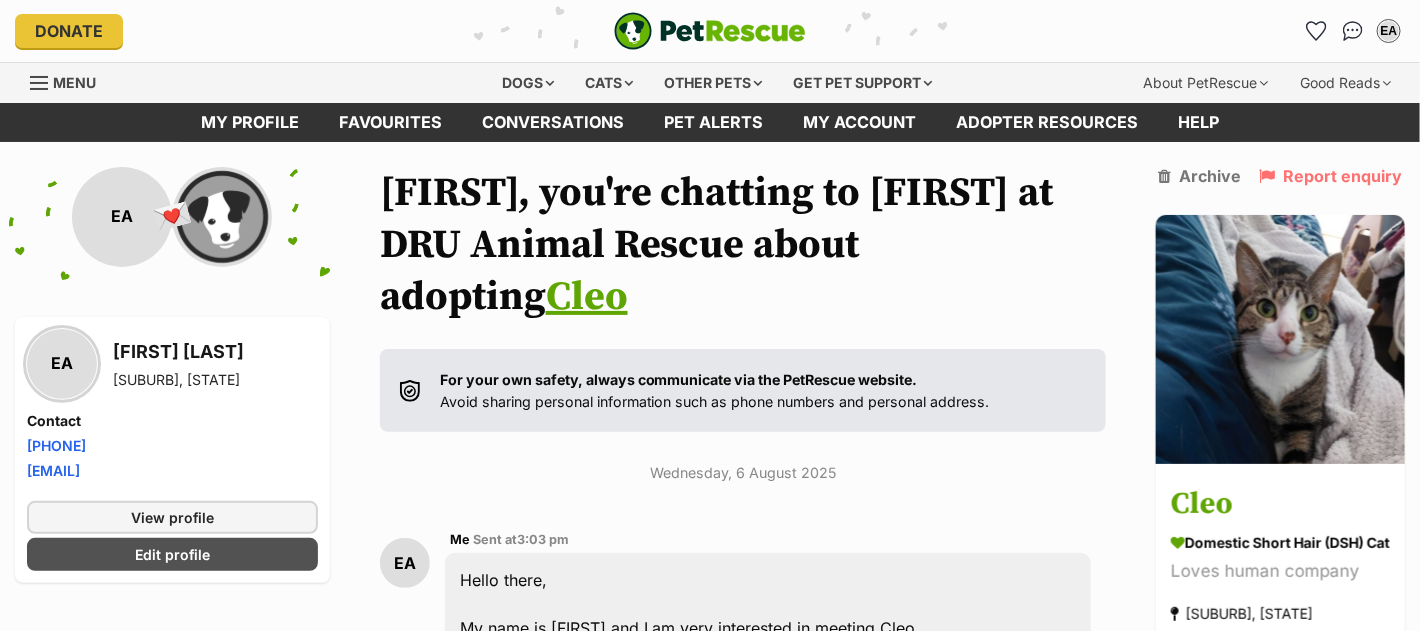 scroll, scrollTop: 444, scrollLeft: 0, axis: vertical 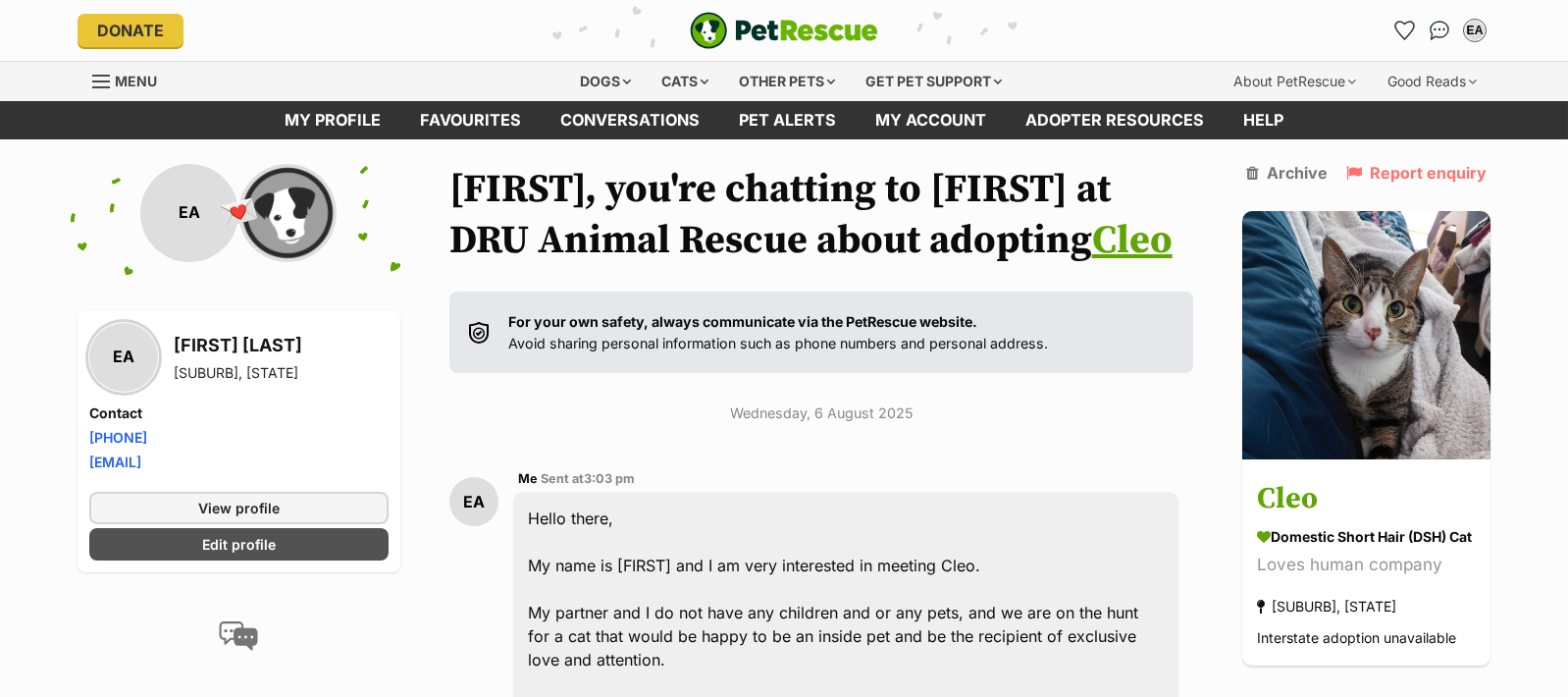 click at bounding box center [287, 213] 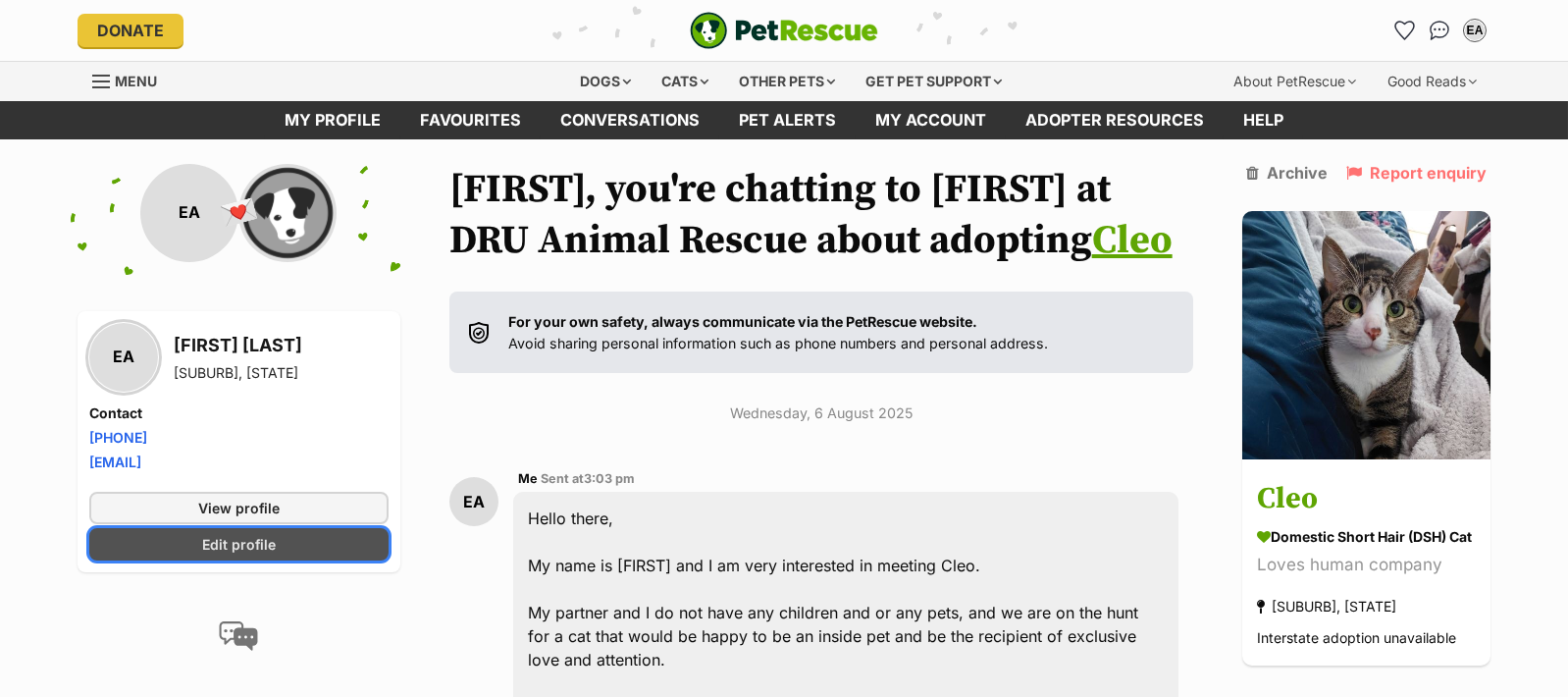 click on "Edit profile" at bounding box center [238, 544] 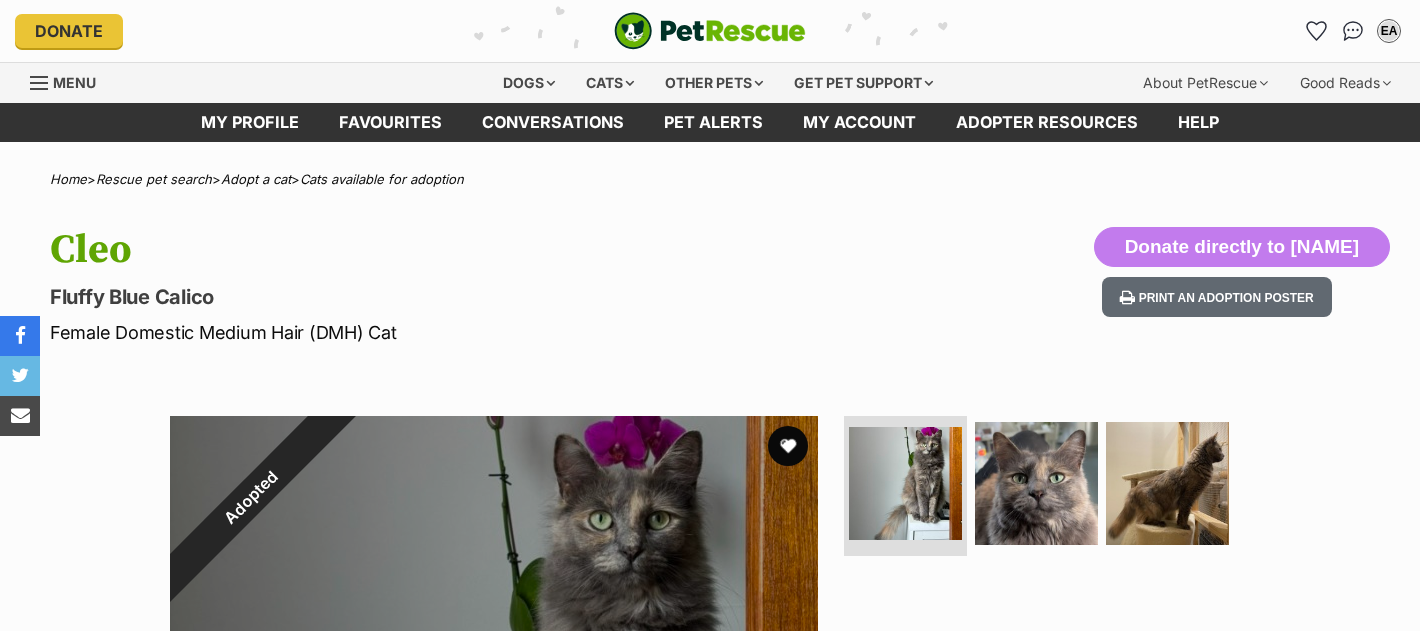scroll, scrollTop: 0, scrollLeft: 0, axis: both 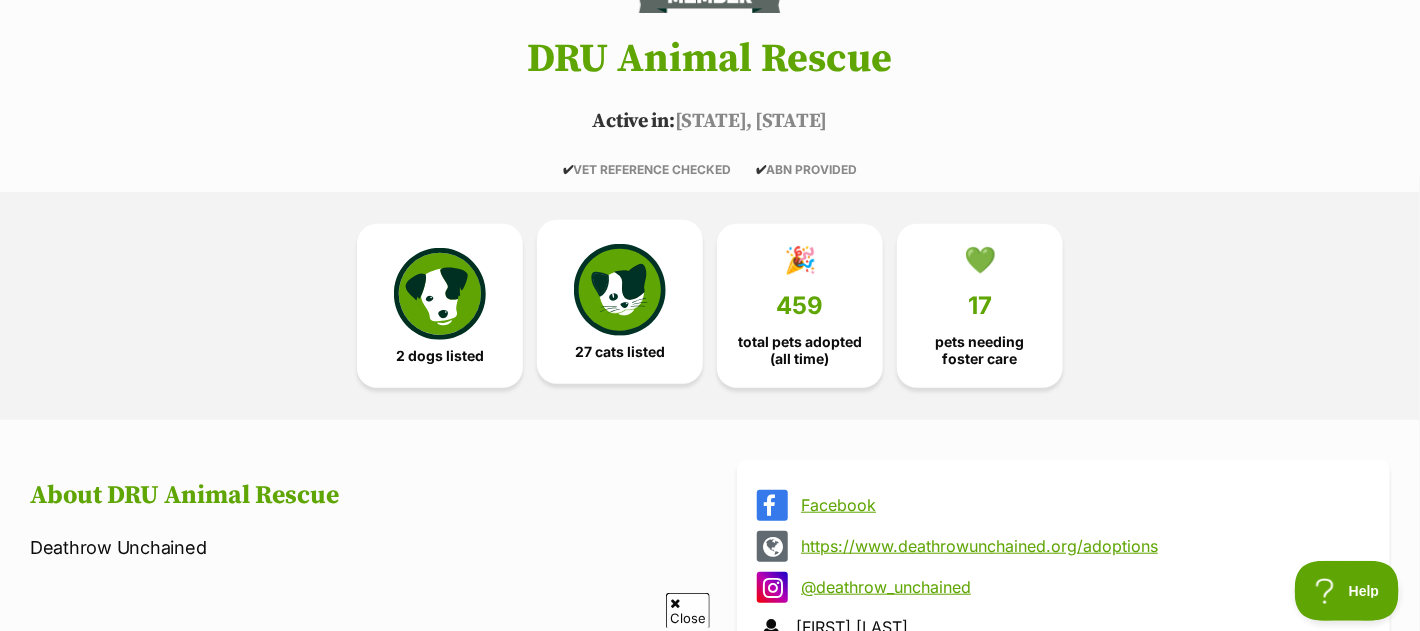 click at bounding box center [620, 290] 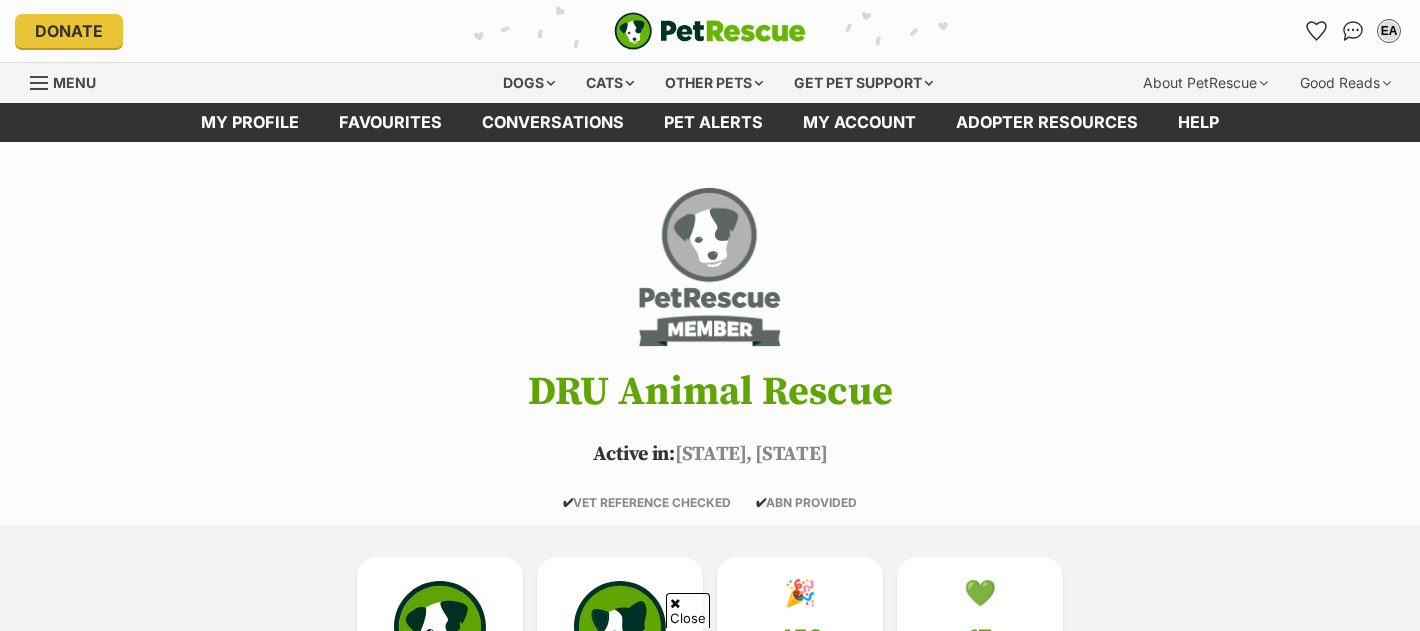 scroll, scrollTop: 555, scrollLeft: 0, axis: vertical 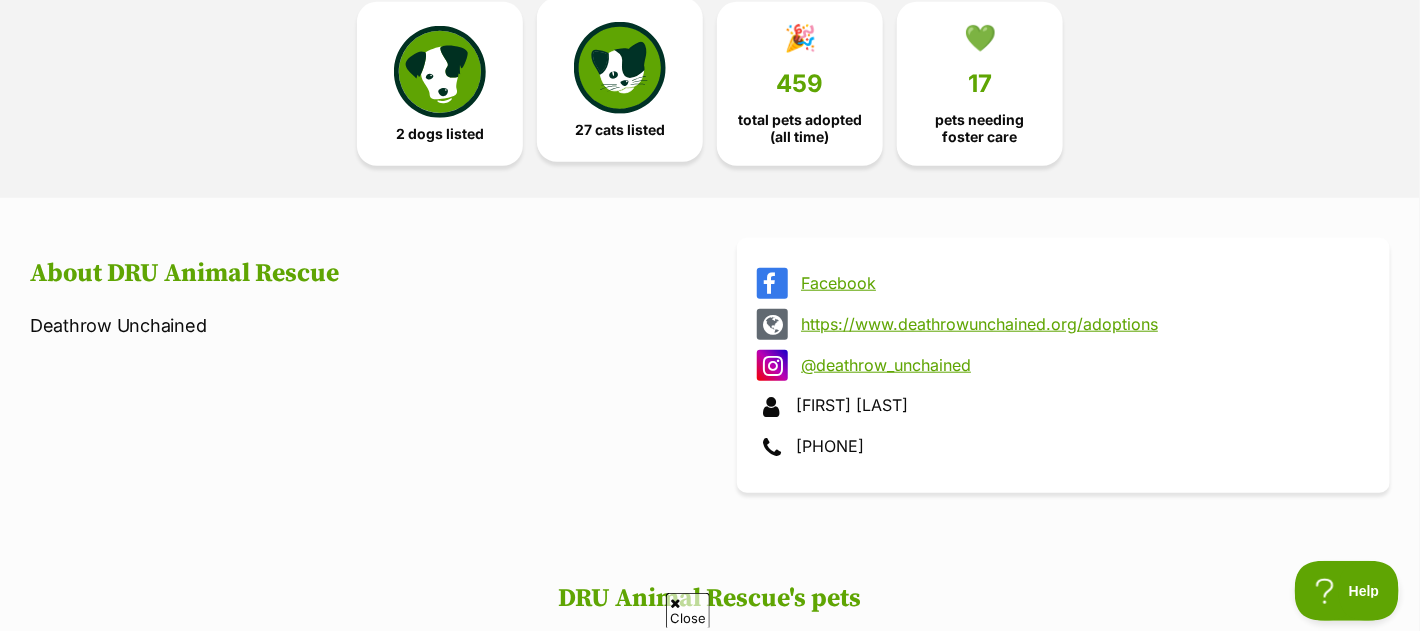 click at bounding box center [620, 68] 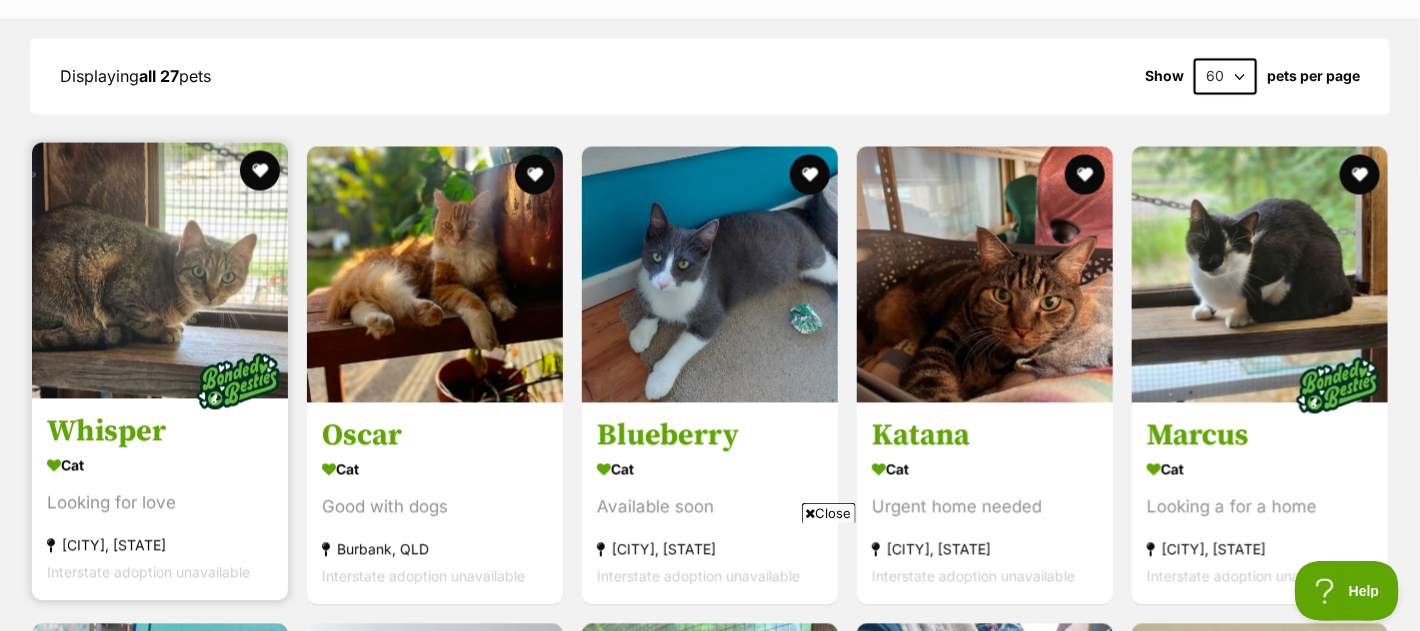 scroll, scrollTop: 1360, scrollLeft: 0, axis: vertical 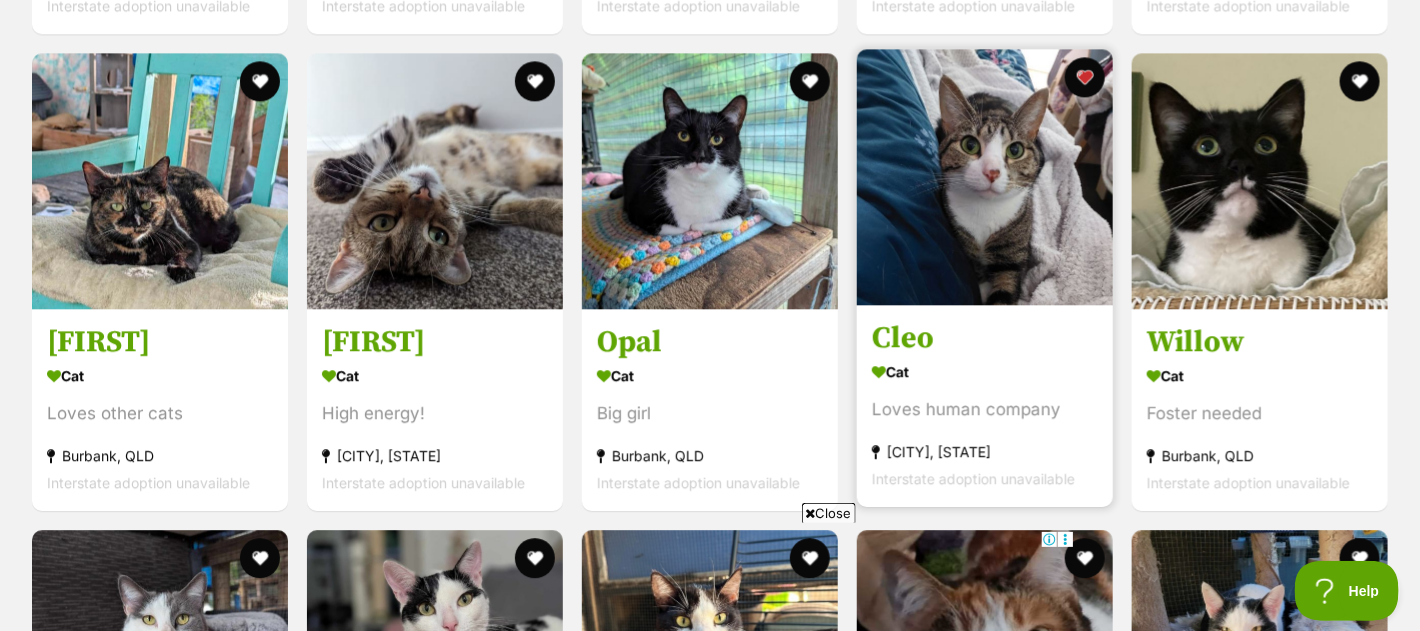 click at bounding box center [985, 177] 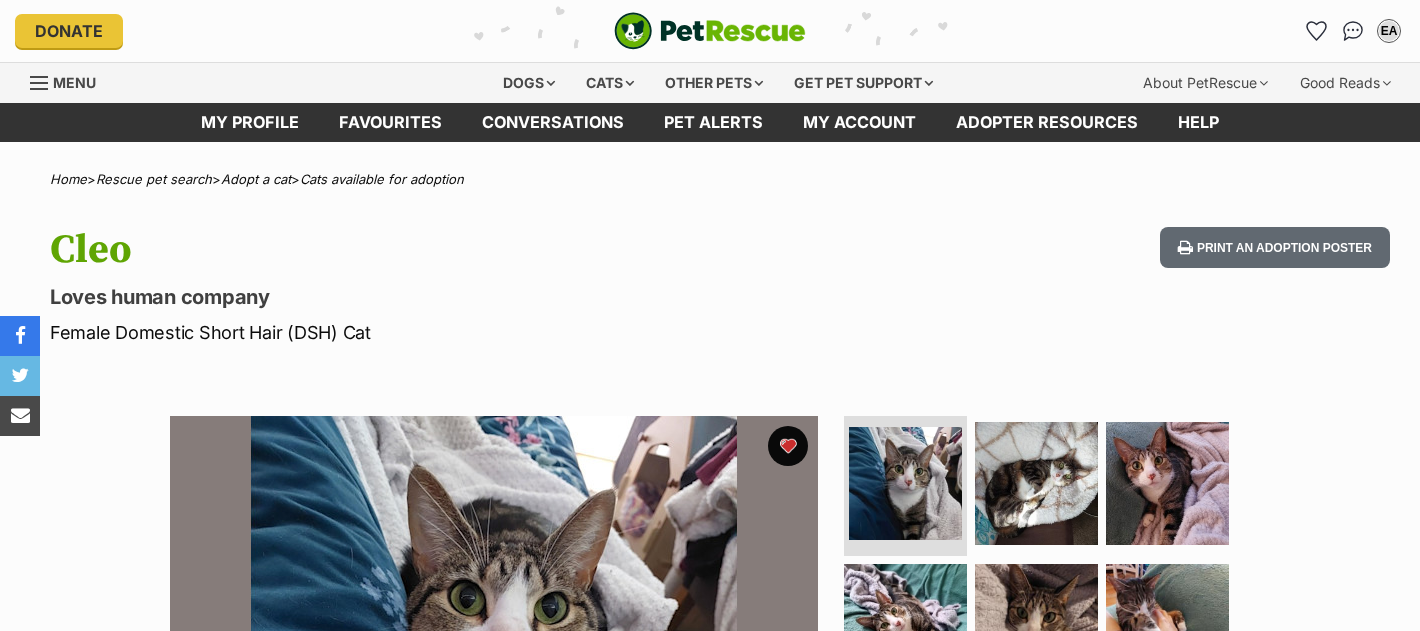 scroll, scrollTop: 0, scrollLeft: 0, axis: both 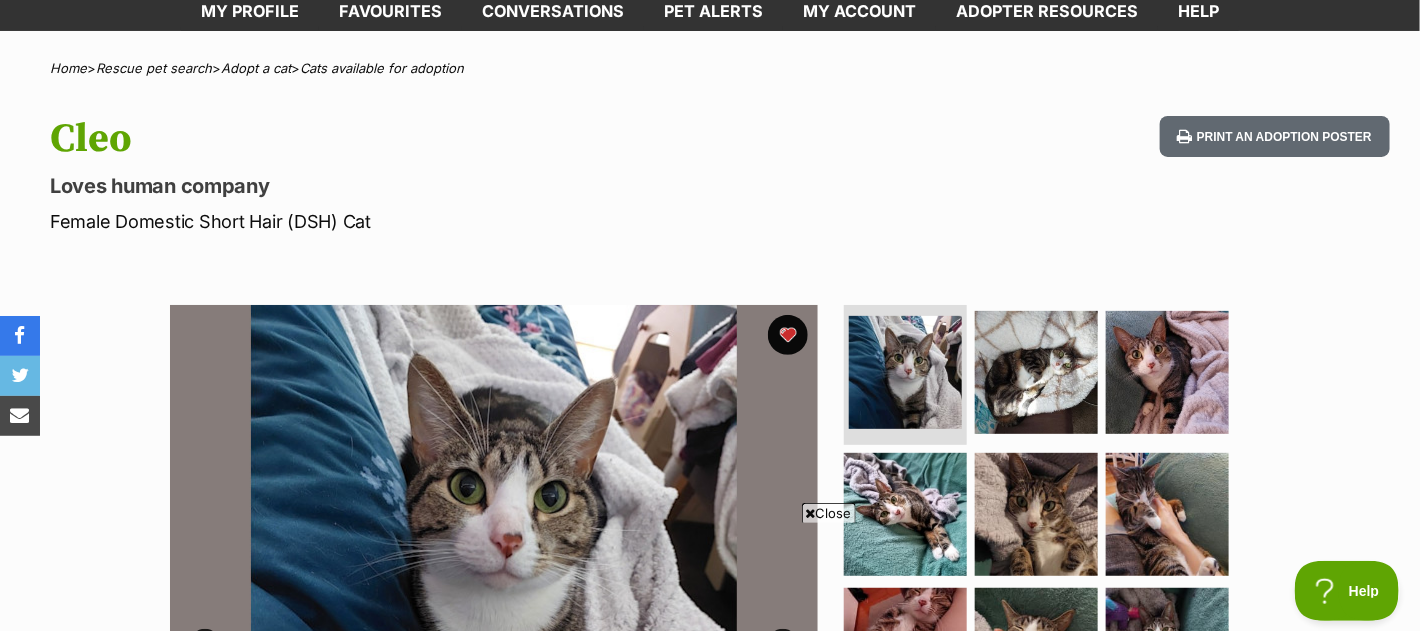 drag, startPoint x: 831, startPoint y: 512, endPoint x: 806, endPoint y: 514, distance: 25.079872 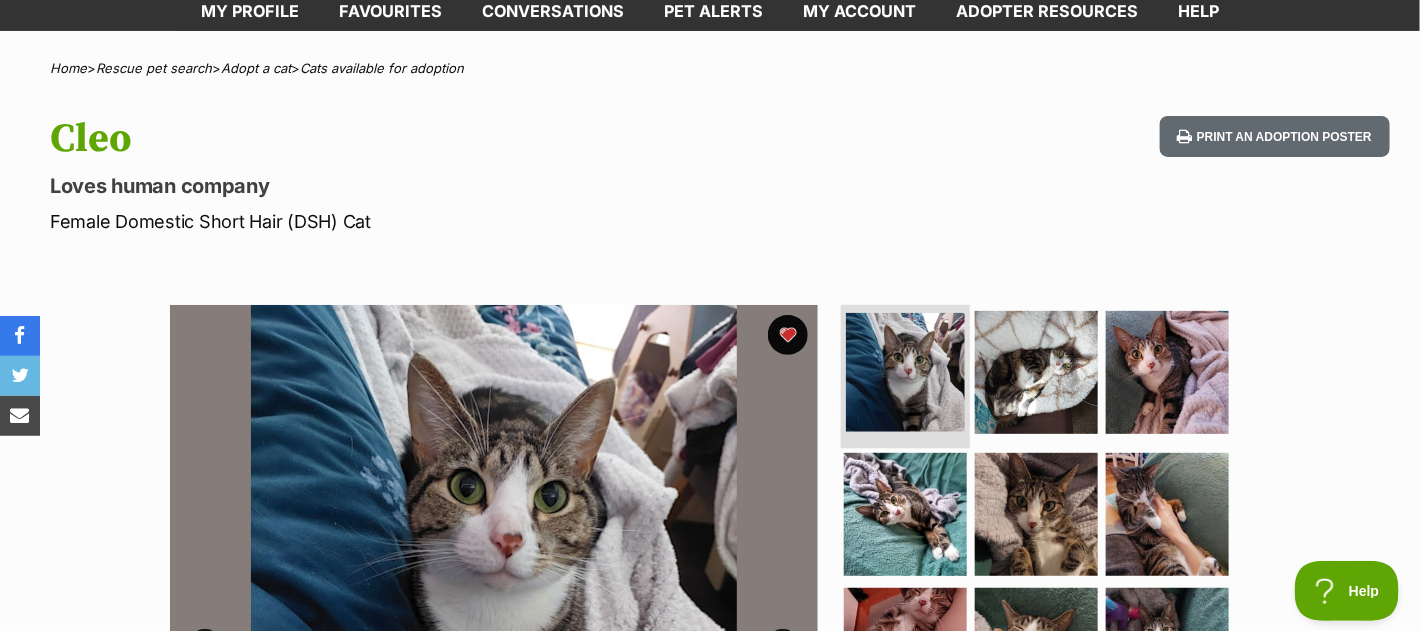 scroll, scrollTop: 0, scrollLeft: 0, axis: both 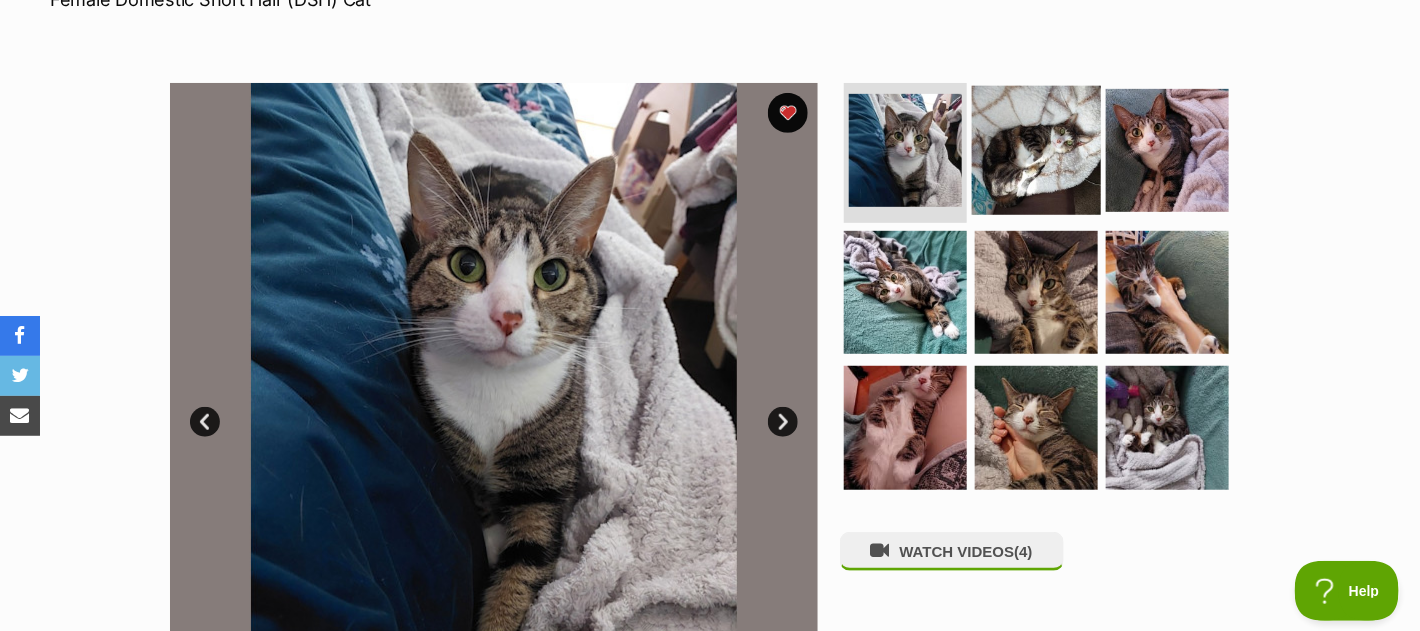 click at bounding box center (1036, 150) 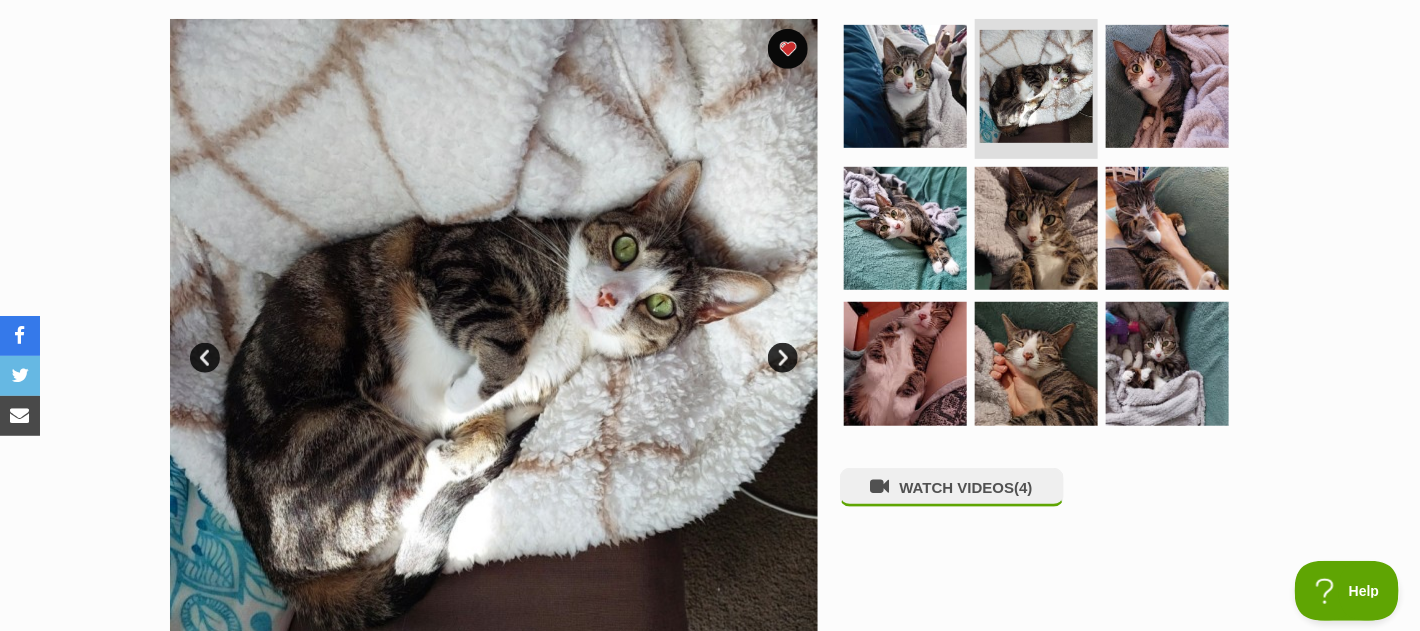 scroll, scrollTop: 444, scrollLeft: 0, axis: vertical 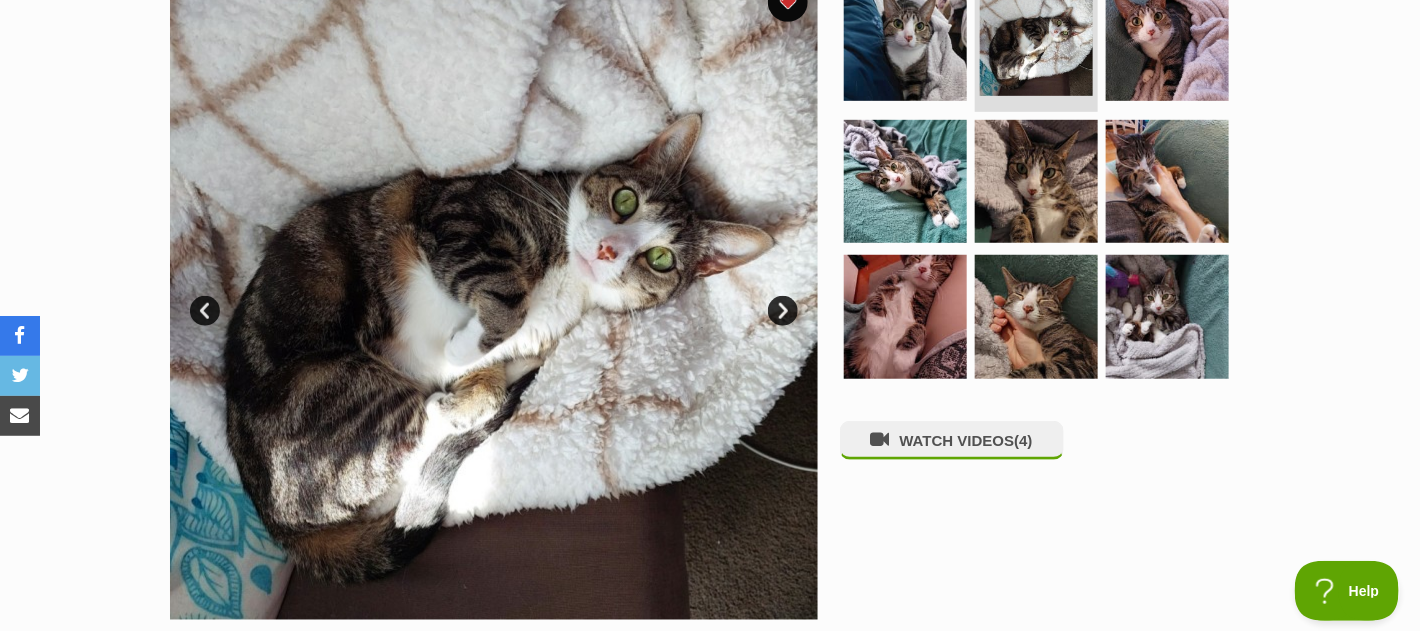 click on "Next" at bounding box center (783, 311) 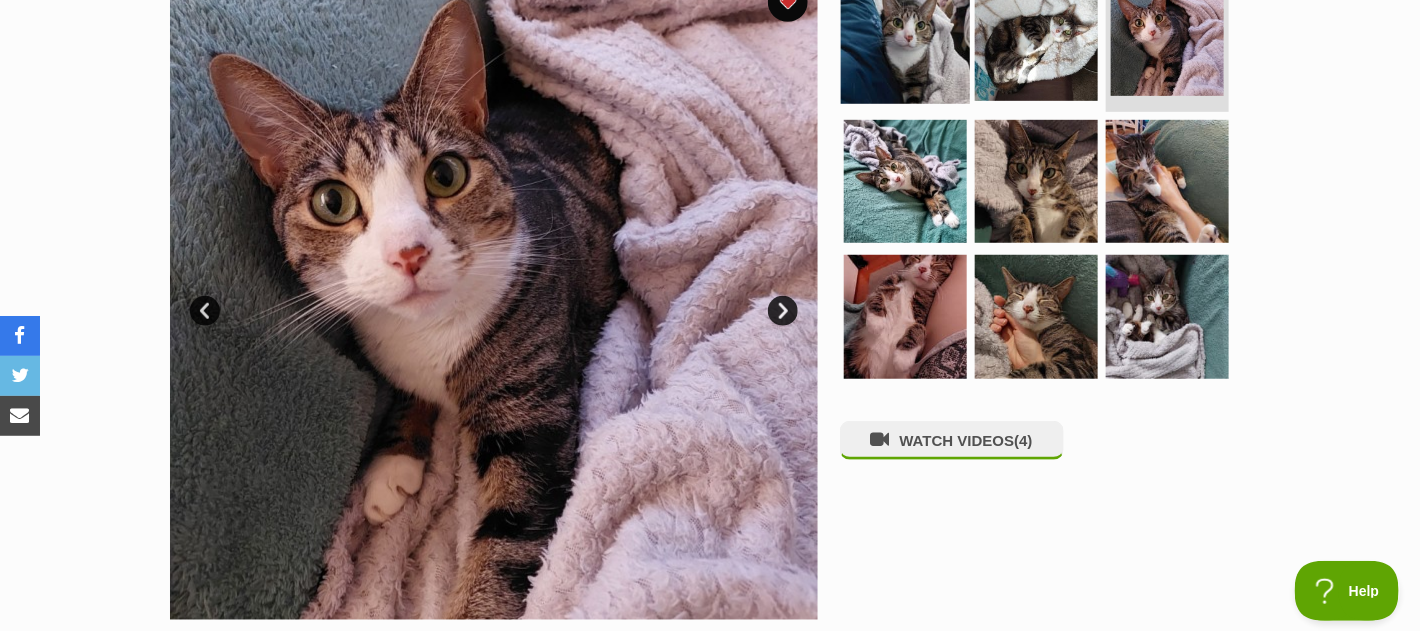 scroll, scrollTop: 0, scrollLeft: 0, axis: both 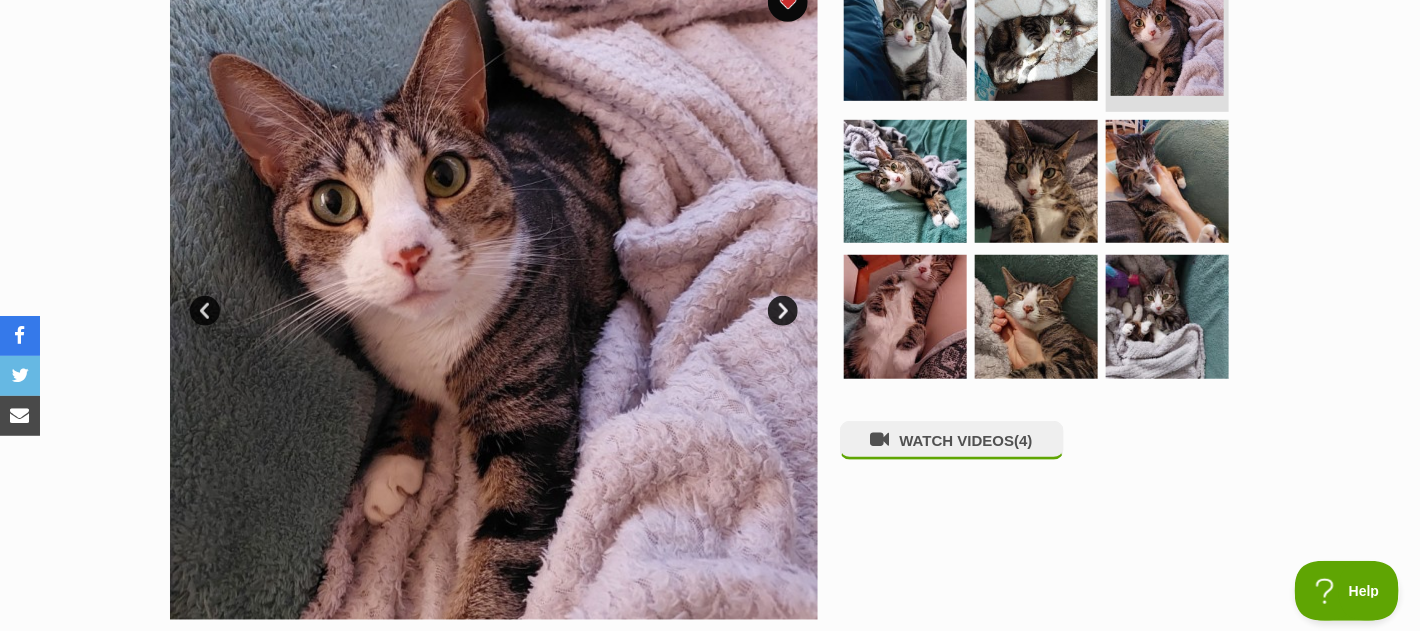 click on "Next" at bounding box center [783, 311] 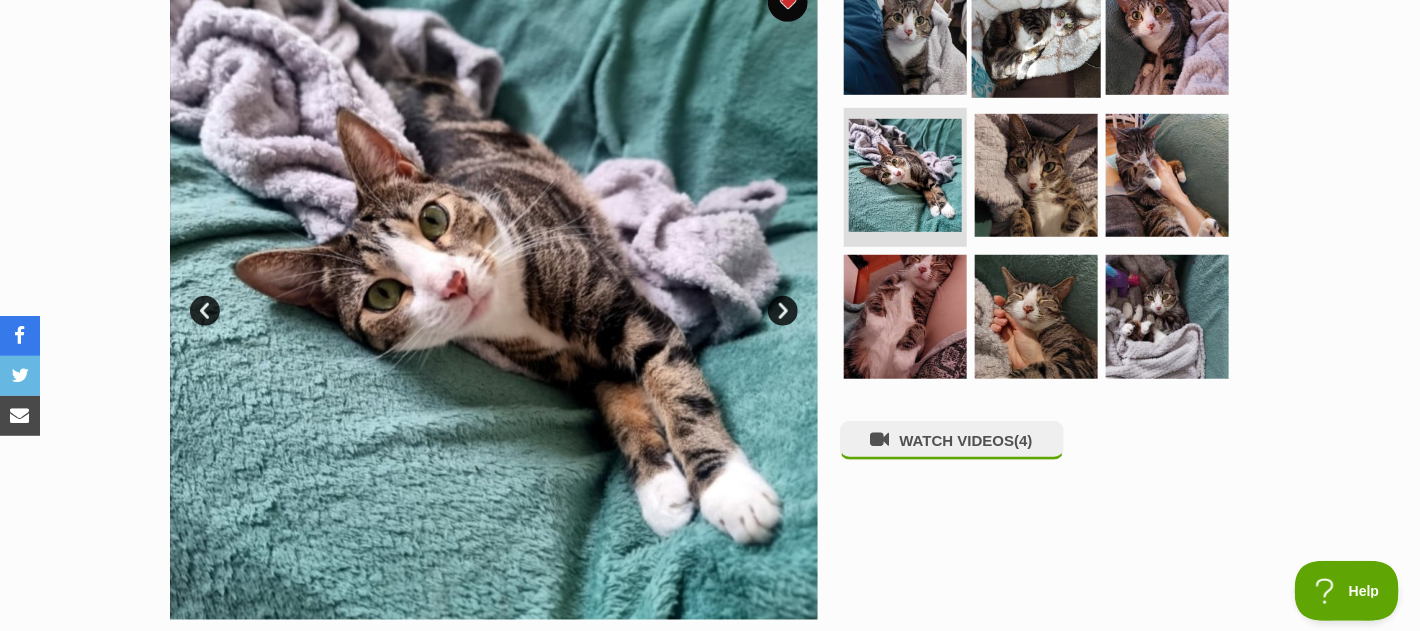 click at bounding box center (1036, 33) 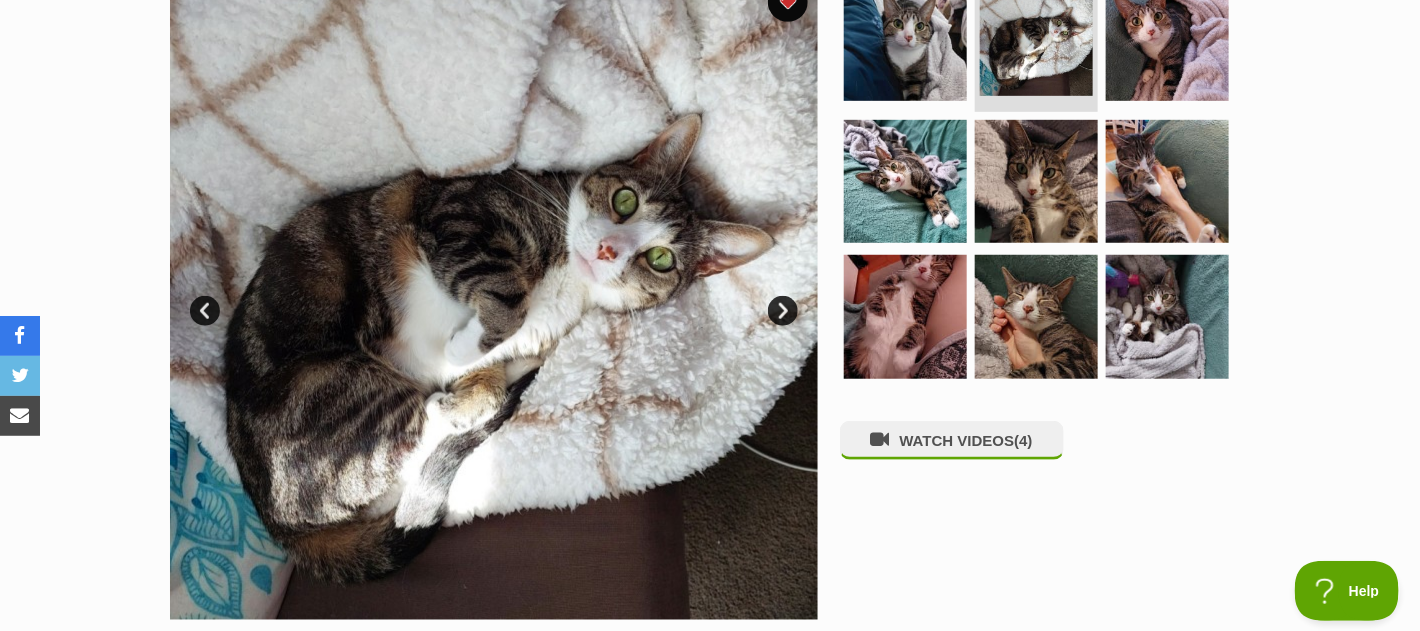 scroll, scrollTop: 0, scrollLeft: 0, axis: both 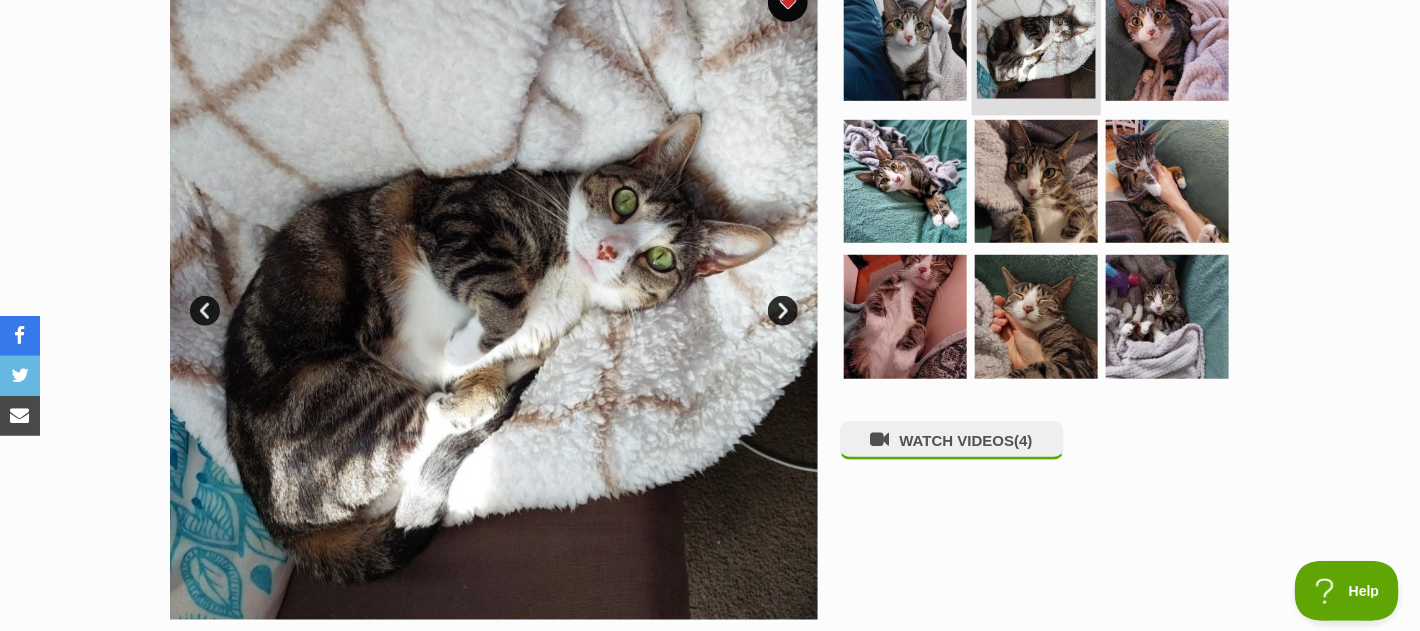 click at bounding box center (1036, 39) 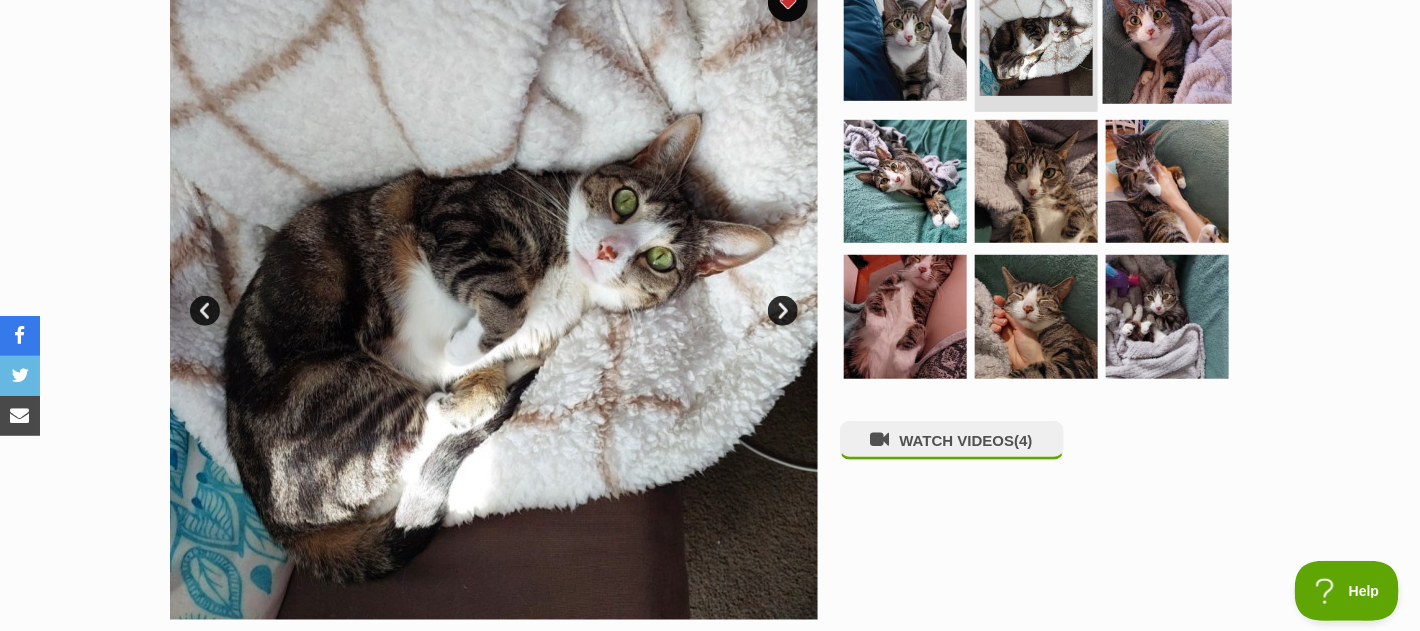 click at bounding box center (1167, 39) 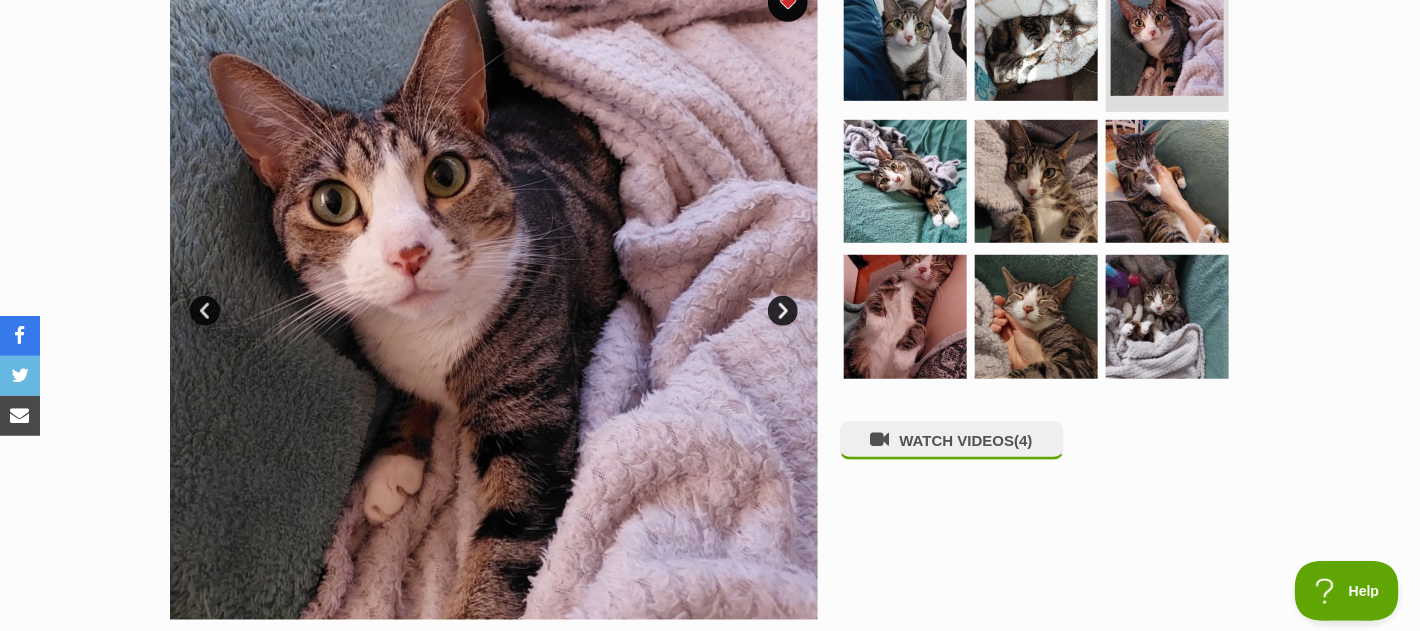 scroll, scrollTop: 0, scrollLeft: 0, axis: both 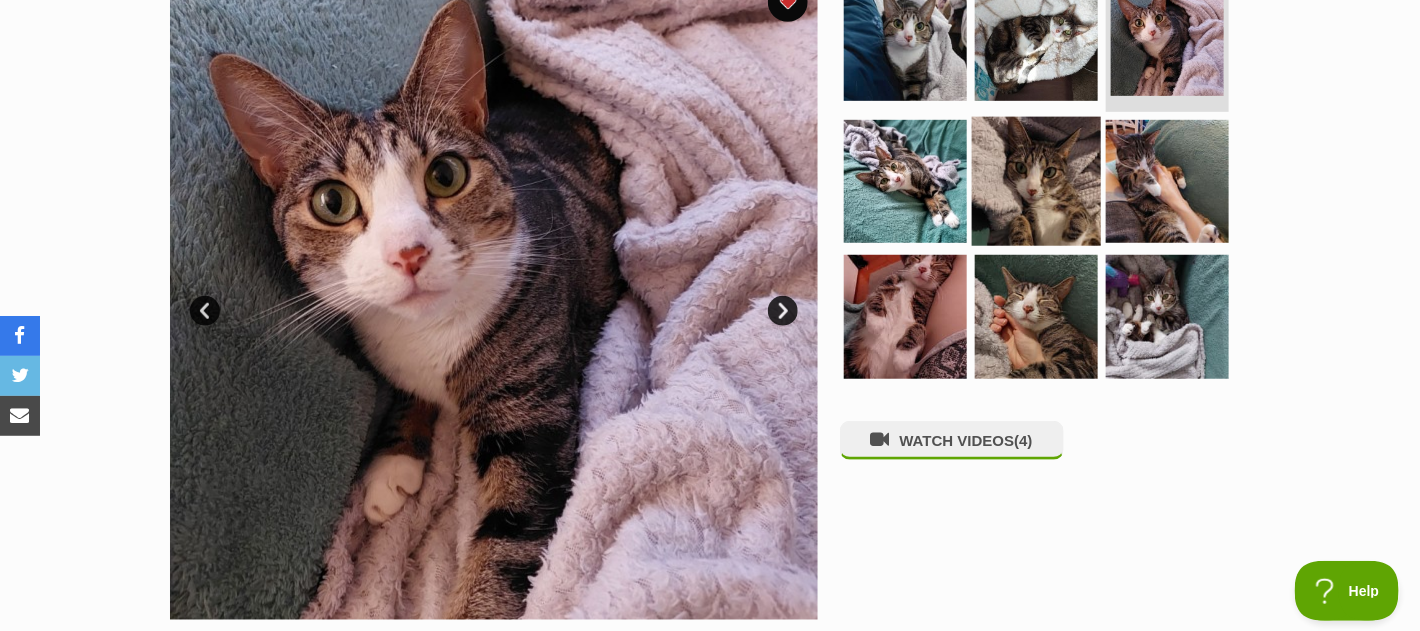 click at bounding box center (1036, 180) 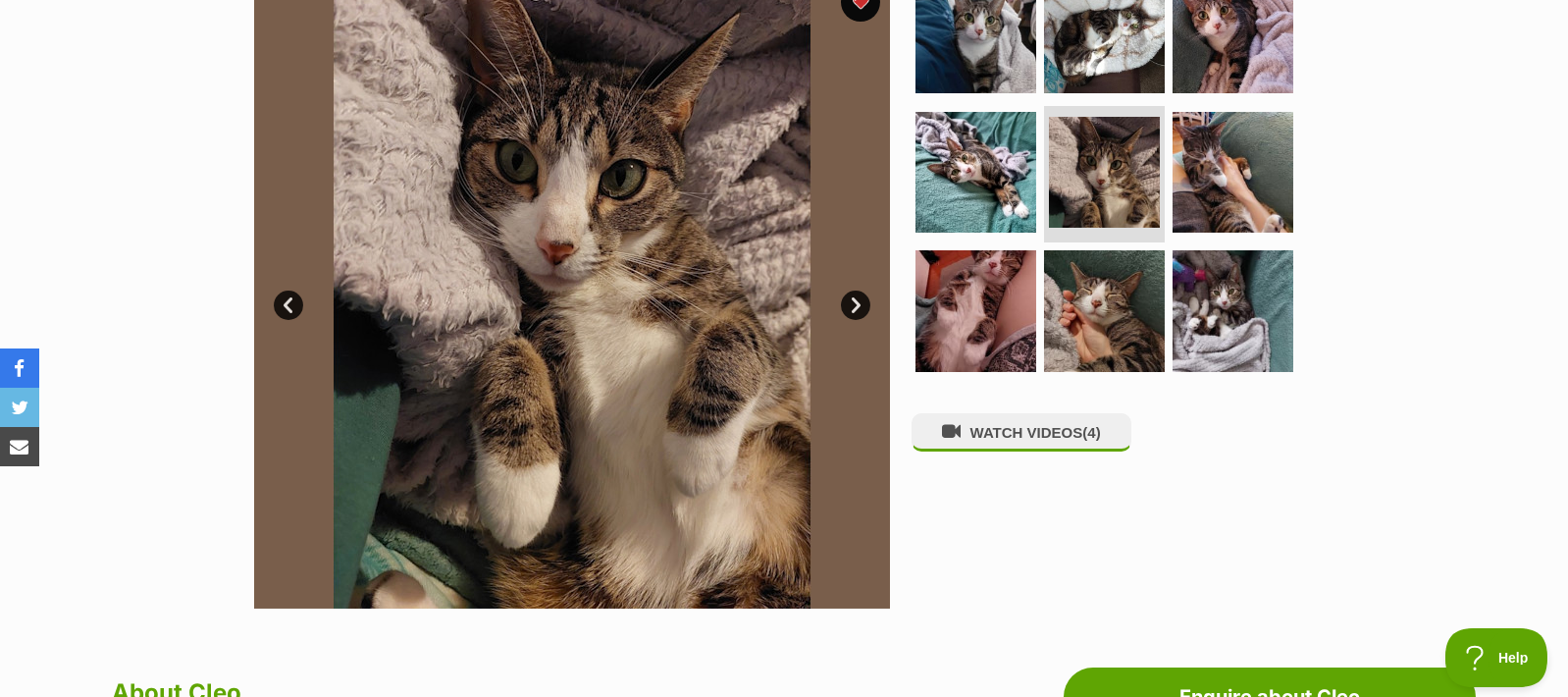 scroll, scrollTop: 313, scrollLeft: 0, axis: vertical 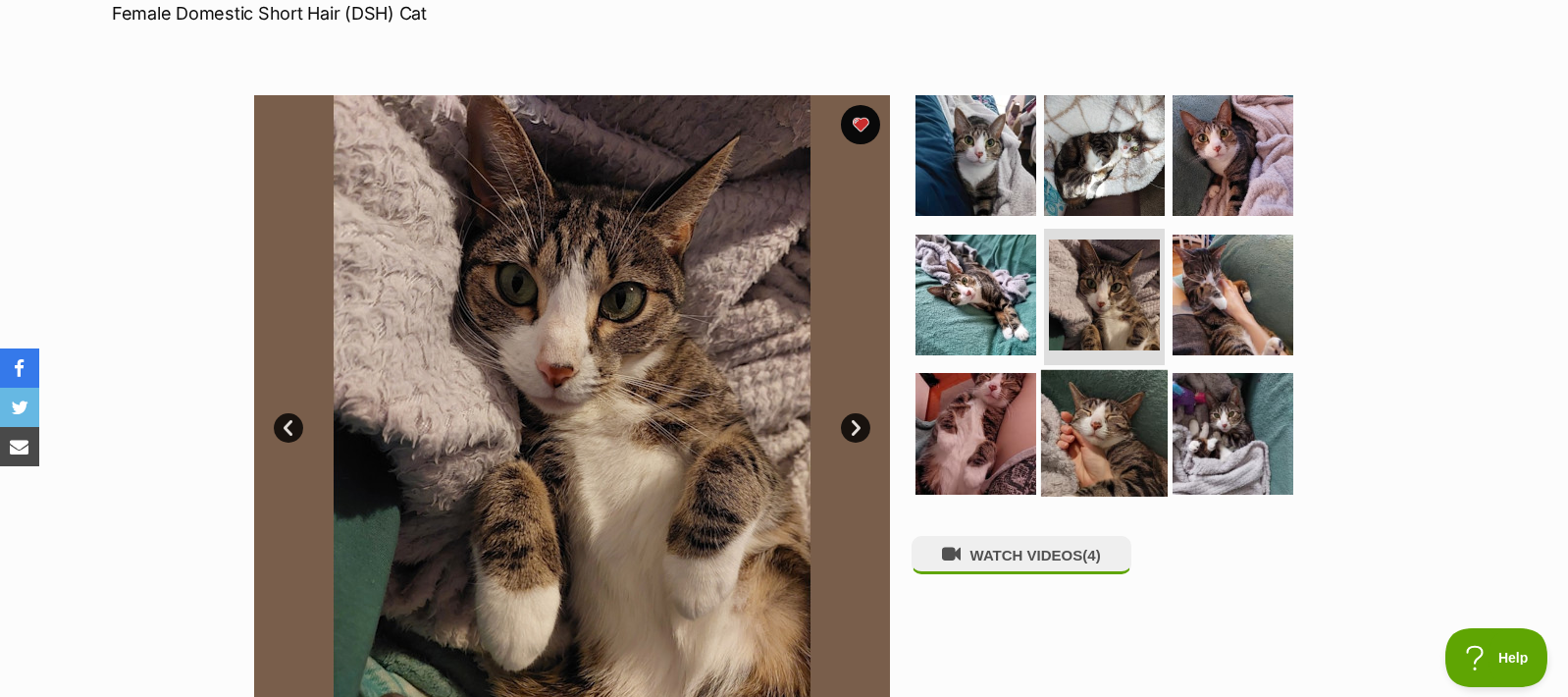 click at bounding box center (1104, 433) 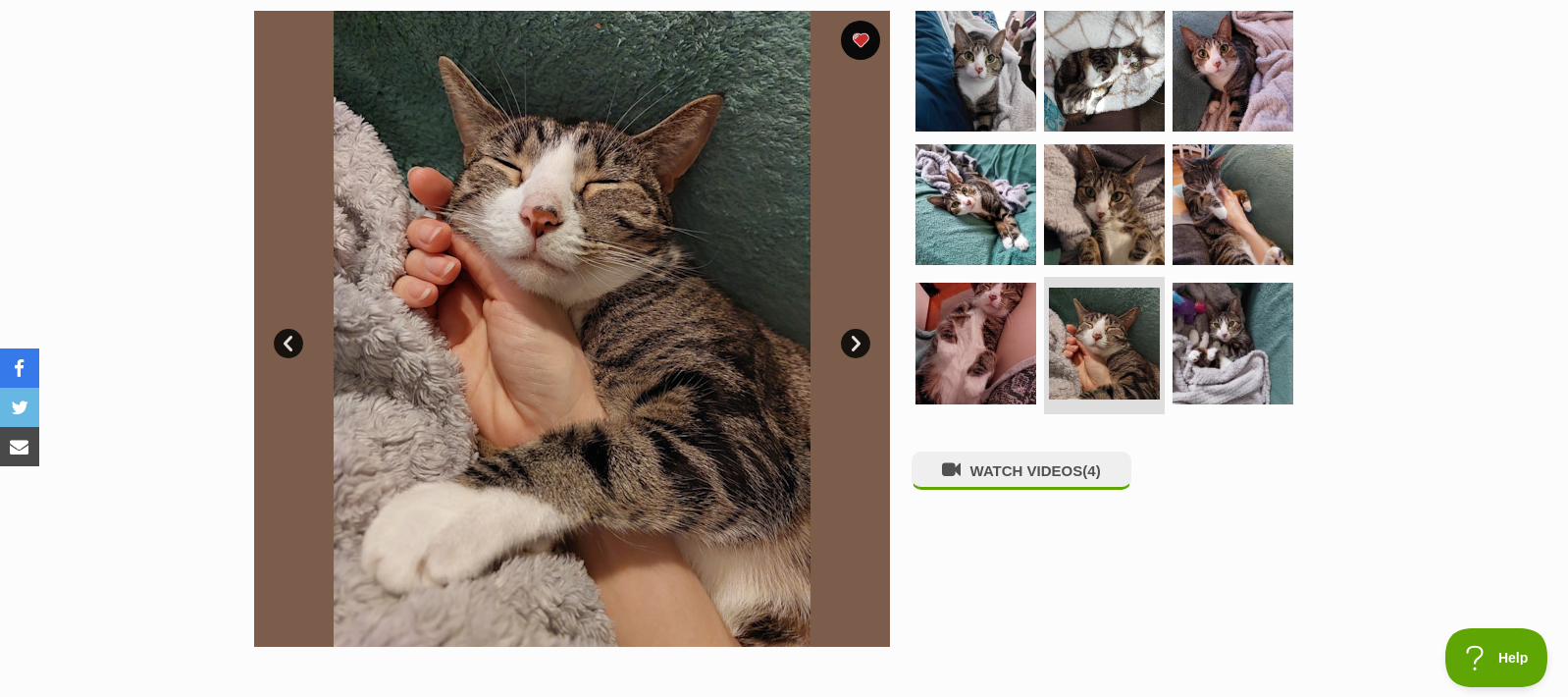 scroll, scrollTop: 436, scrollLeft: 0, axis: vertical 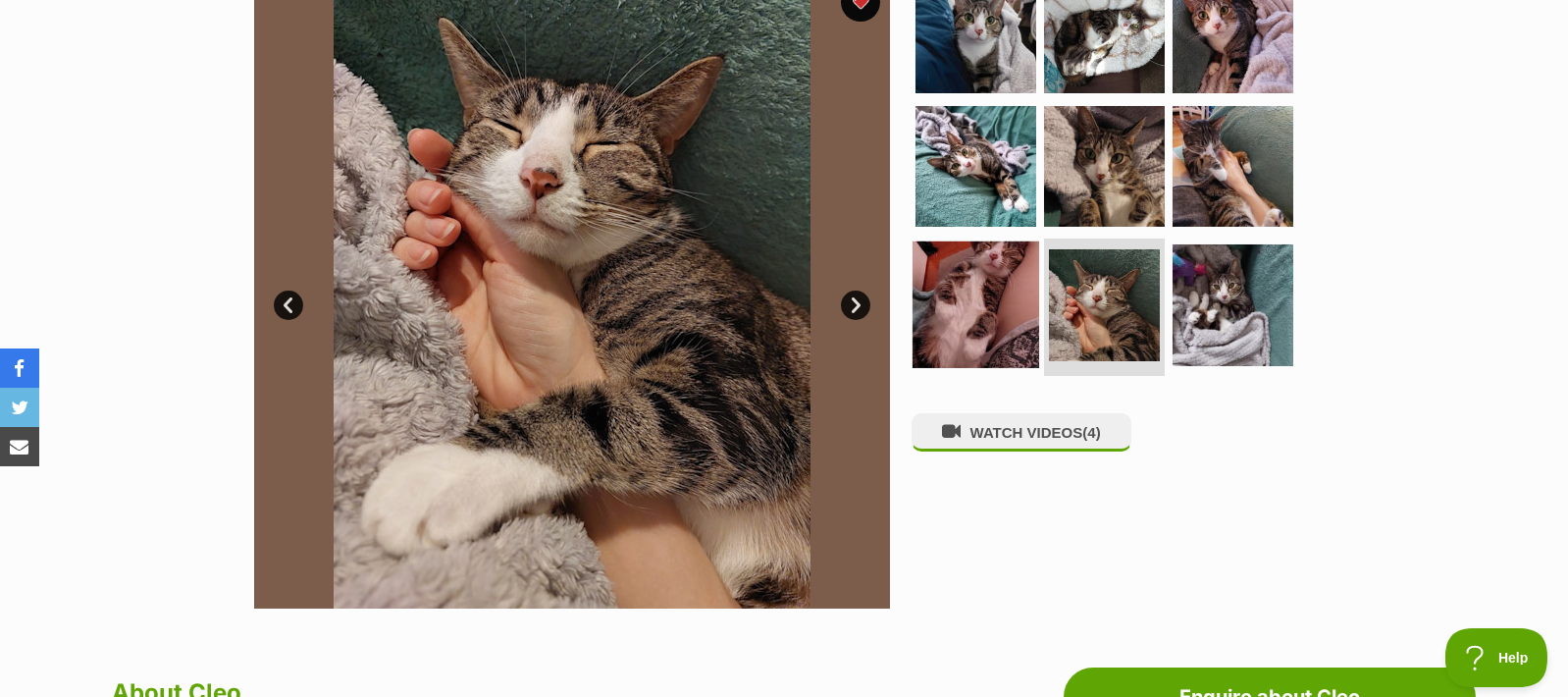 click at bounding box center (975, 304) 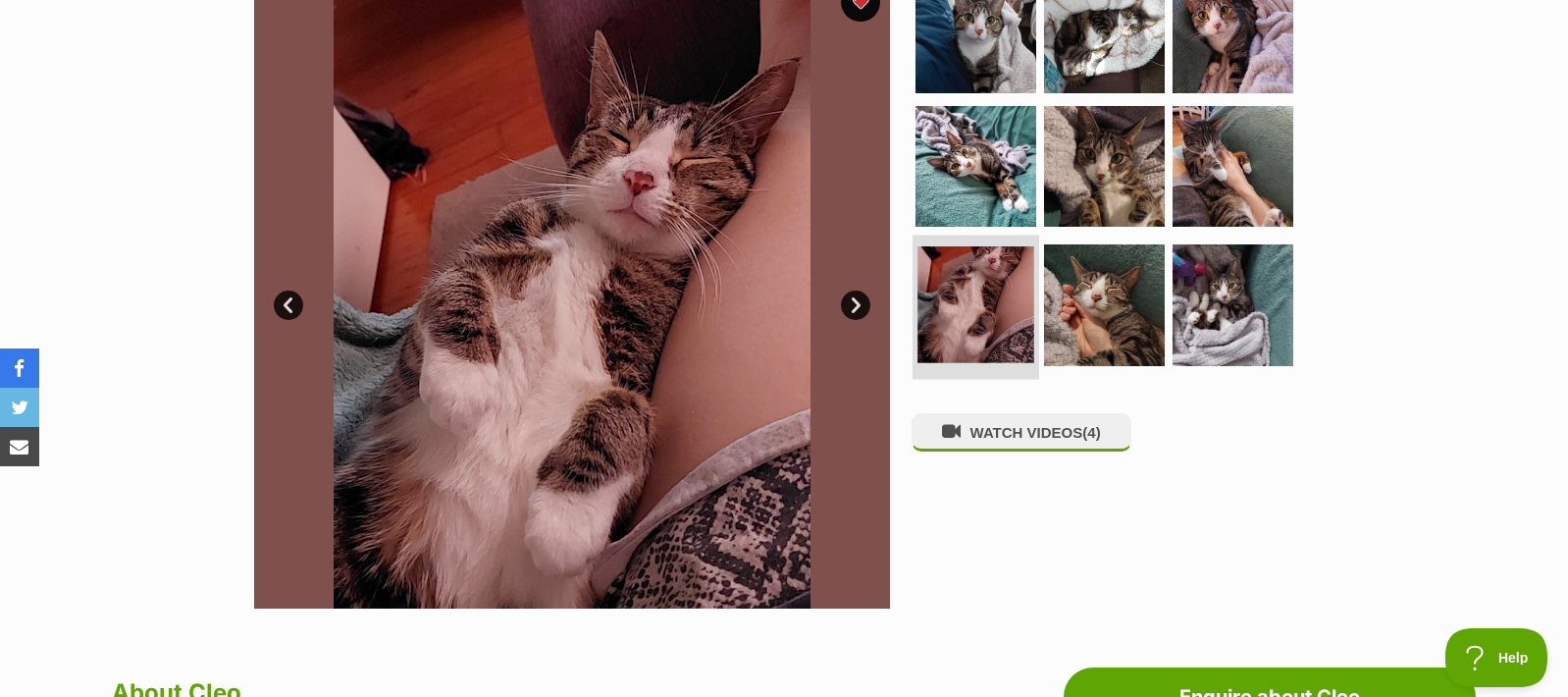 scroll, scrollTop: 0, scrollLeft: 0, axis: both 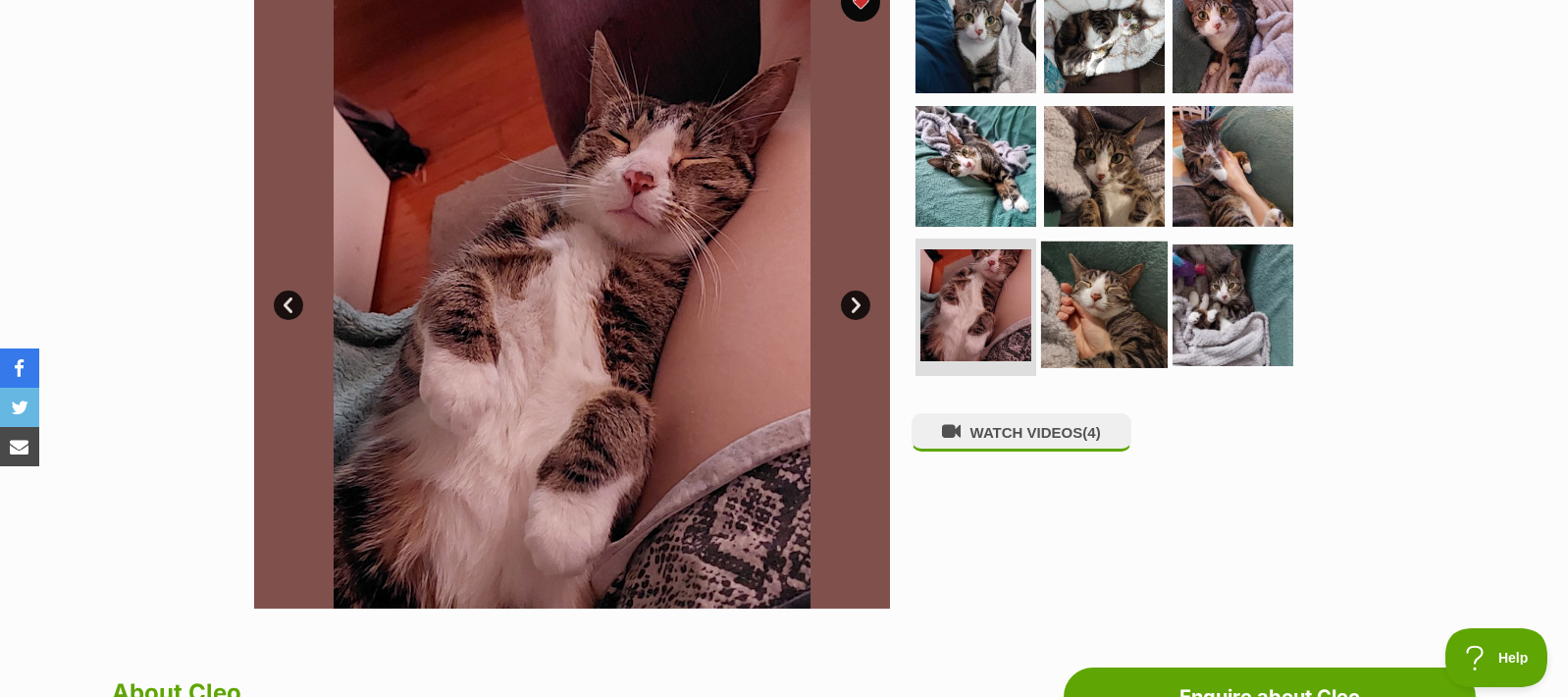 click at bounding box center (1104, 304) 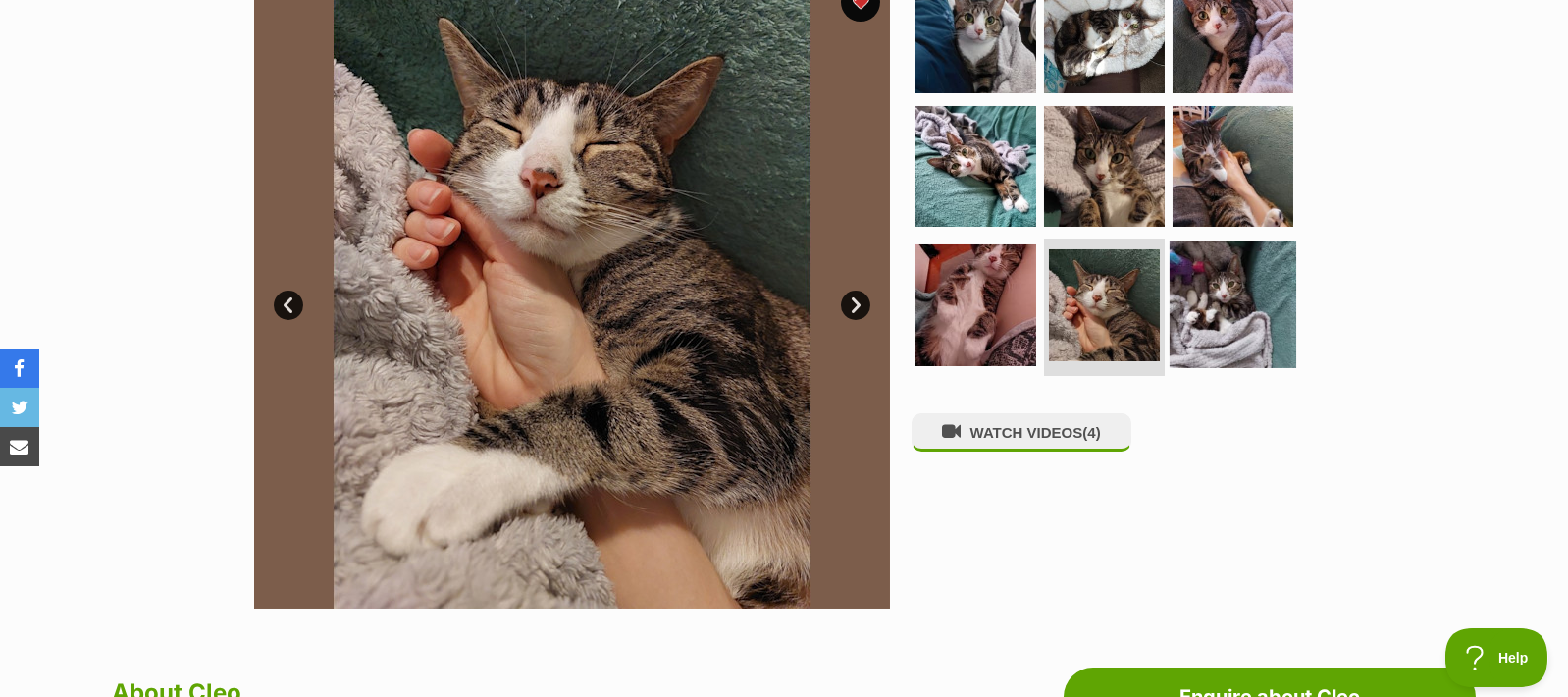 click at bounding box center (1232, 304) 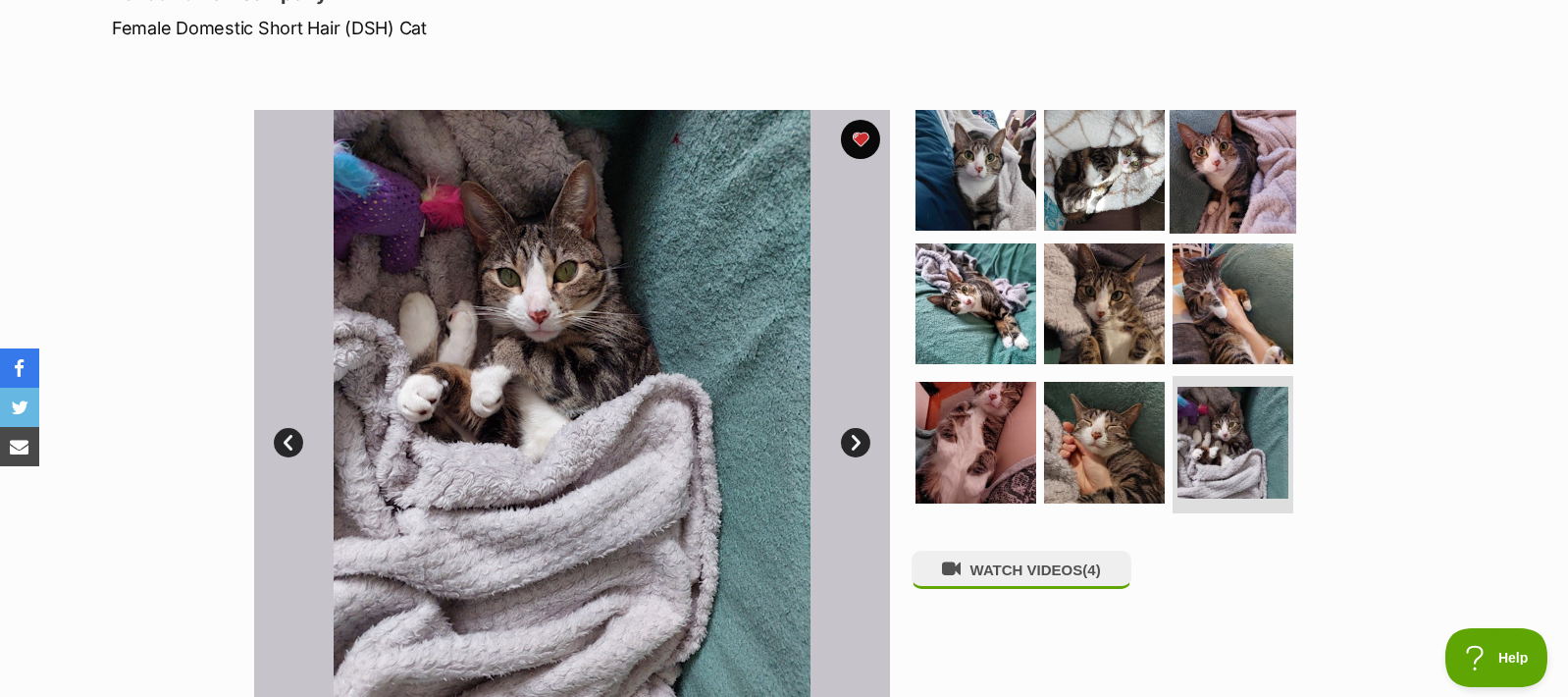 scroll, scrollTop: 190, scrollLeft: 0, axis: vertical 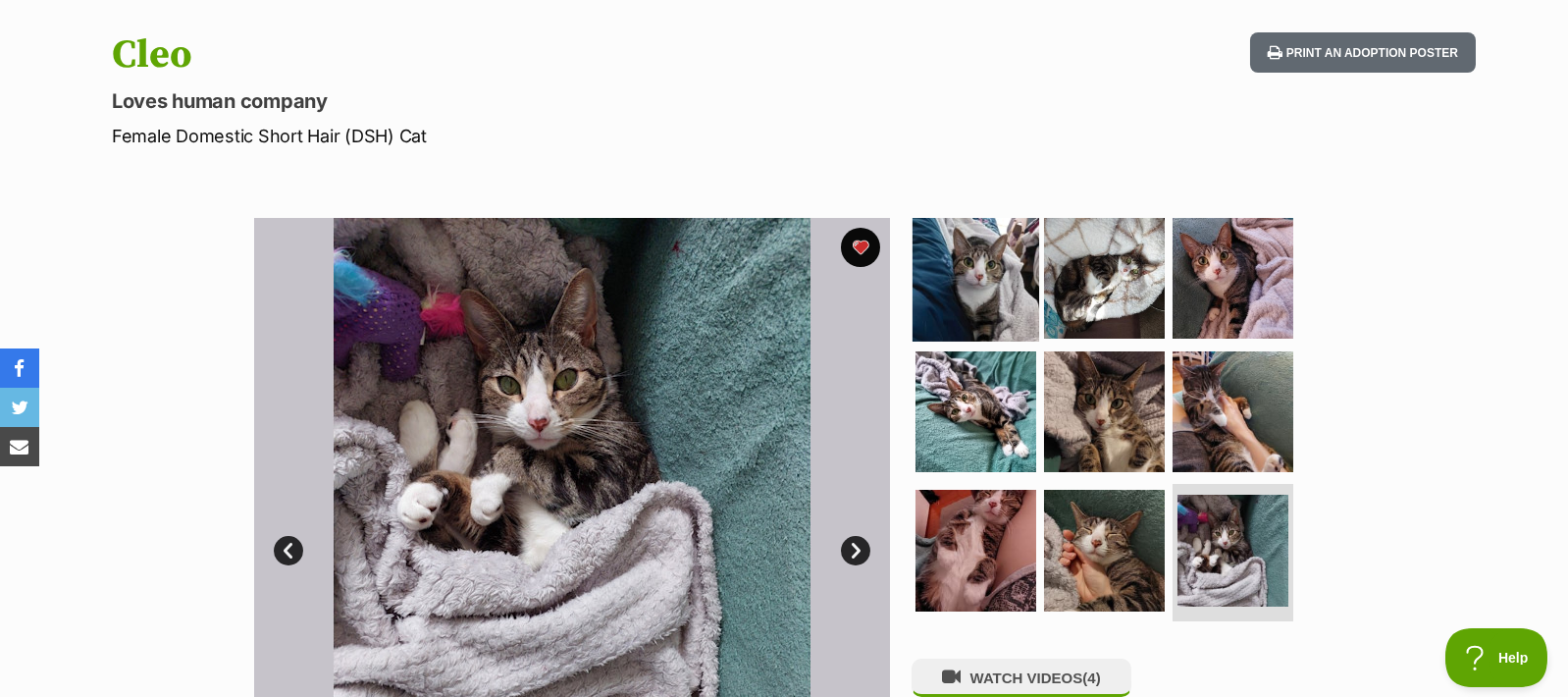 click at bounding box center [975, 278] 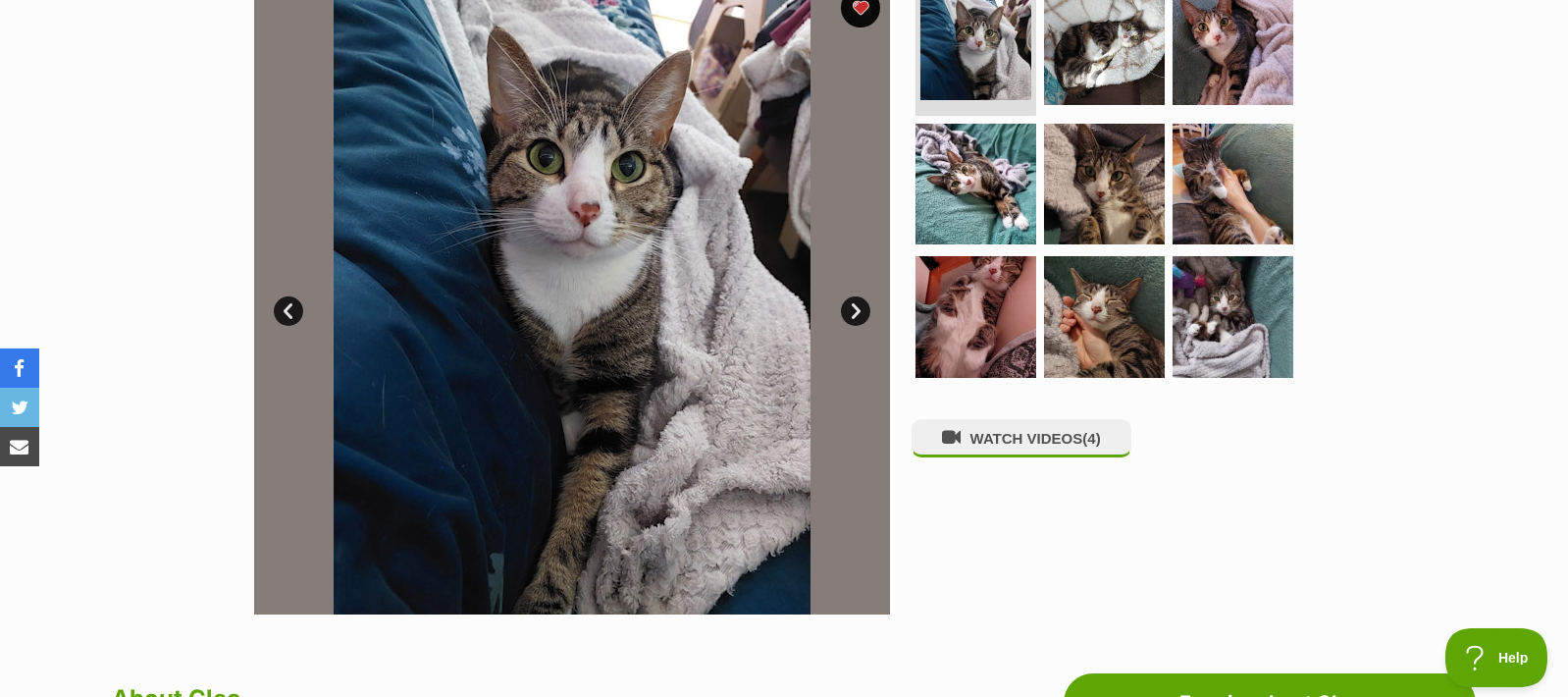 scroll, scrollTop: 436, scrollLeft: 0, axis: vertical 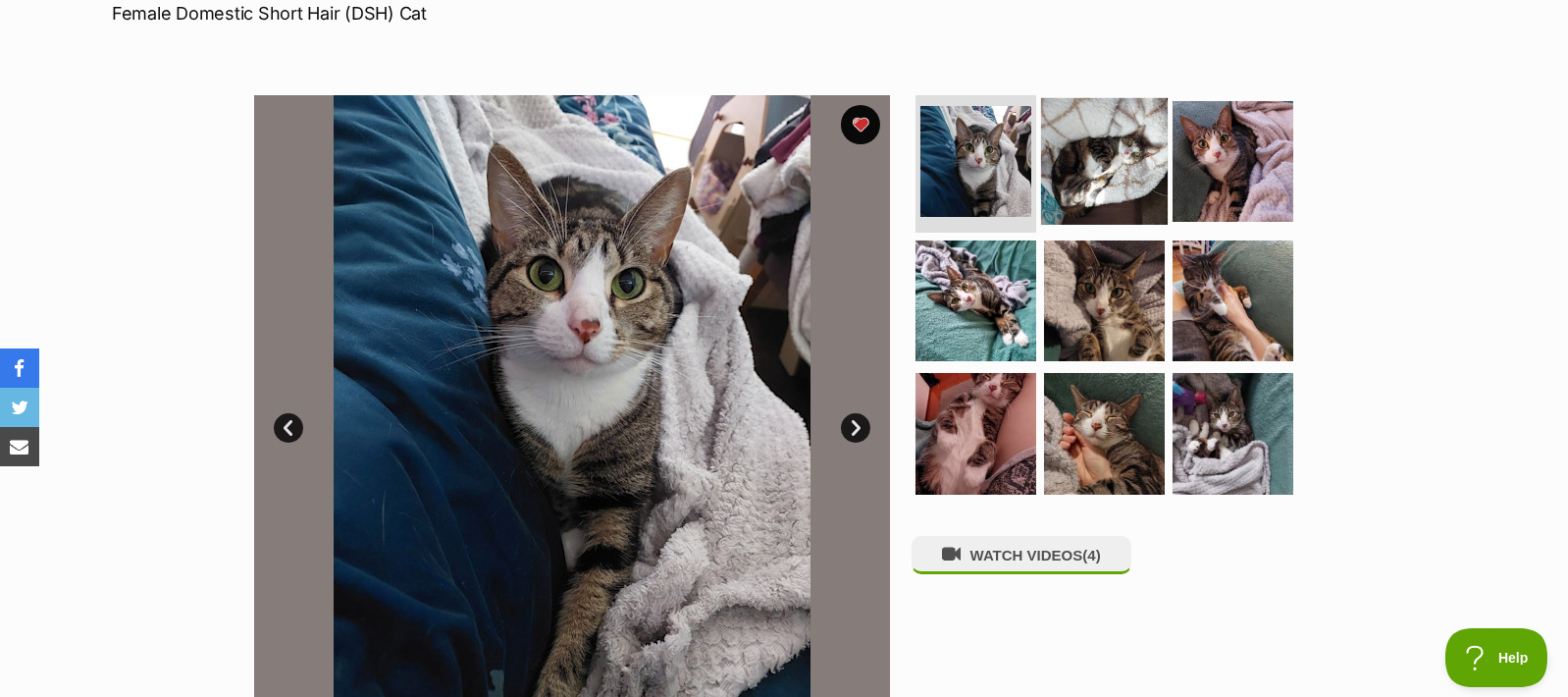 click at bounding box center (1104, 161) 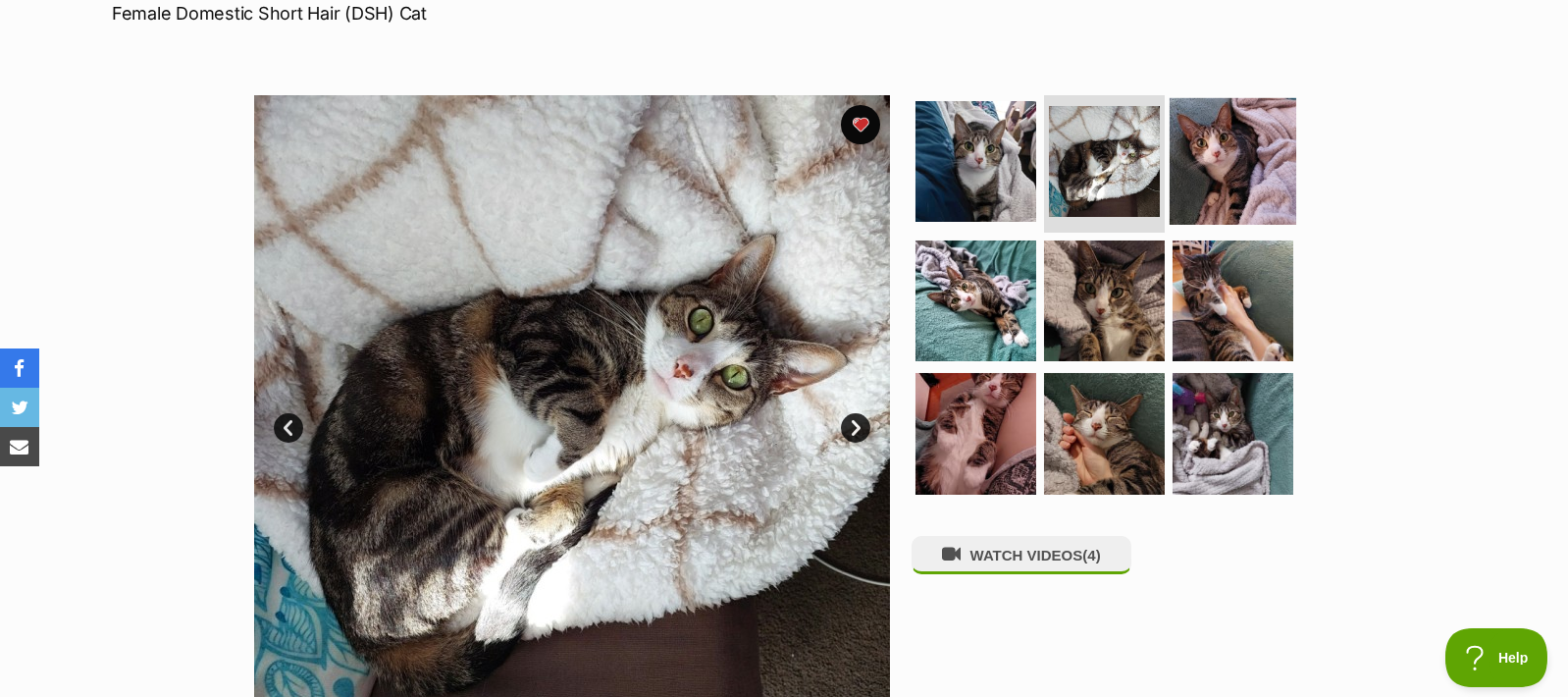 click at bounding box center (1232, 161) 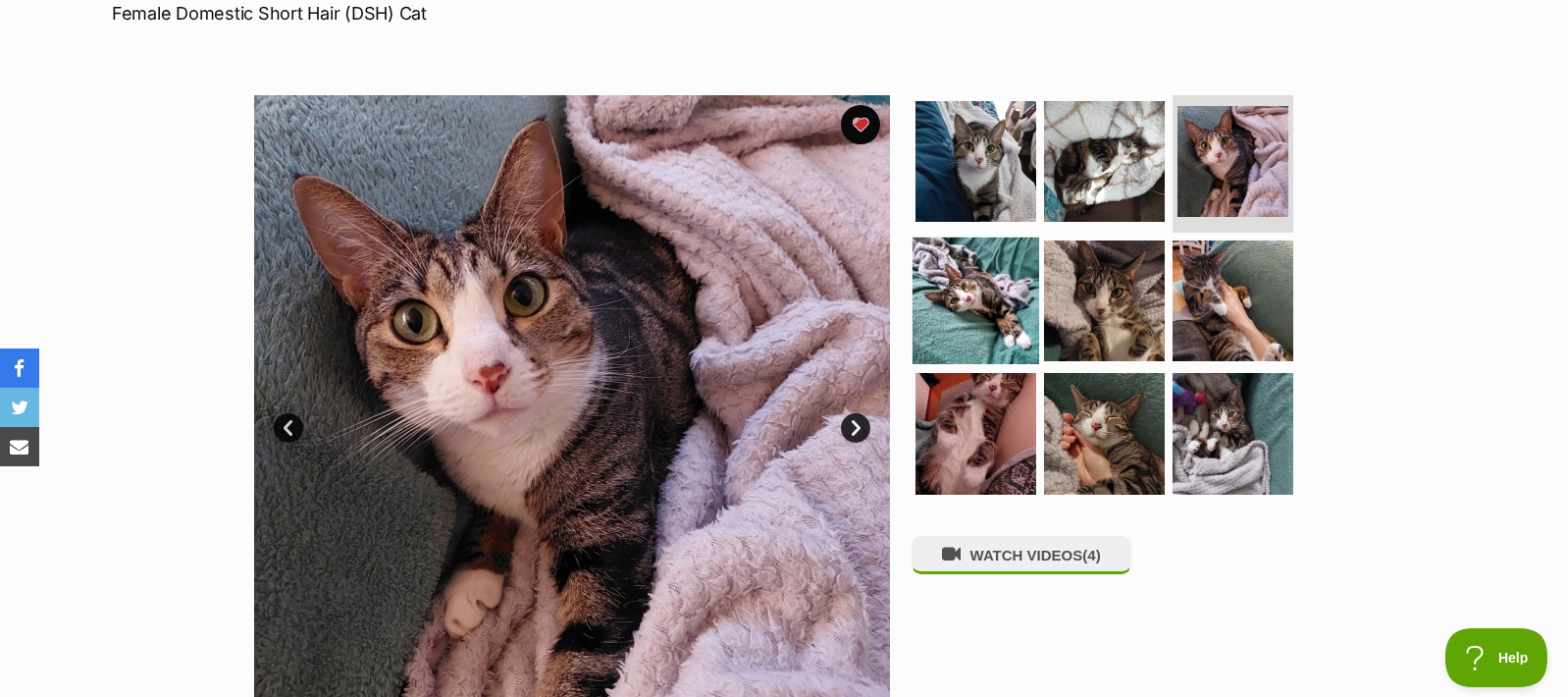 click at bounding box center [975, 299] 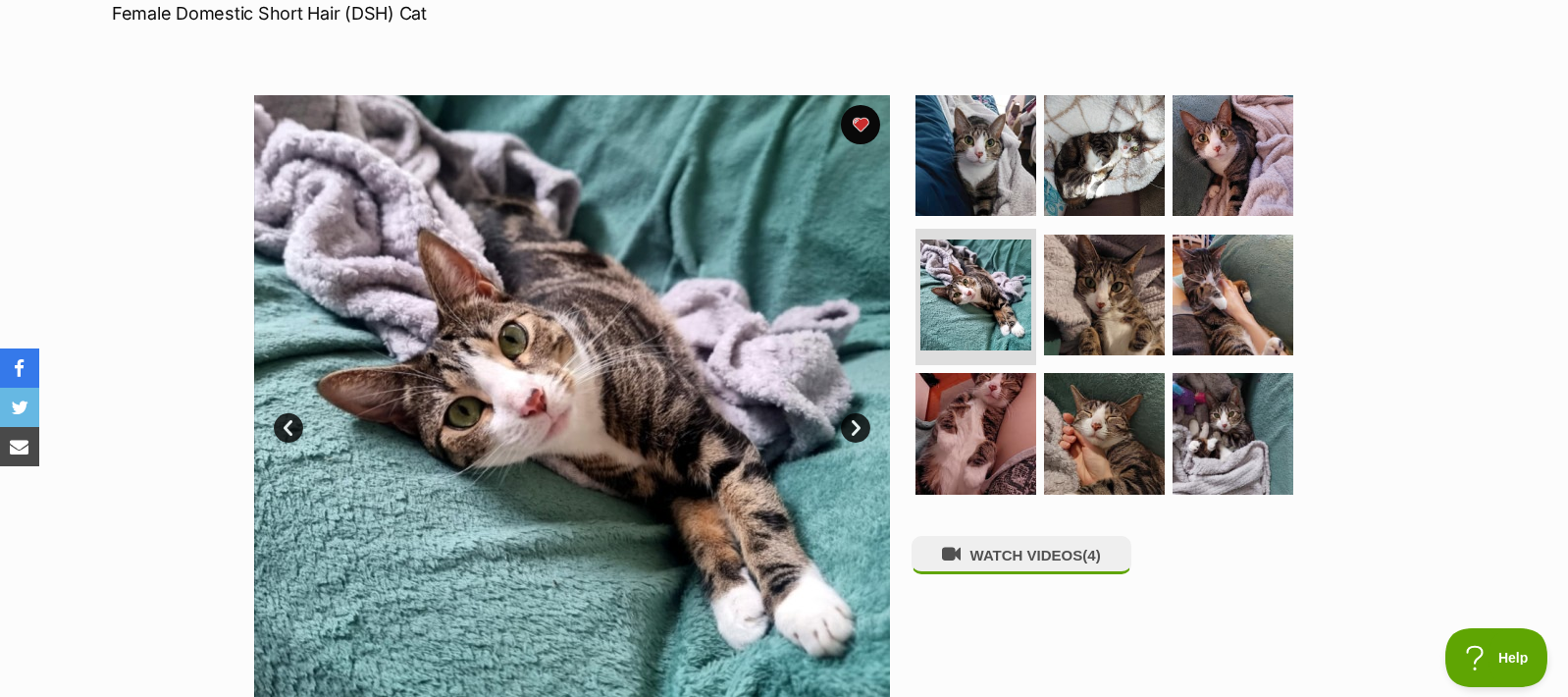 scroll, scrollTop: 0, scrollLeft: 0, axis: both 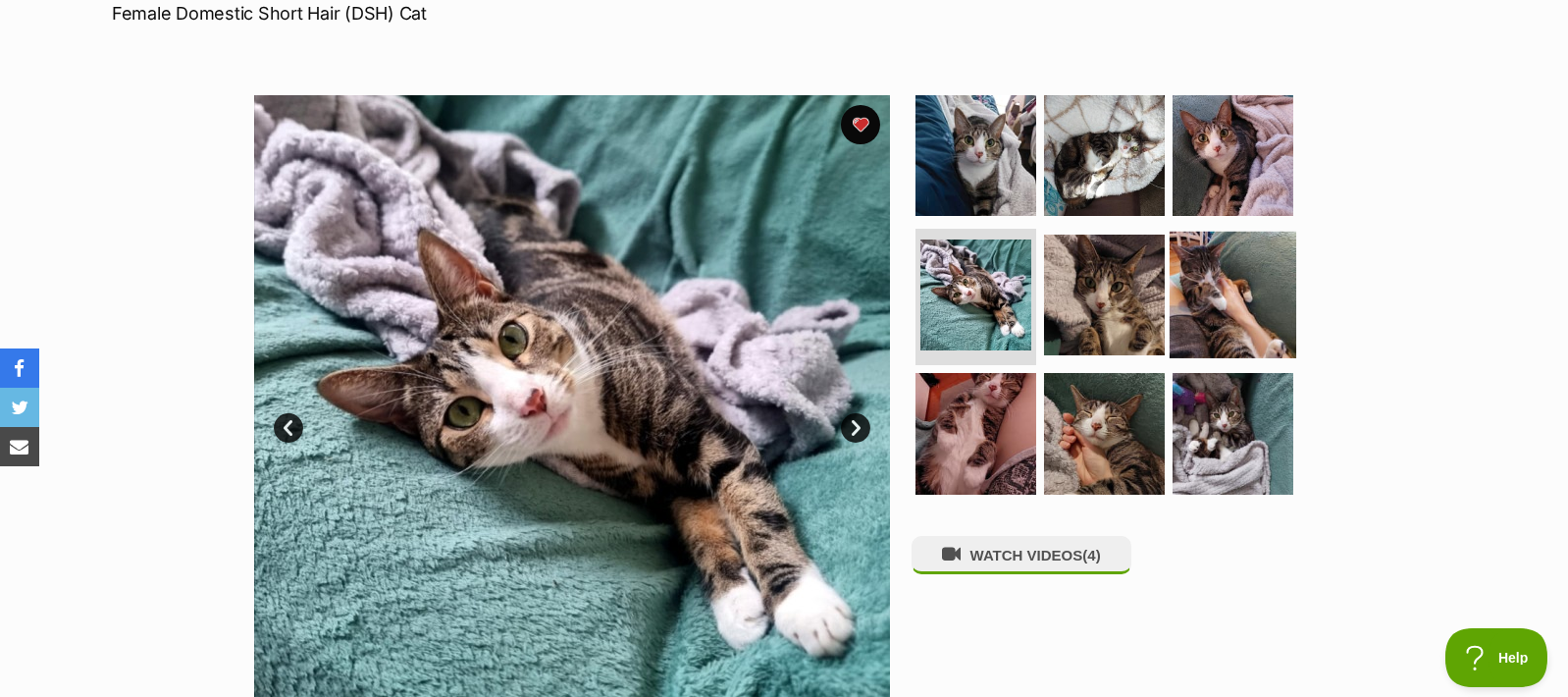 click at bounding box center (1232, 294) 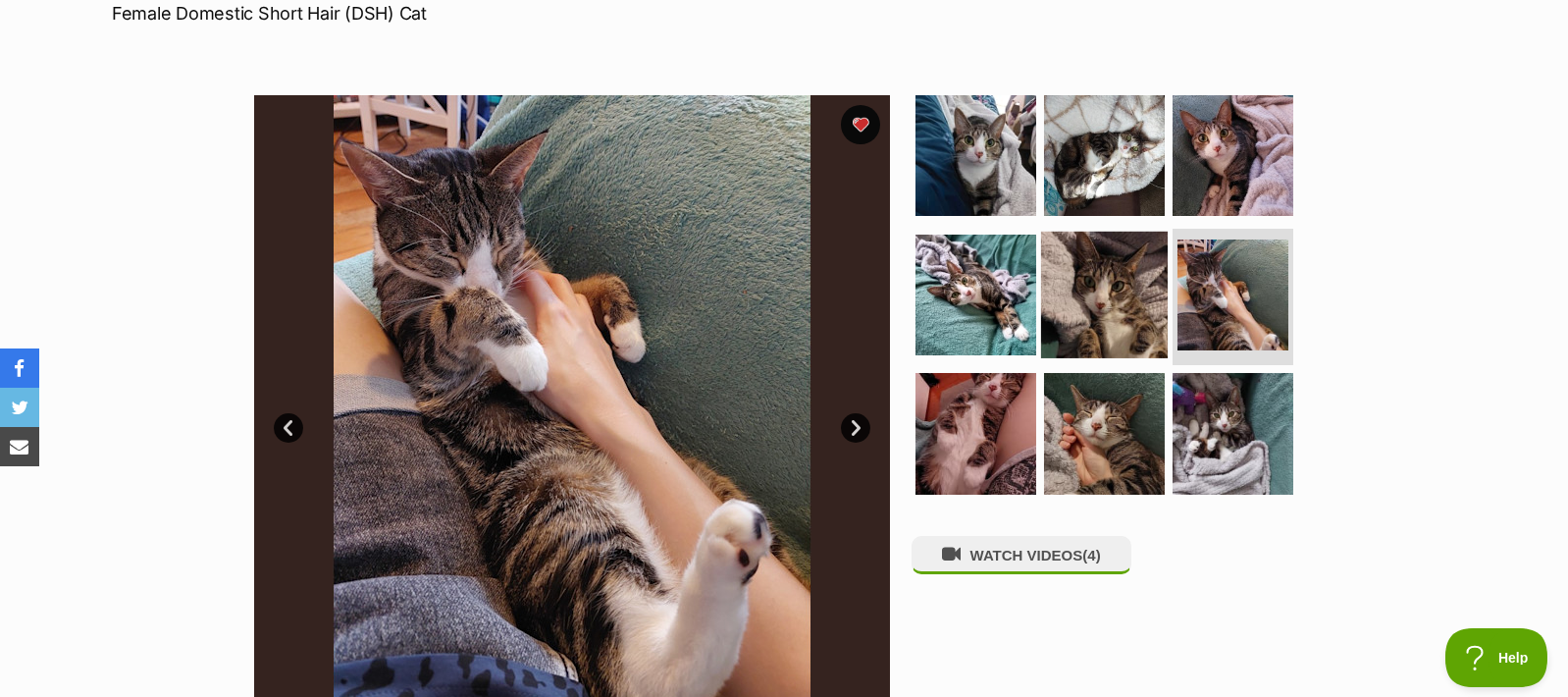 click at bounding box center (1104, 294) 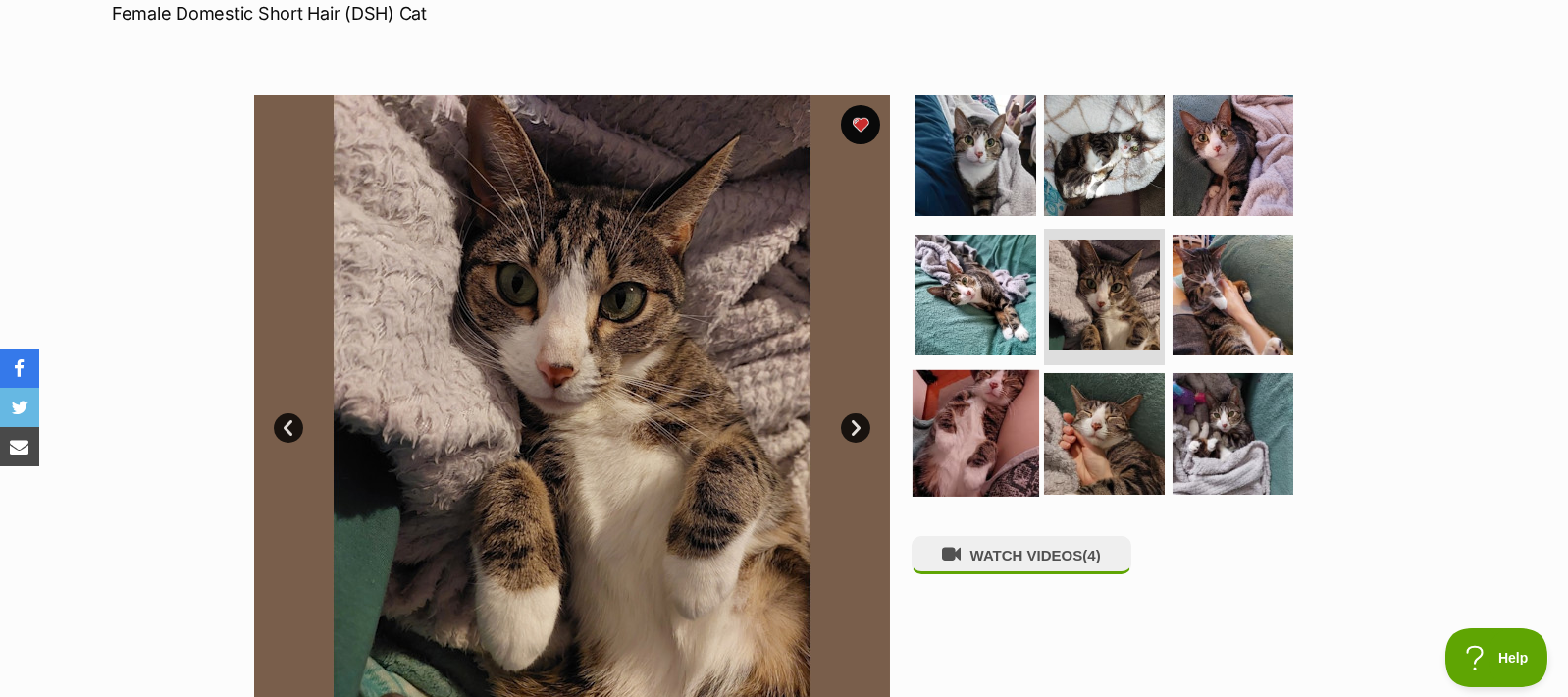 click at bounding box center [975, 433] 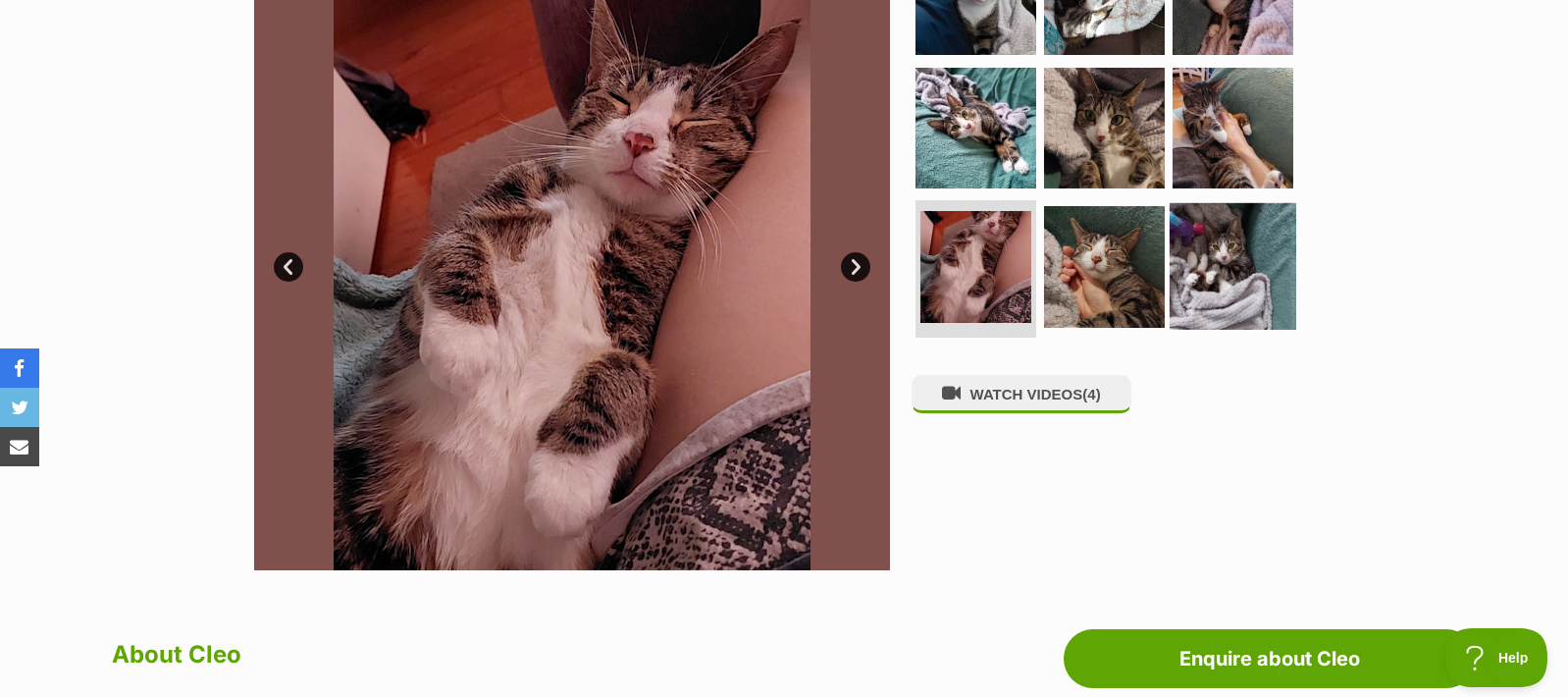 scroll, scrollTop: 436, scrollLeft: 0, axis: vertical 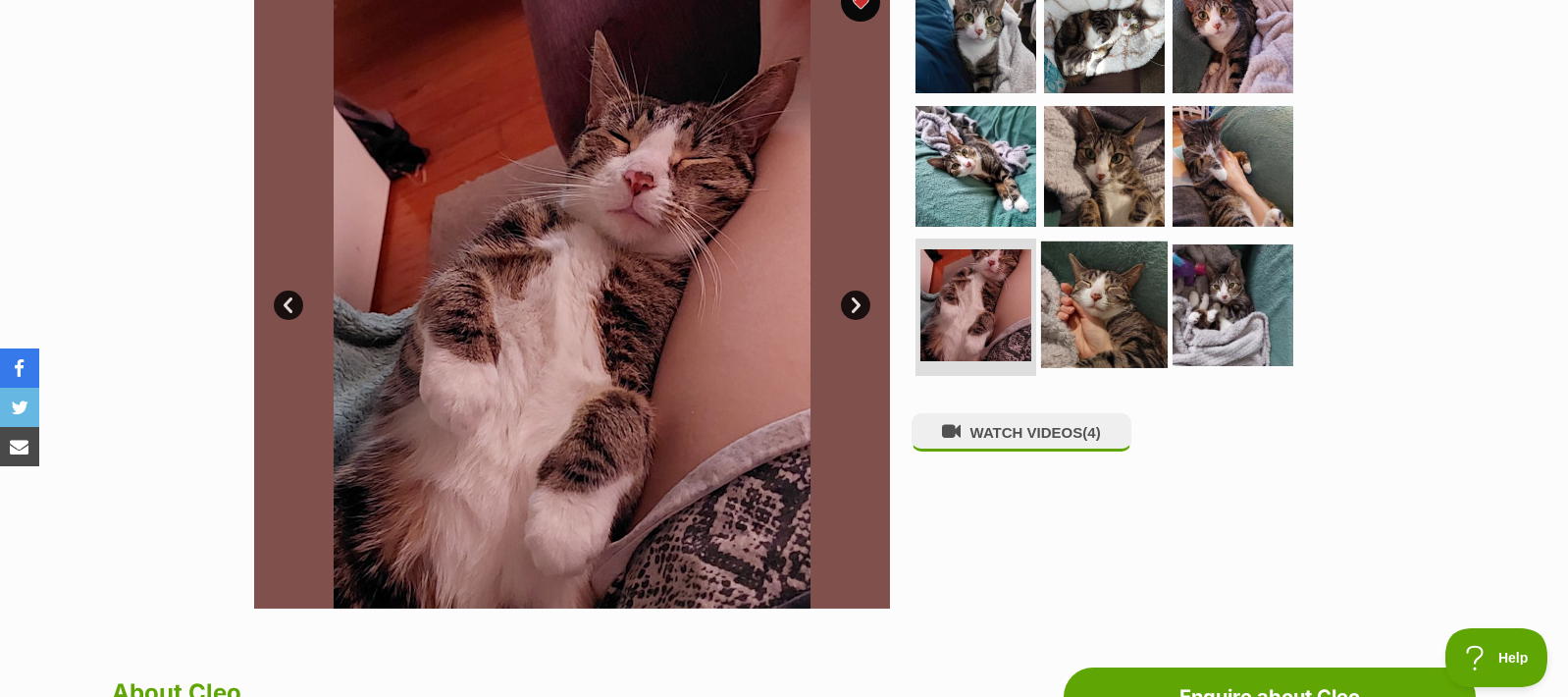 click at bounding box center (1104, 304) 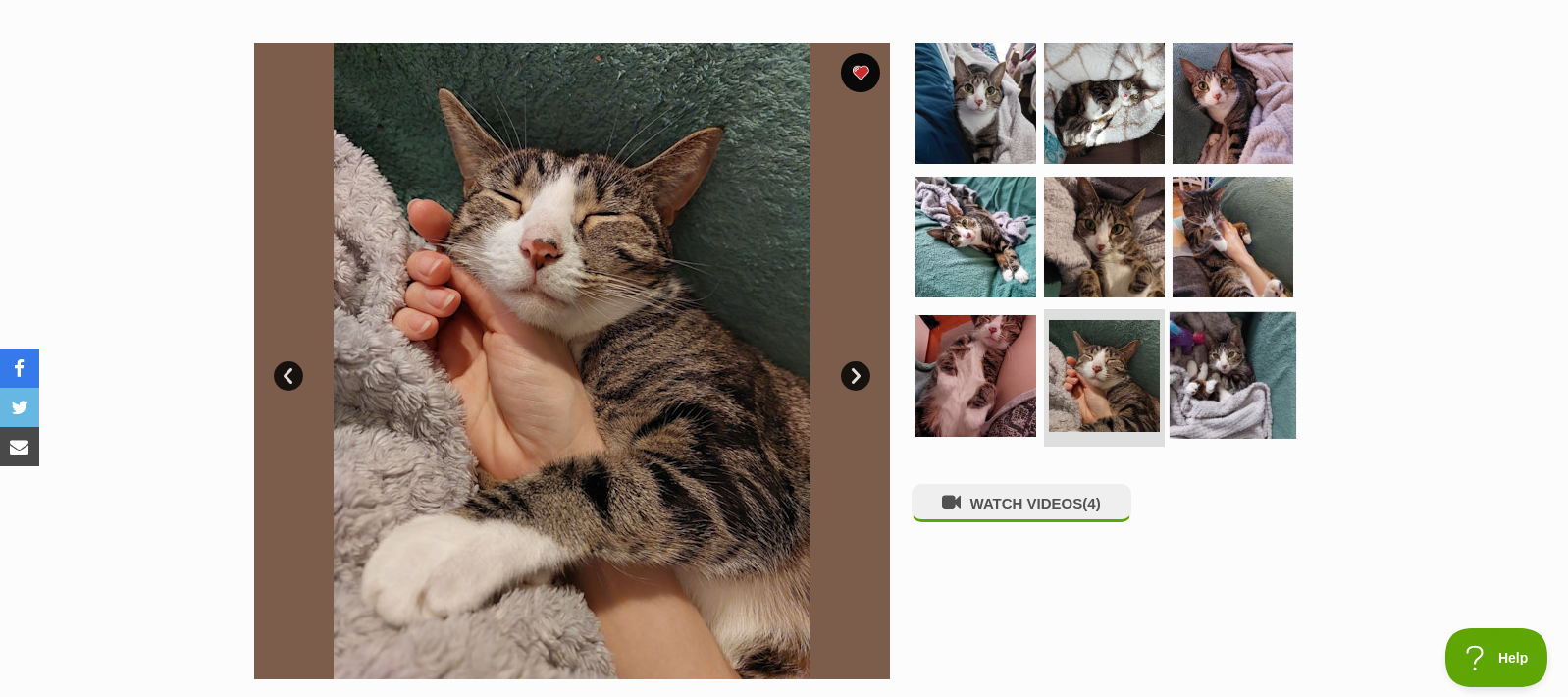 scroll, scrollTop: 313, scrollLeft: 0, axis: vertical 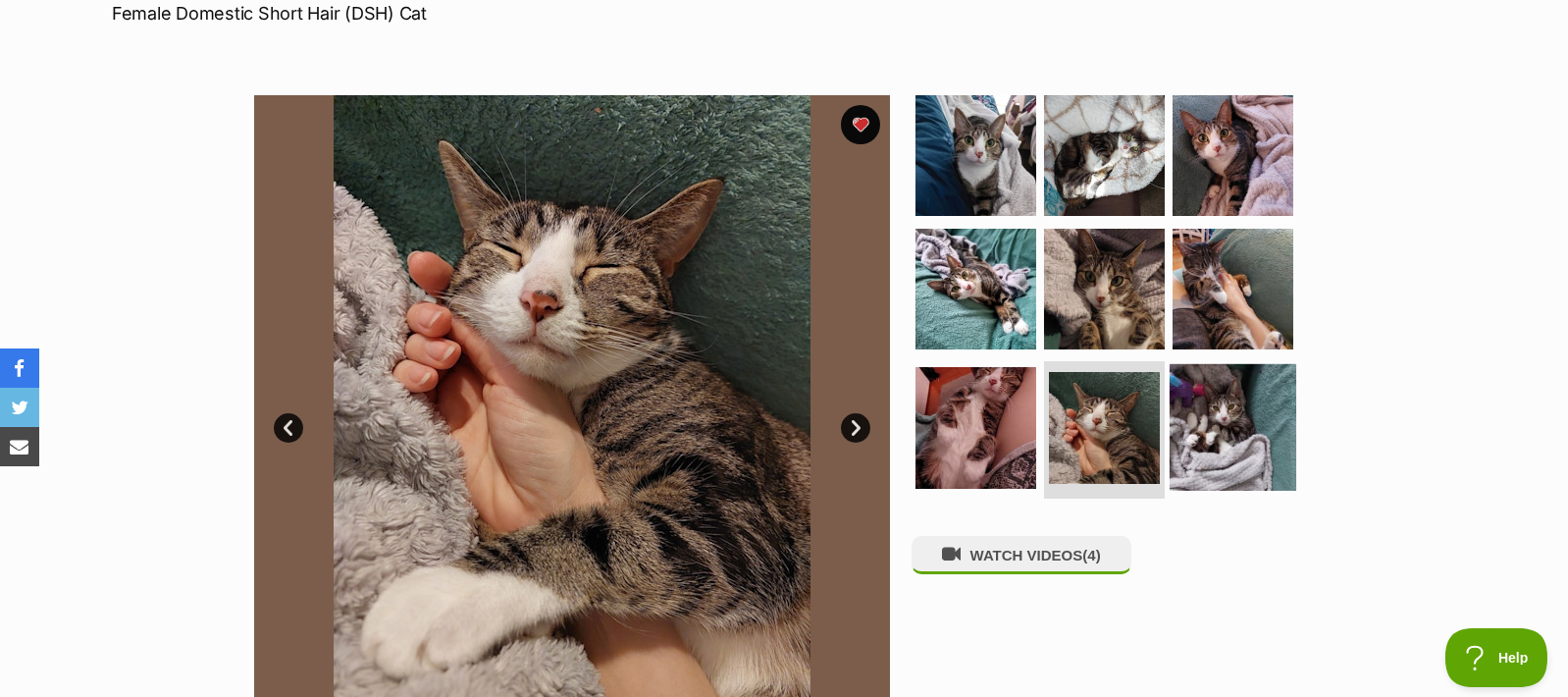 click at bounding box center [1232, 427] 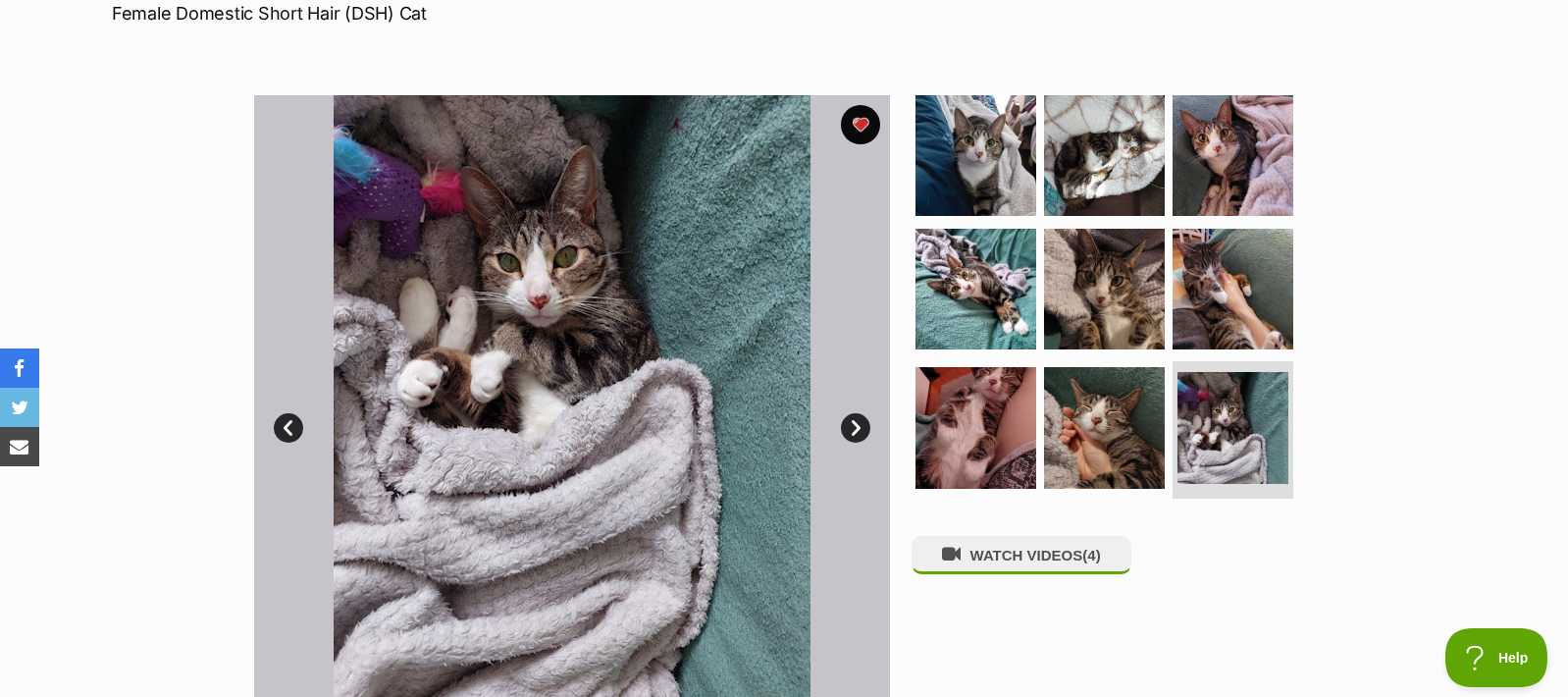 scroll, scrollTop: 190, scrollLeft: 0, axis: vertical 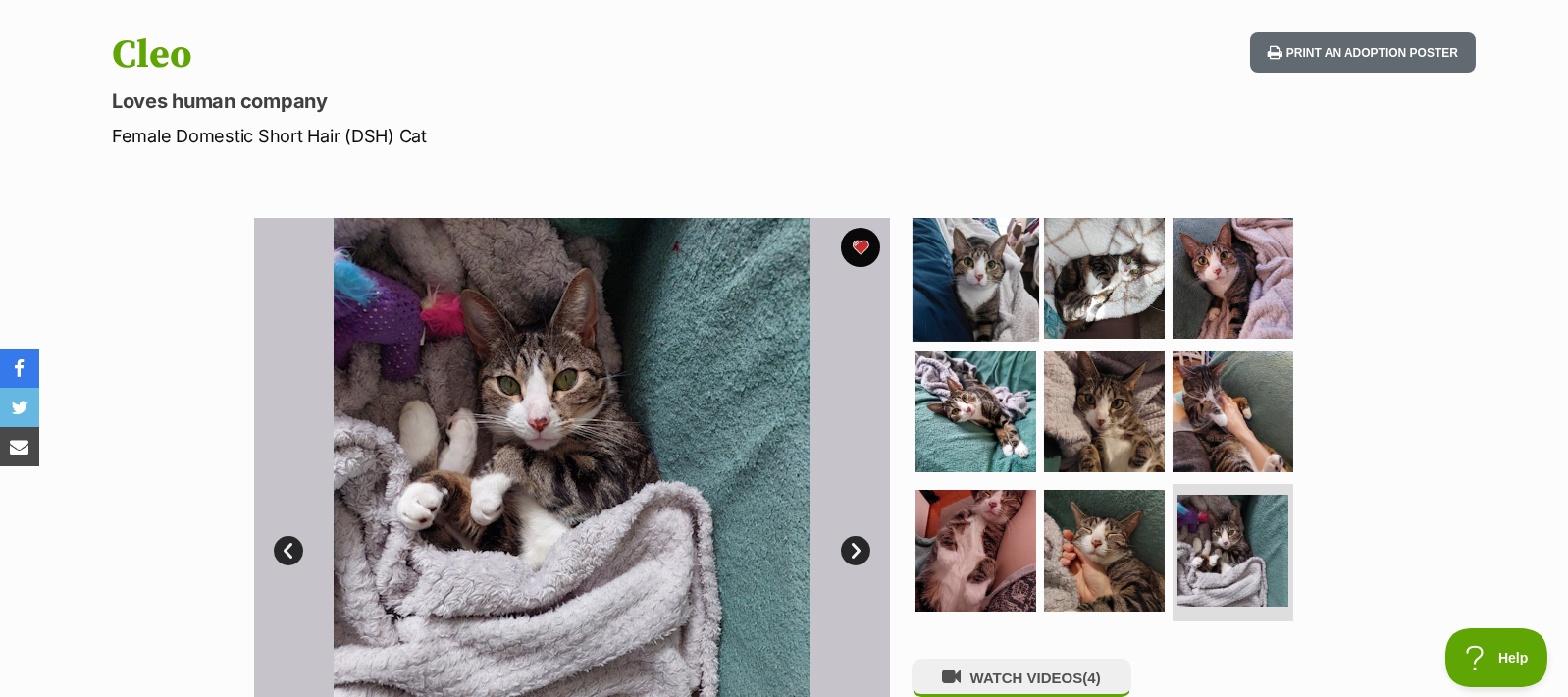 click at bounding box center (975, 278) 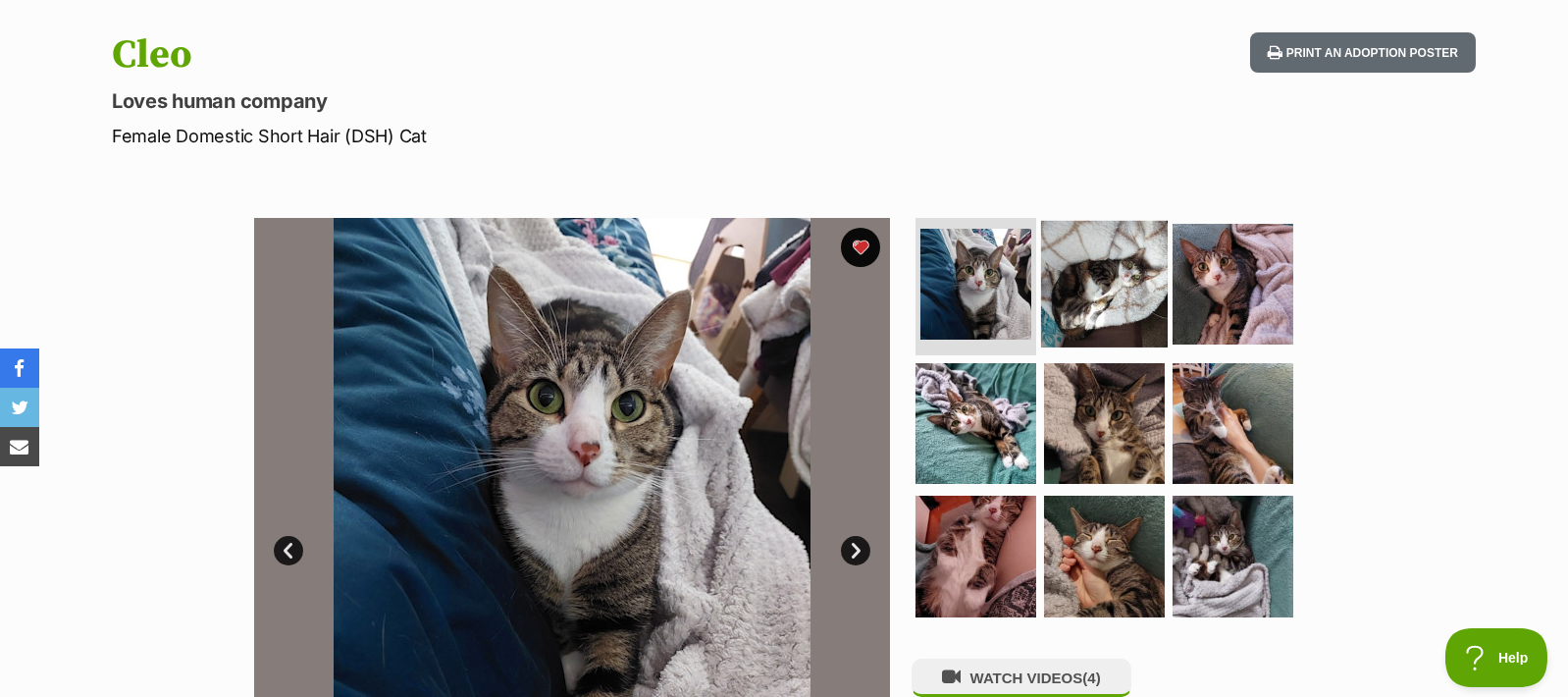 click at bounding box center (1104, 284) 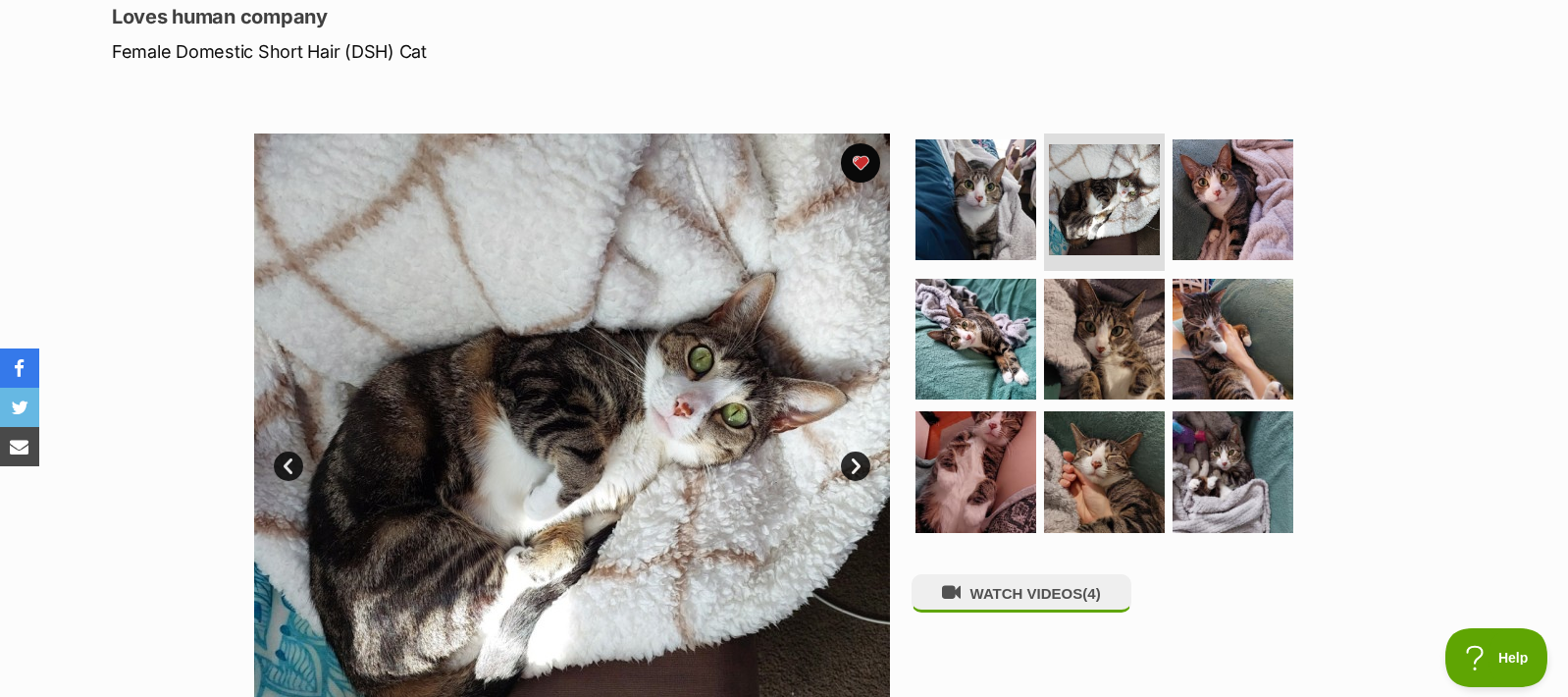 scroll, scrollTop: 313, scrollLeft: 0, axis: vertical 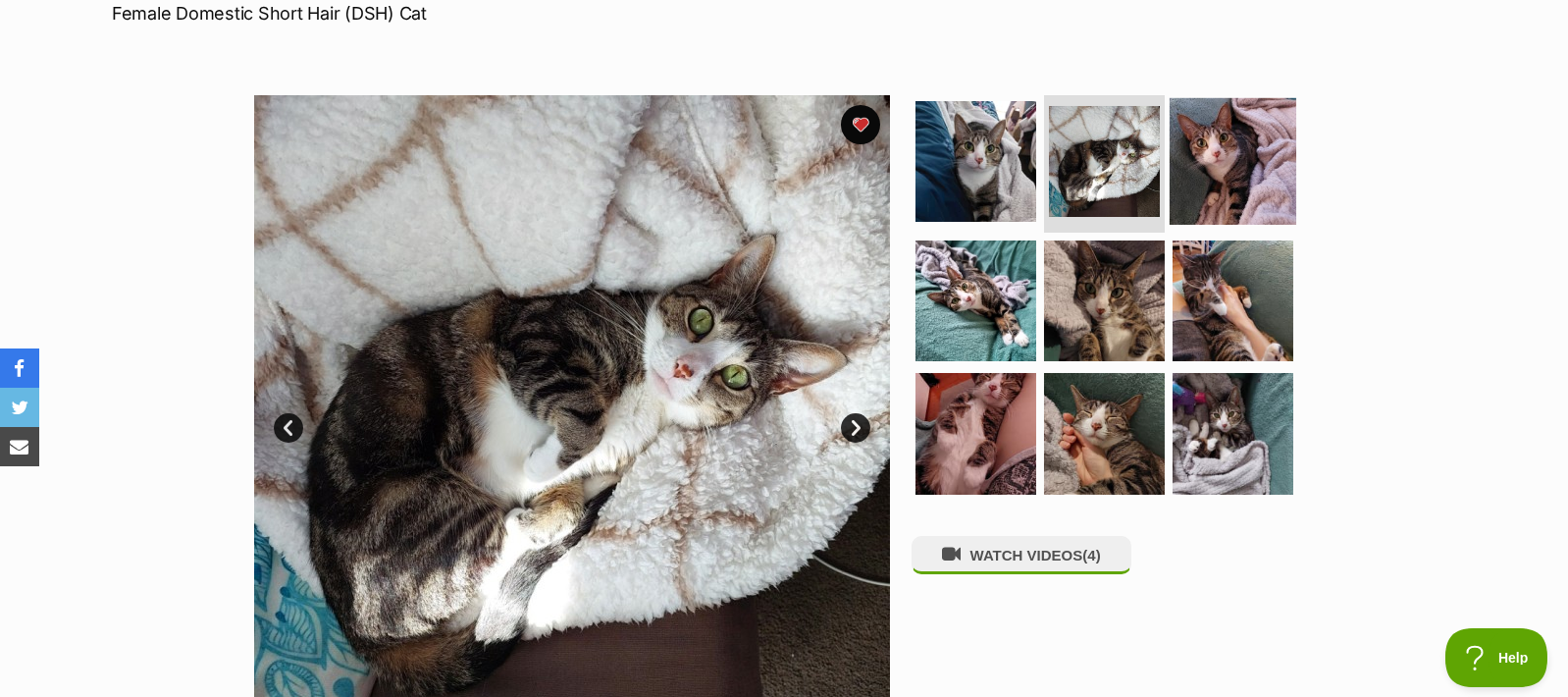 click at bounding box center (1232, 161) 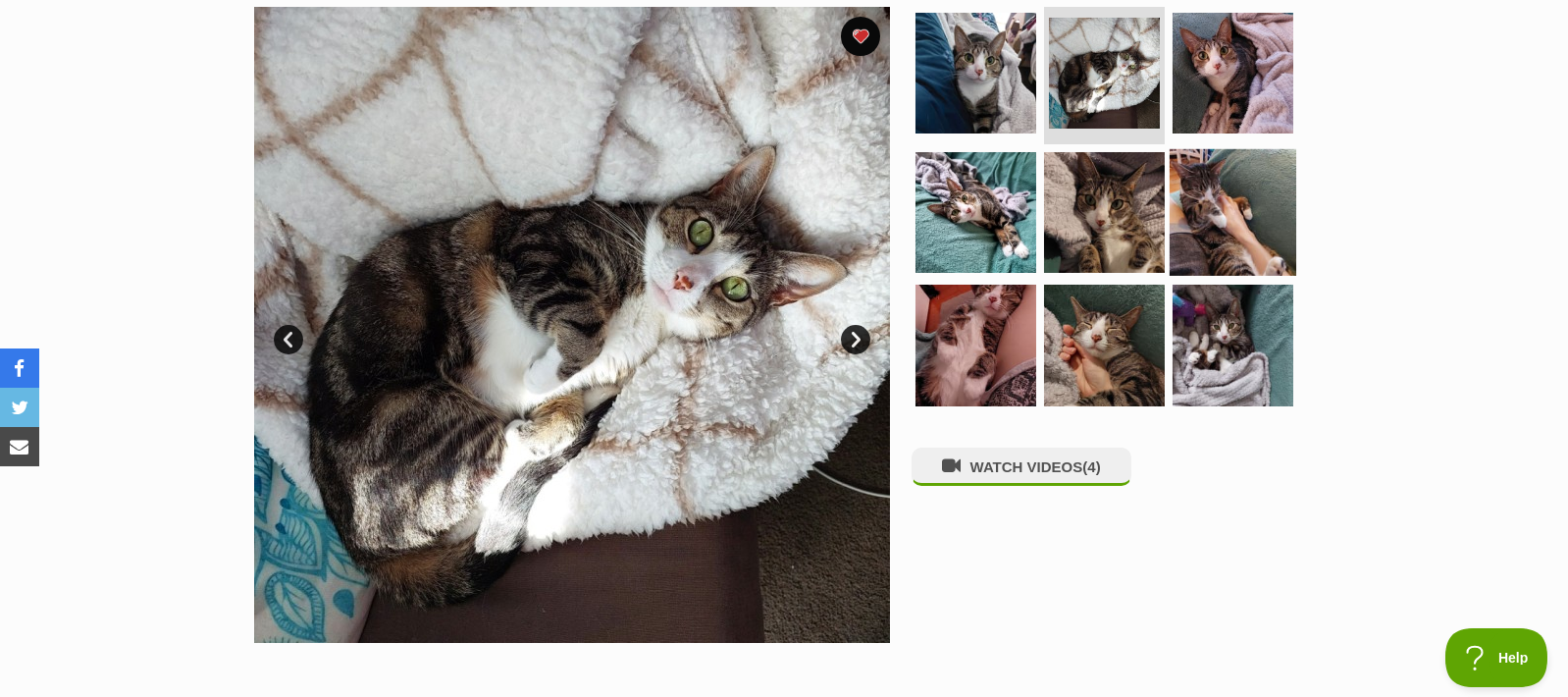 scroll, scrollTop: 436, scrollLeft: 0, axis: vertical 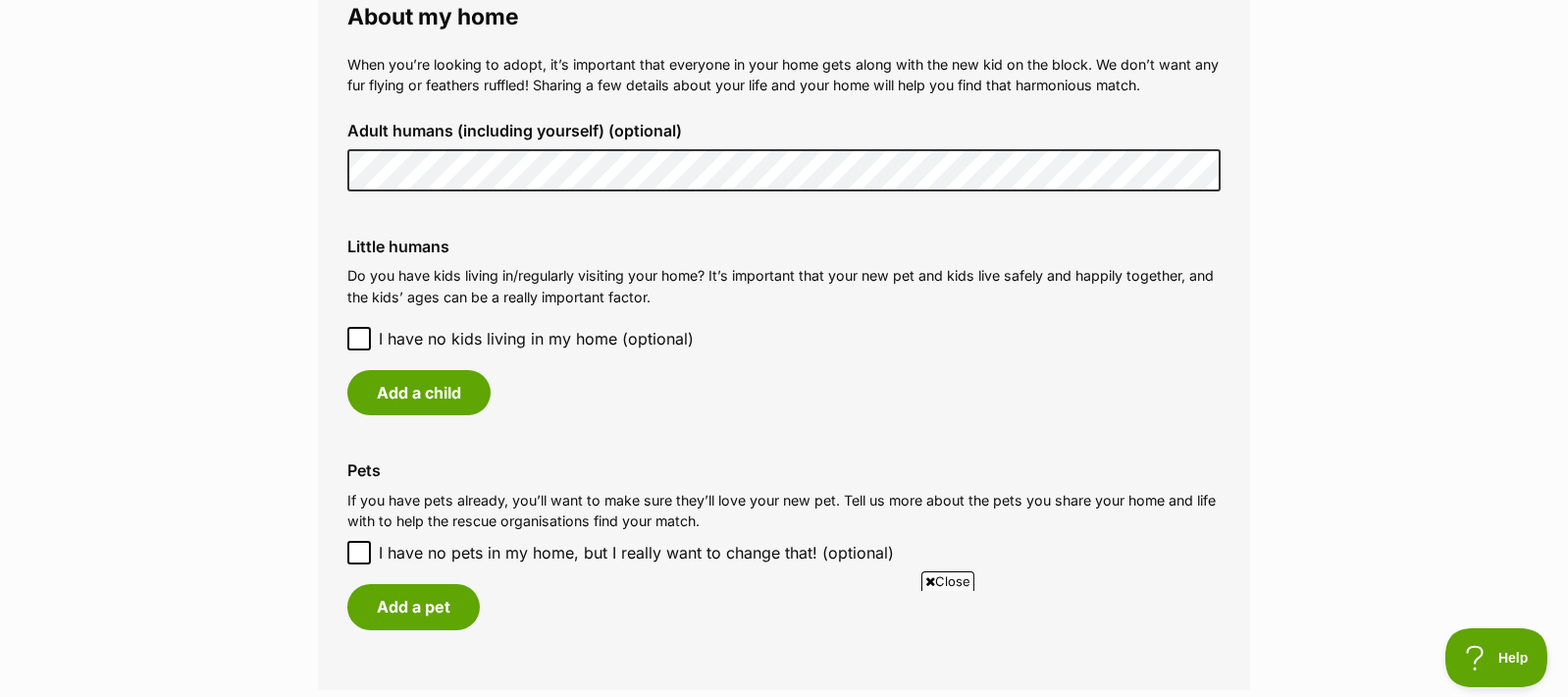 click 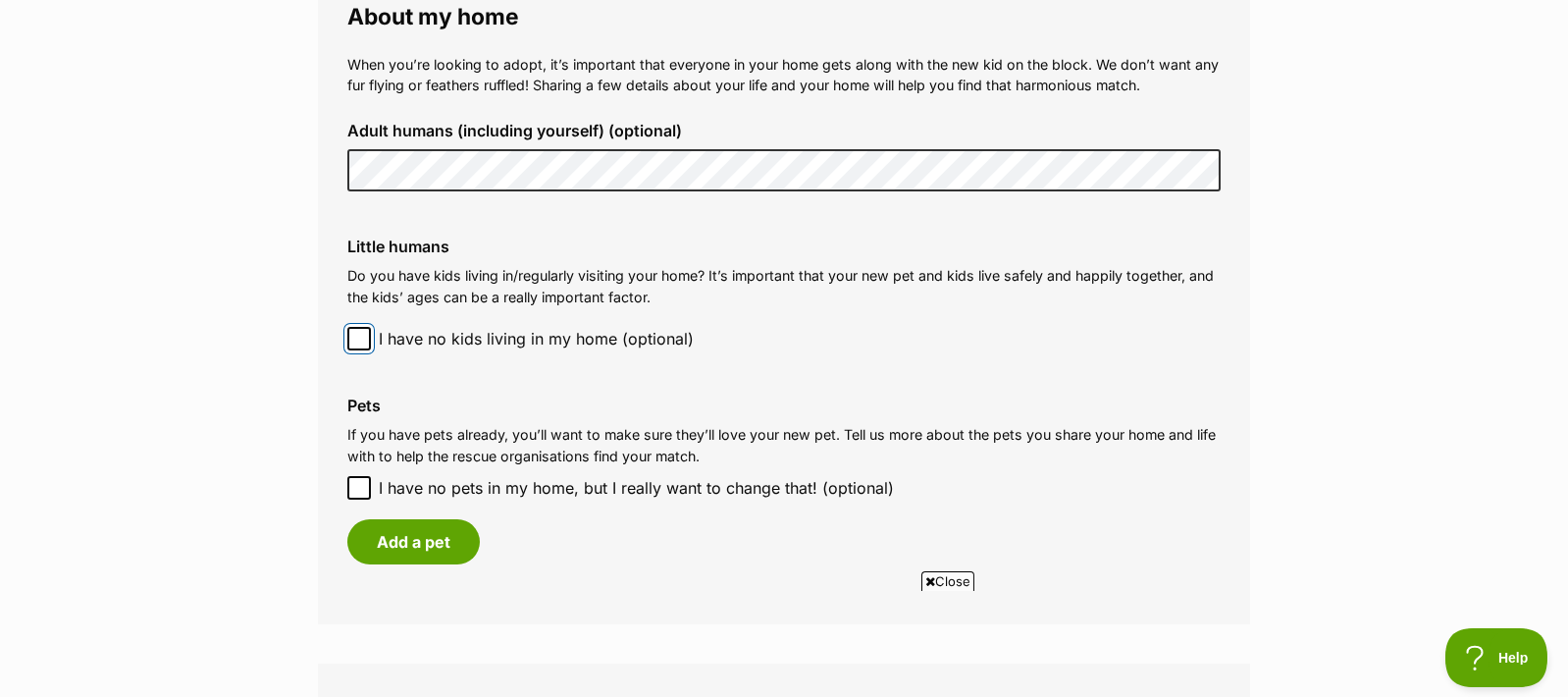 scroll, scrollTop: 1594, scrollLeft: 0, axis: vertical 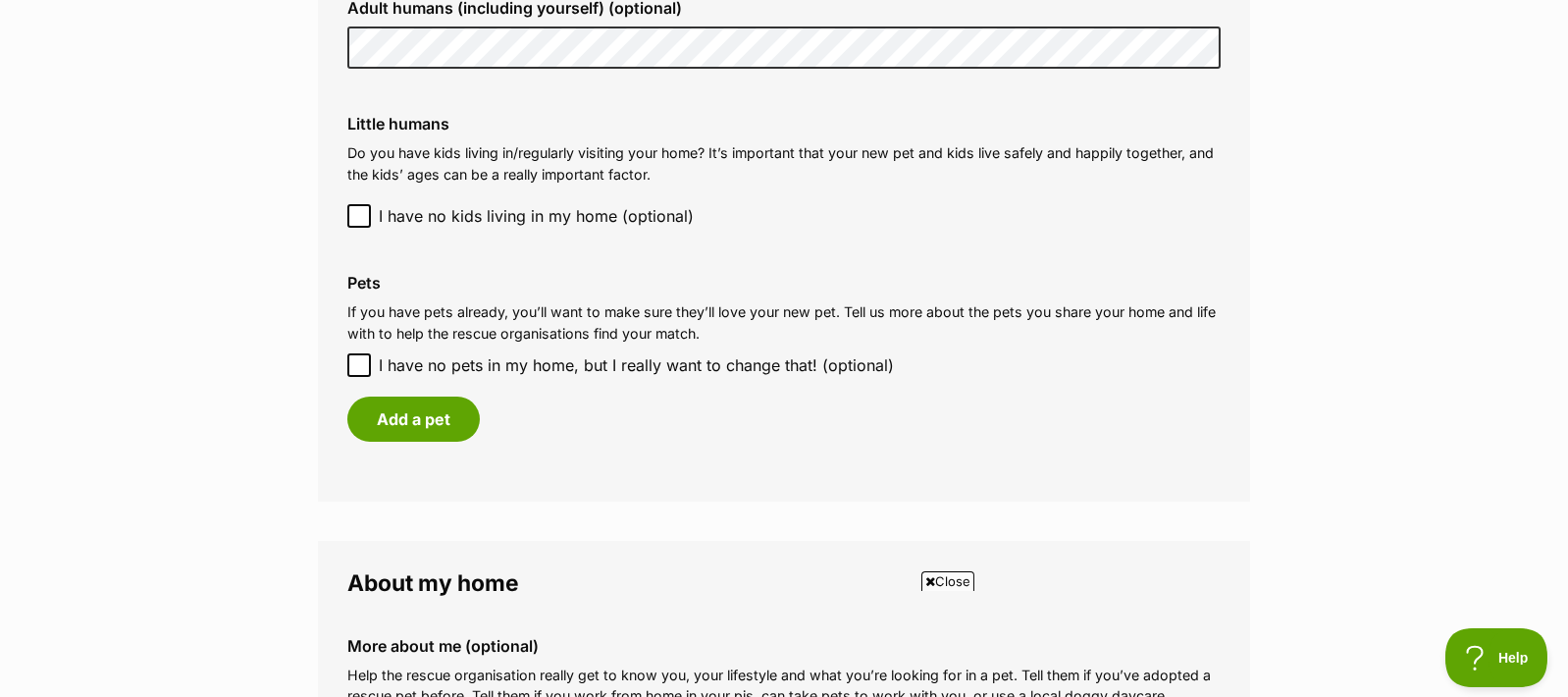 click on "Pets
If you have pets already, you’ll want to make sure they’ll love your new pet. Tell us more about the pets you share your home and life with to help the rescue organisations find your match.
I have no pets in my home, but I really want to change that! (optional)
Add a pet" at bounding box center [784, 357] 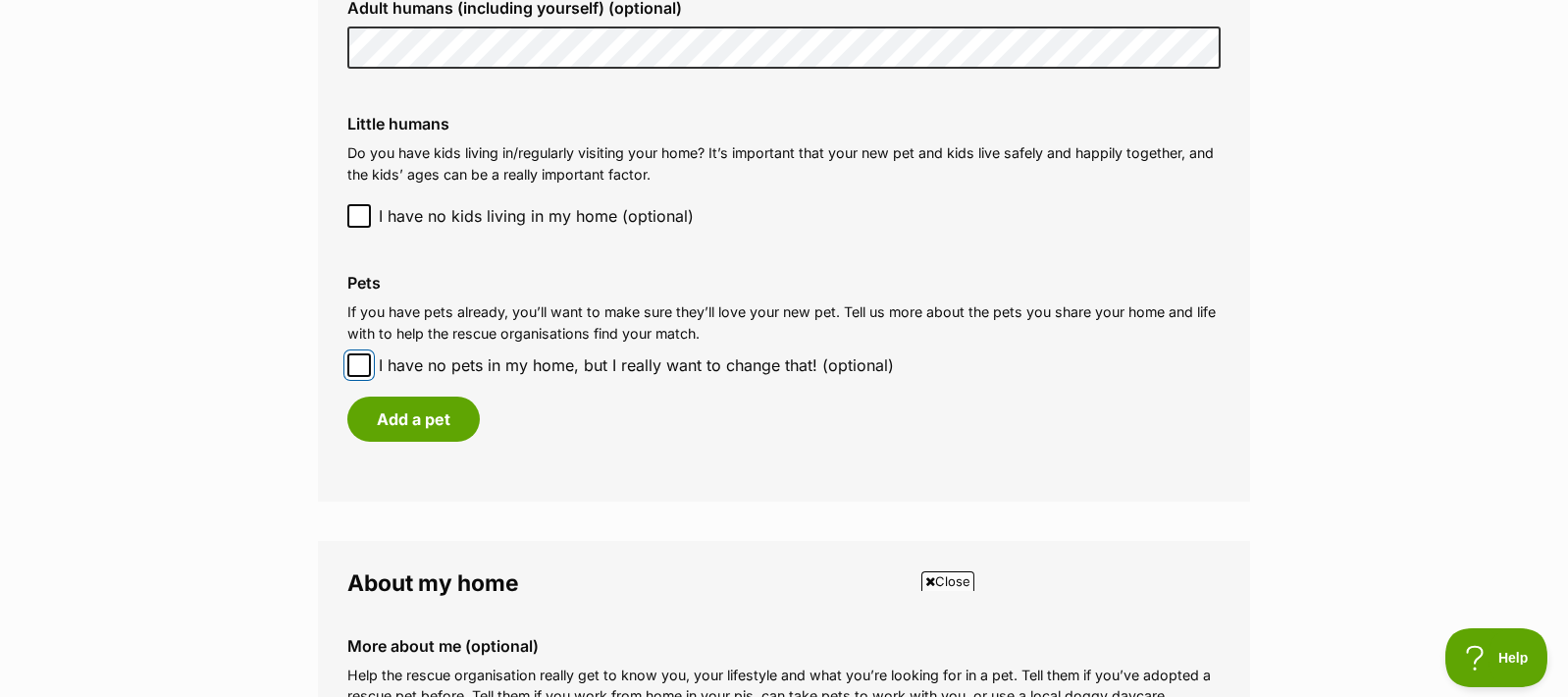 click on "I have no pets in my home, but I really want to change that! (optional)" at bounding box center (359, 365) 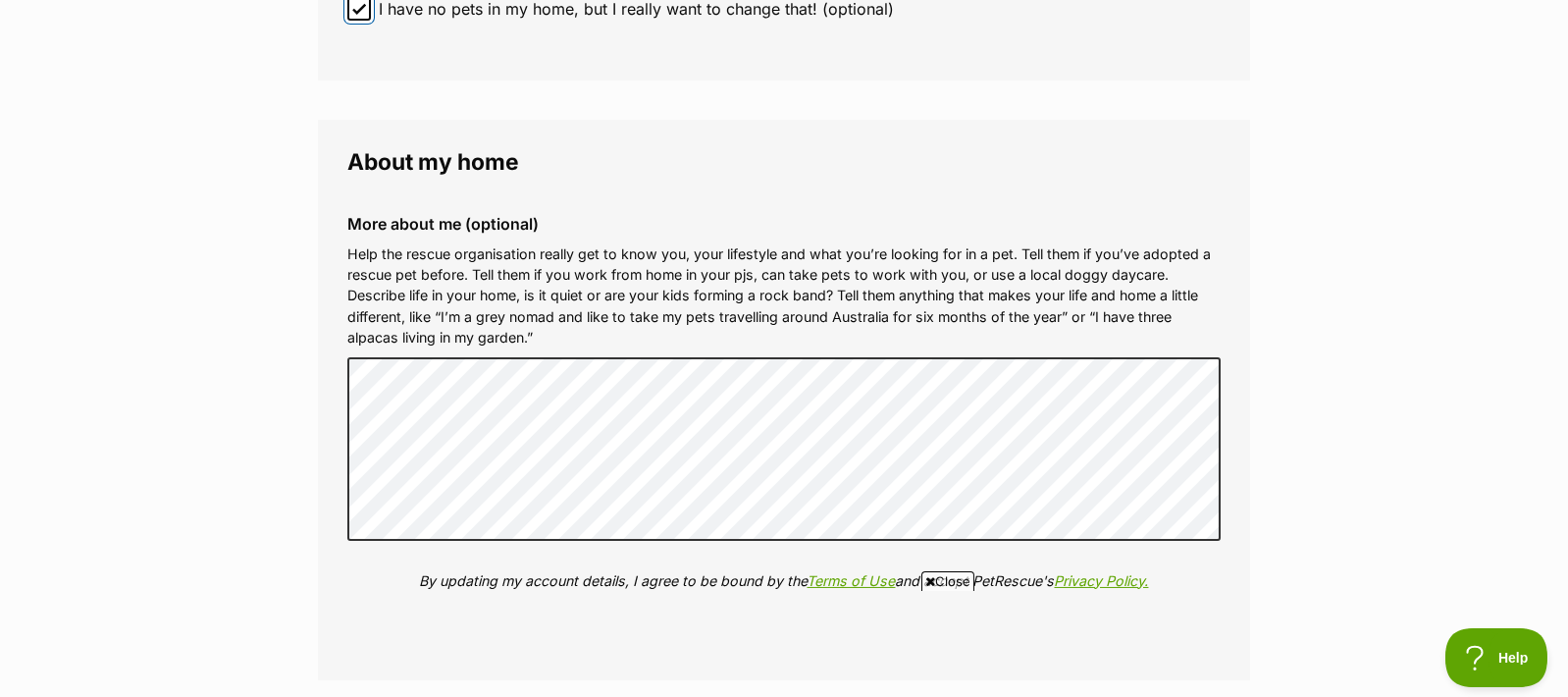 scroll, scrollTop: 1963, scrollLeft: 0, axis: vertical 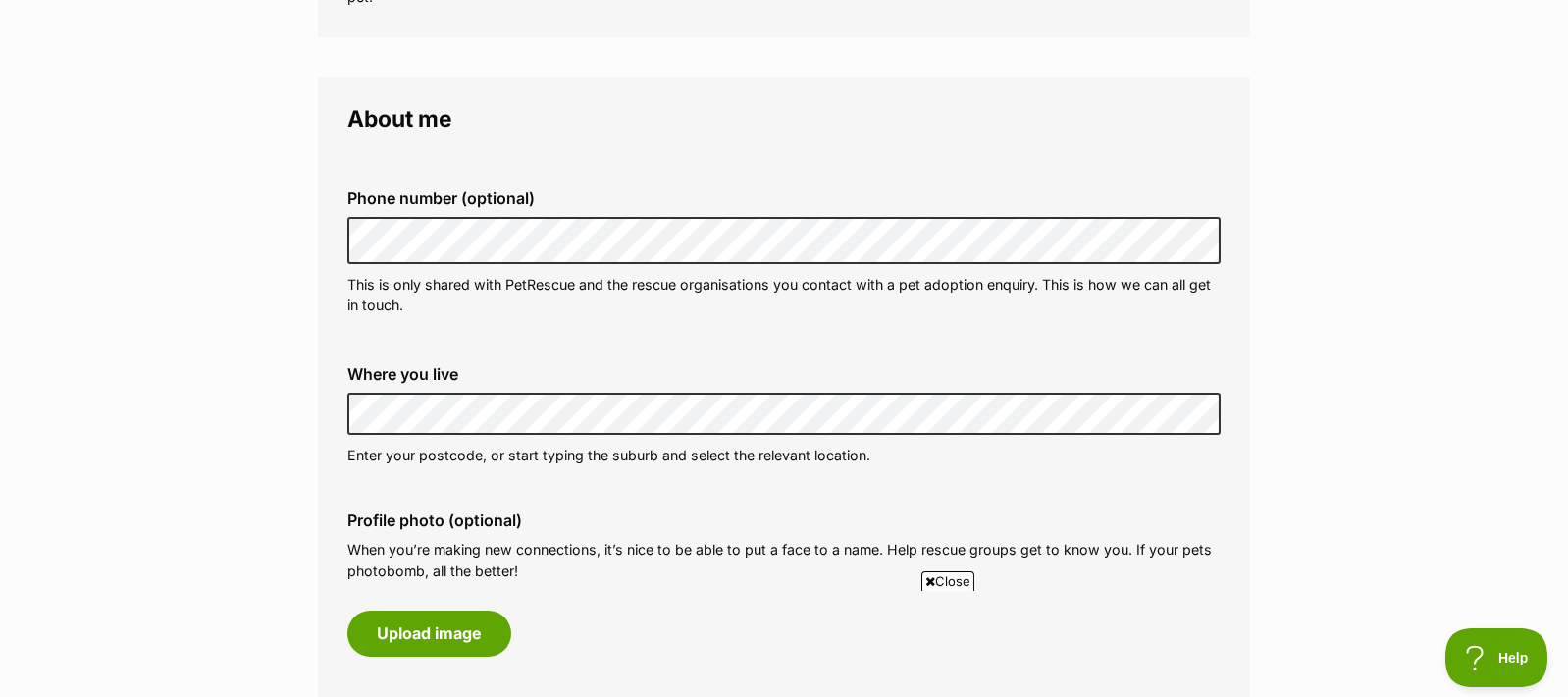 click on "My adopter profile
Why do I need an adopter profile?
Your adopter profile will not be visible to the public.
Great adoptions happen when a great match is made. Completing your profile helps rescue organisations get to know you and what you’re looking for in a pet. Only when you submit an adoption enquiry via the PetRescue website will we send your details to the organisation caring for that pet.
About me
Phone number (optional)
This is only shared with PetRescue and the rescue organisations you contact with a pet adoption enquiry. This is how we can all get in touch.
Where you live
Address line 1 (optional)
Address line 2 (optional)
Suburb (optional)
State Queensland
Postcode
Enter your postcode, or start typing the suburb and select the relevant location.
Profile photo (optional)
Upload image
Remove profile image (optional)
Additional photos (optional)" at bounding box center (784, 967) 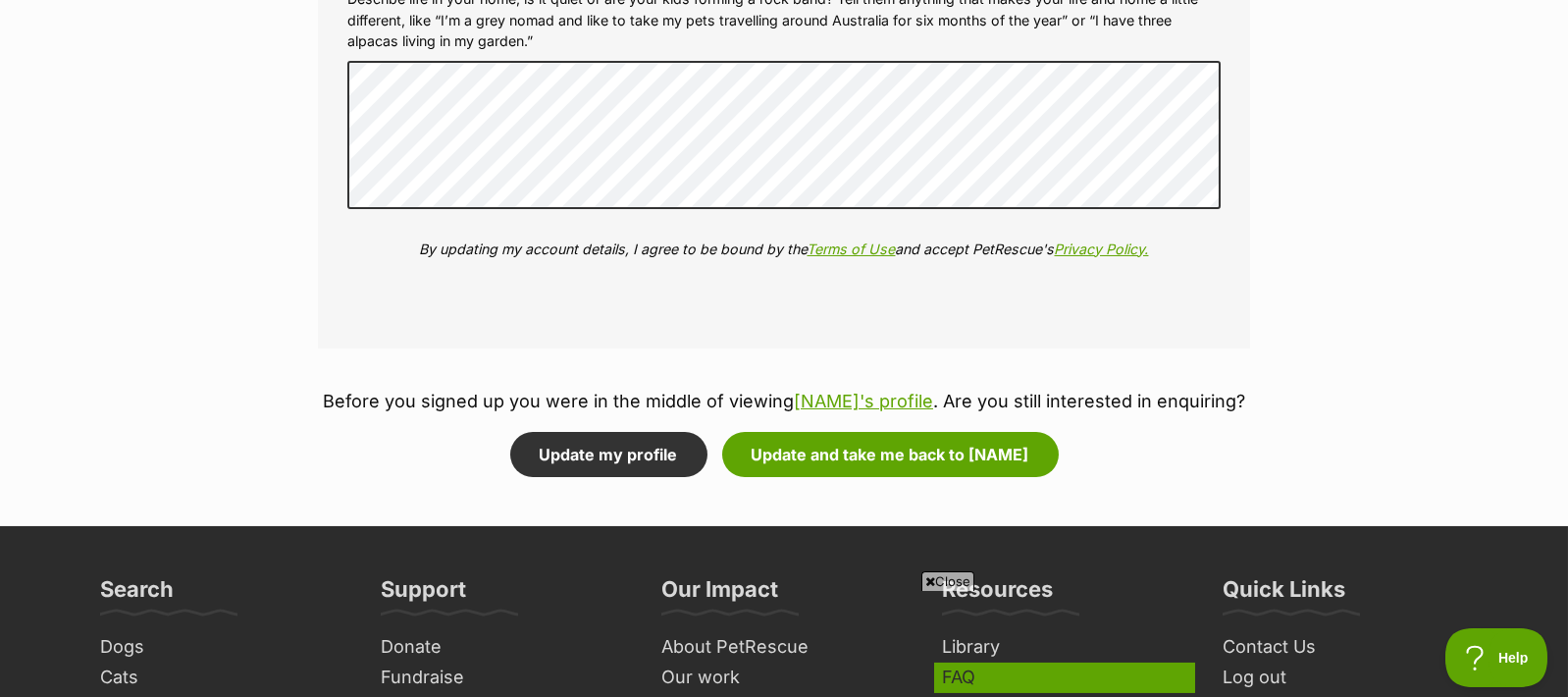 scroll, scrollTop: 2454, scrollLeft: 0, axis: vertical 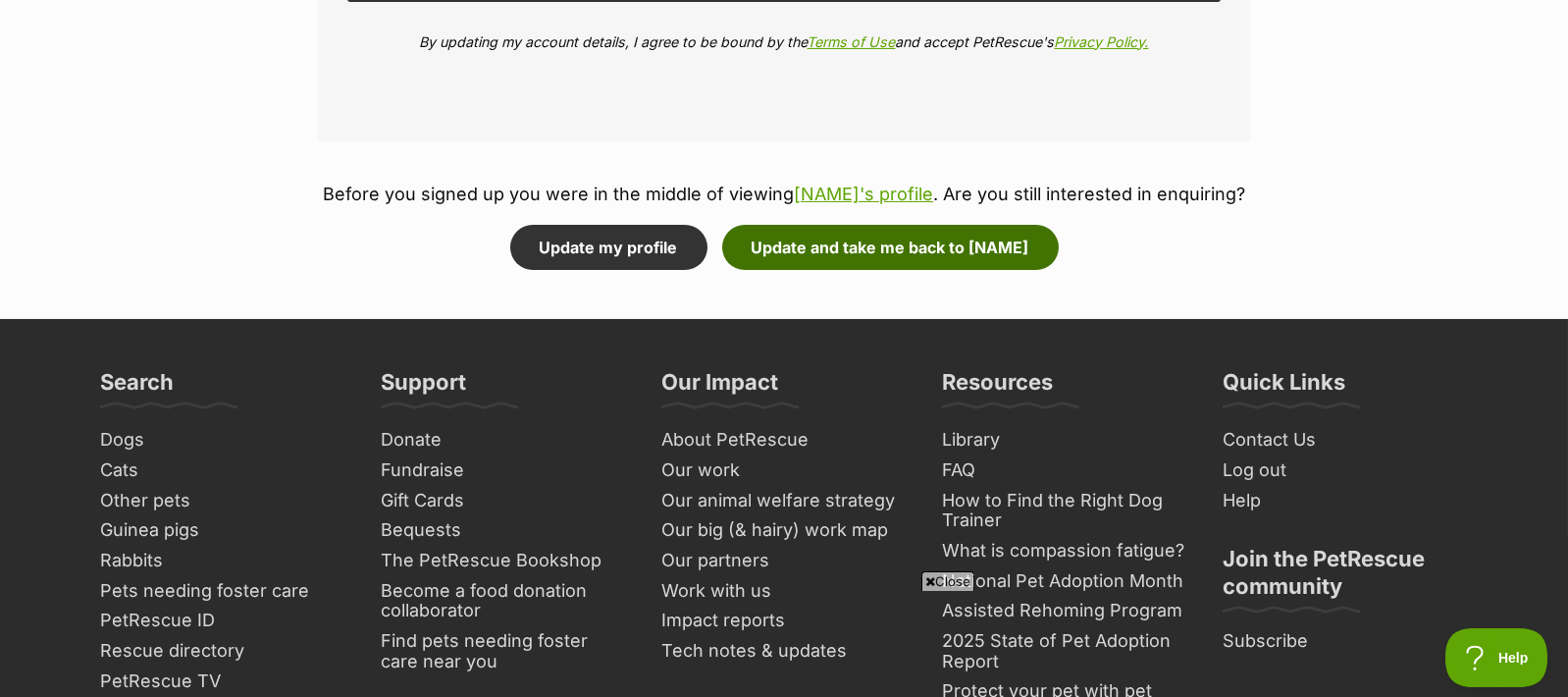 click on "Update and take me back to [NAME]" at bounding box center [890, 247] 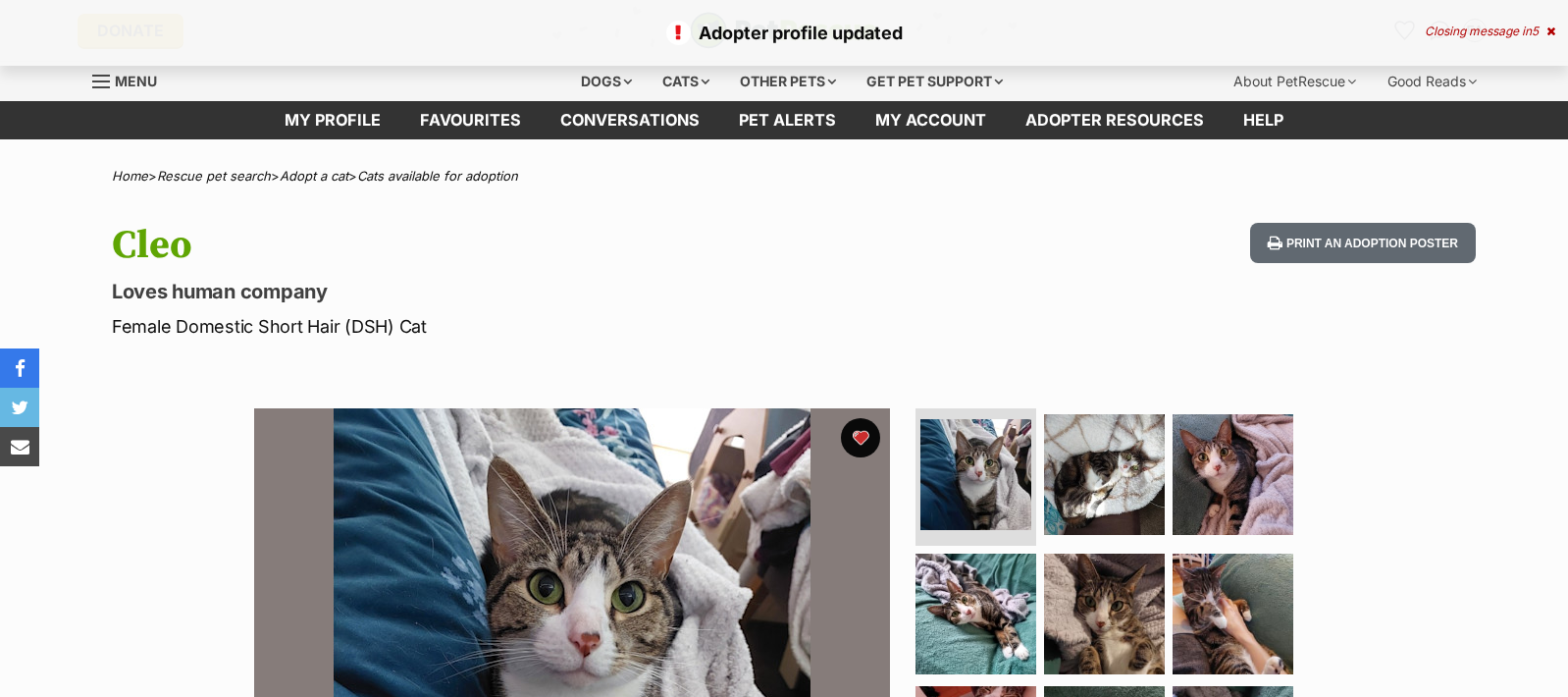 scroll, scrollTop: 0, scrollLeft: 0, axis: both 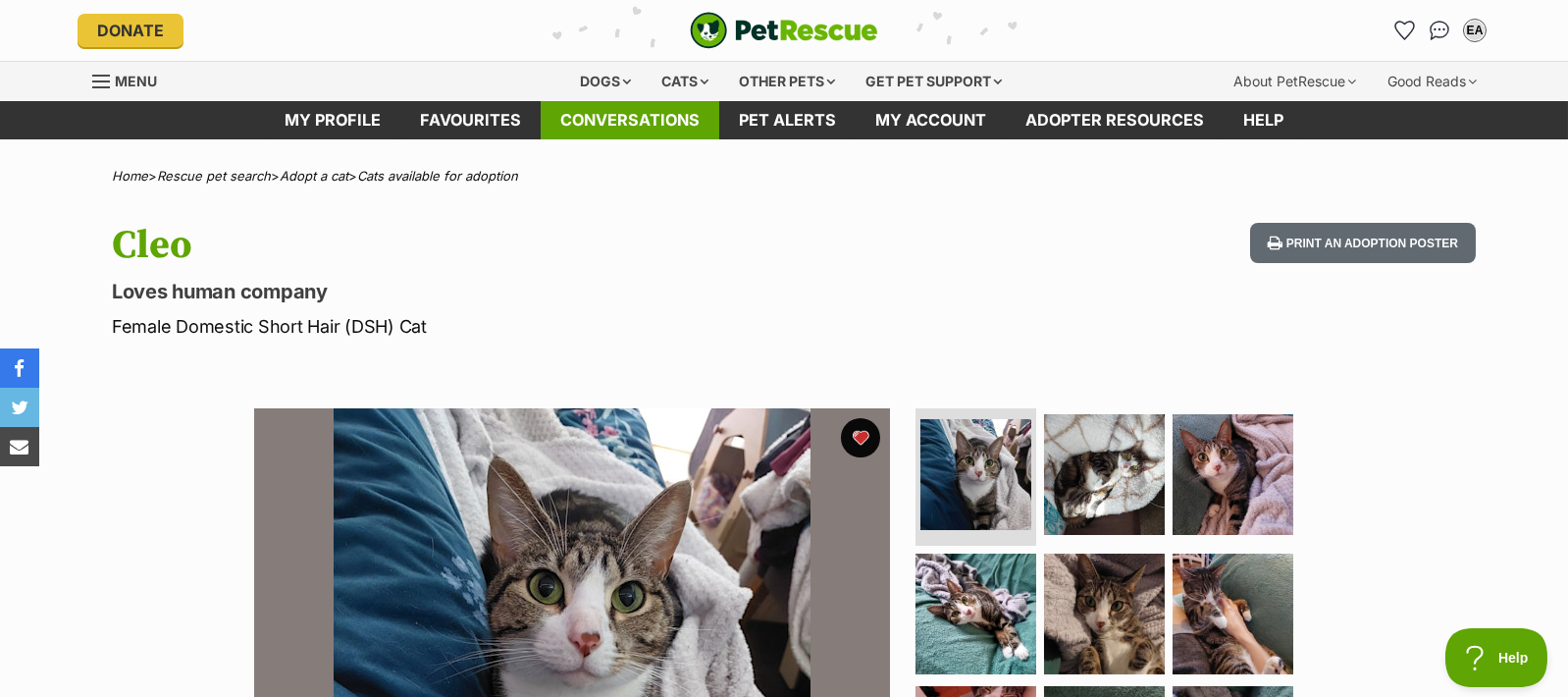 click on "Conversations" at bounding box center [630, 120] 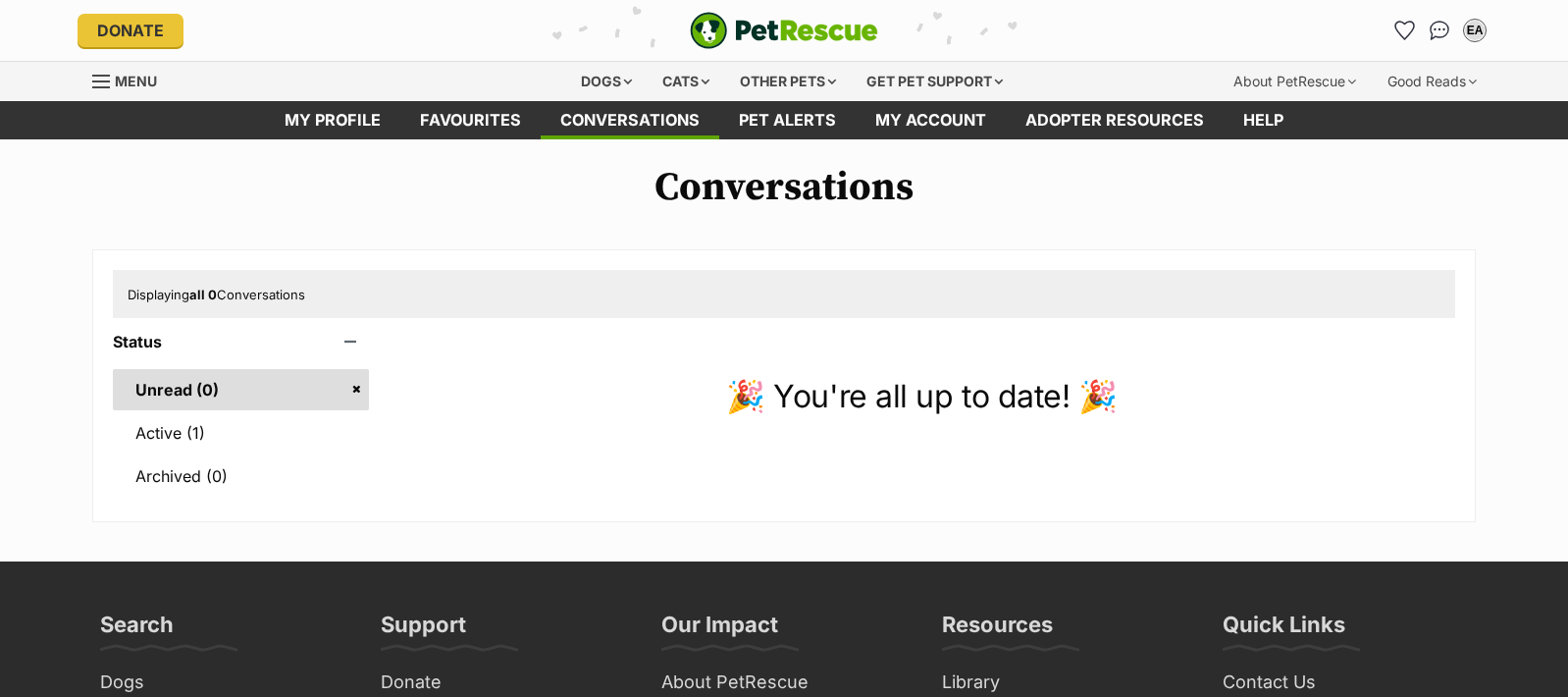 scroll, scrollTop: 0, scrollLeft: 0, axis: both 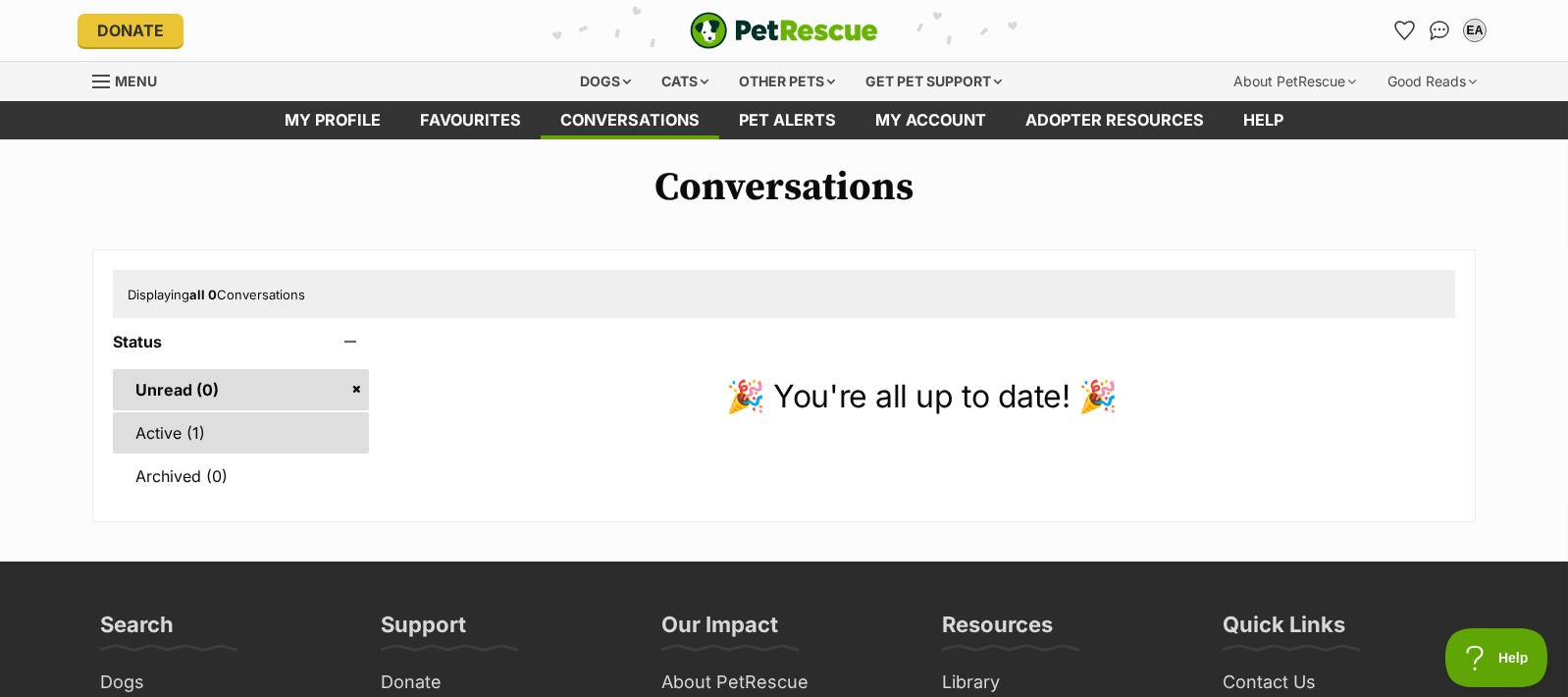 click on "Active (1)" at bounding box center (240, 433) 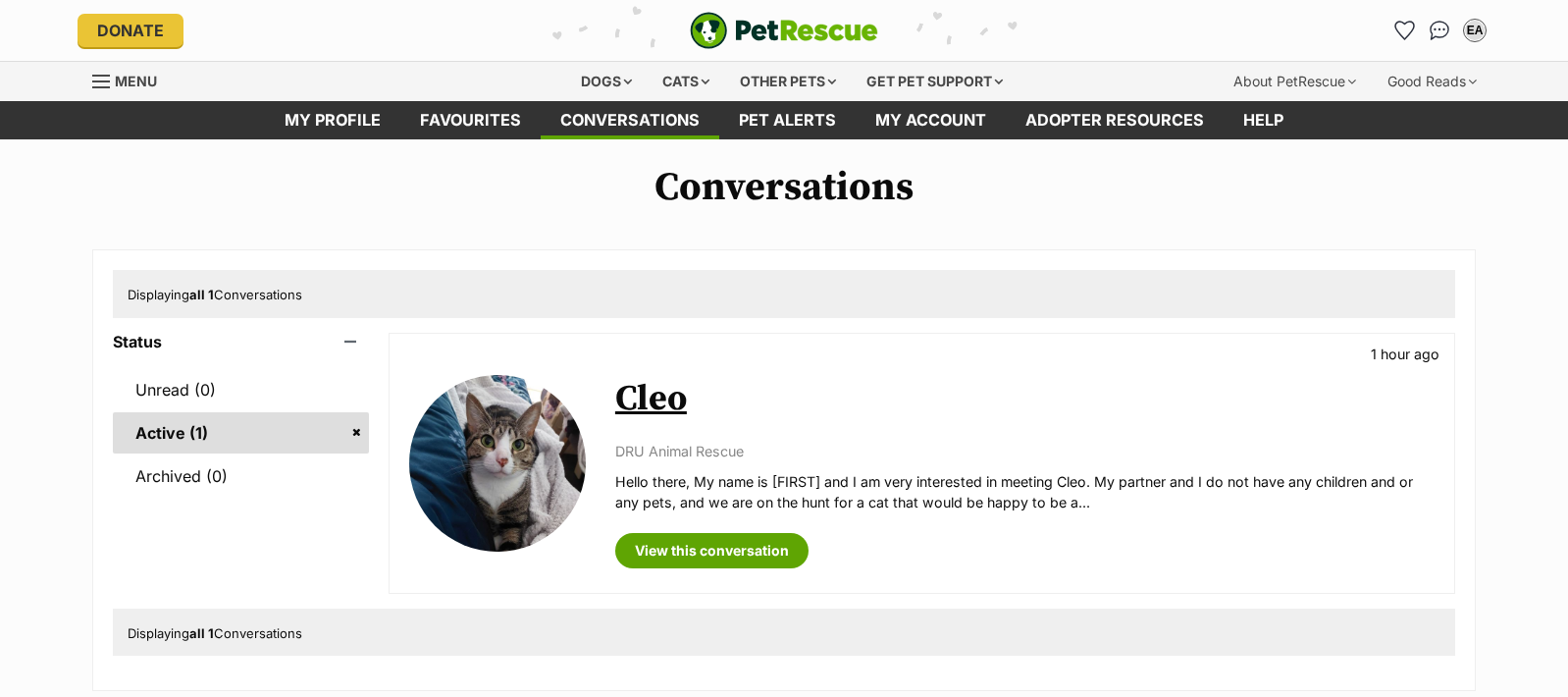 scroll, scrollTop: 0, scrollLeft: 0, axis: both 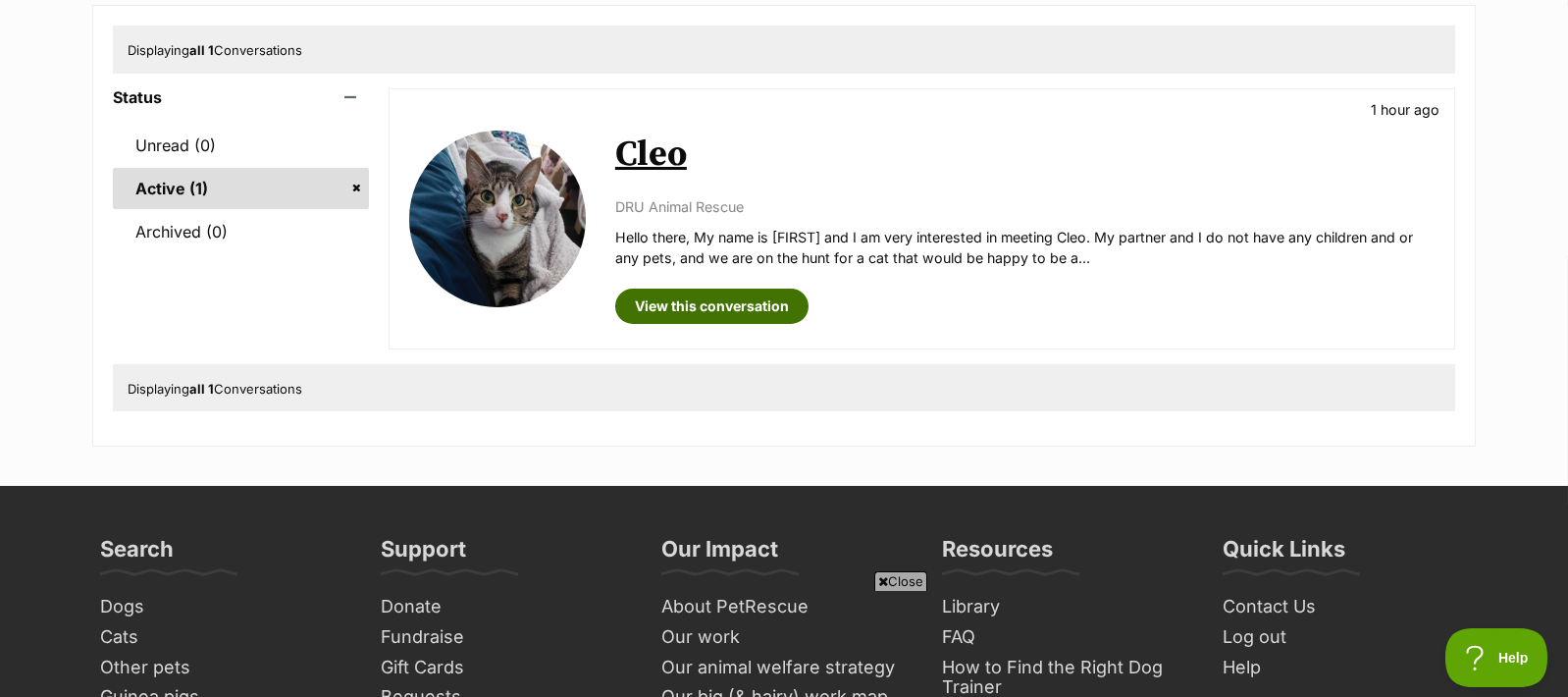 click on "View this conversation" at bounding box center (711, 306) 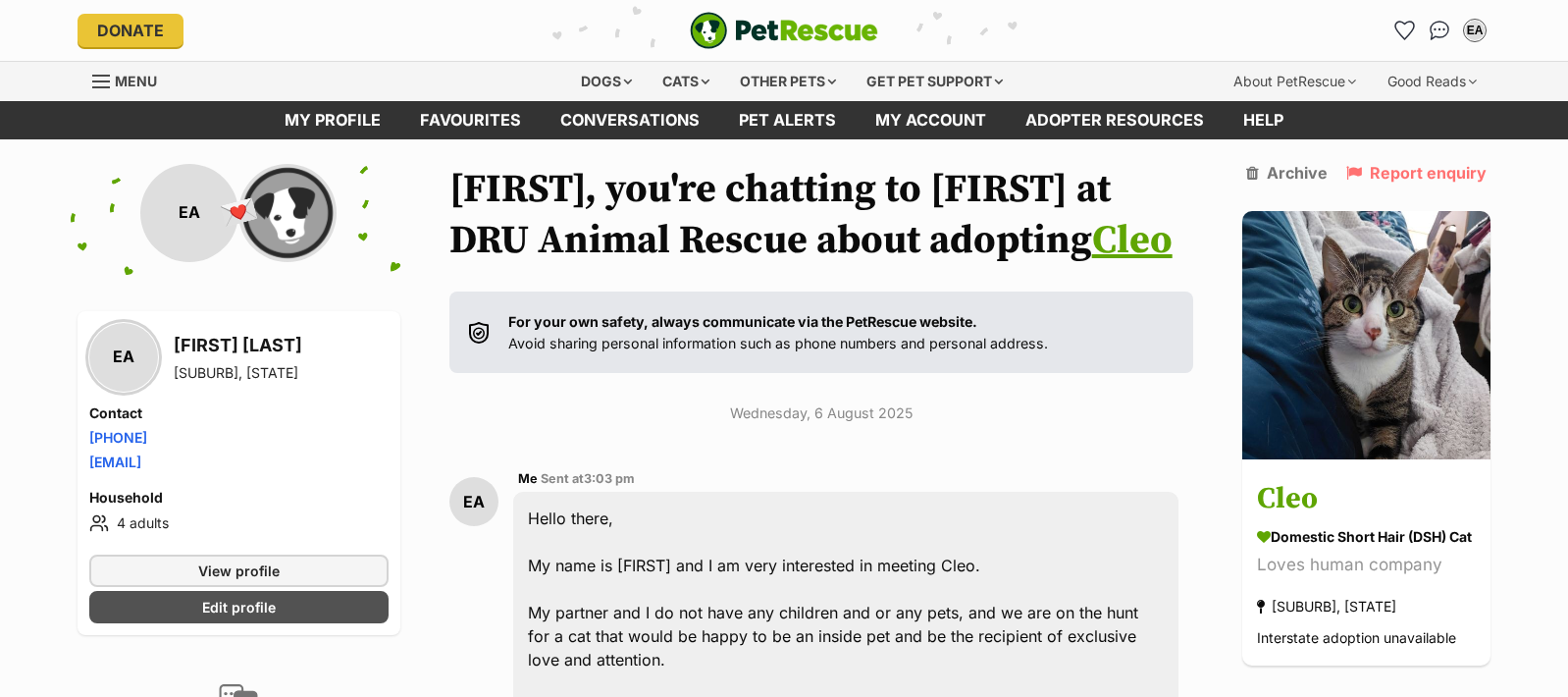 scroll, scrollTop: 0, scrollLeft: 0, axis: both 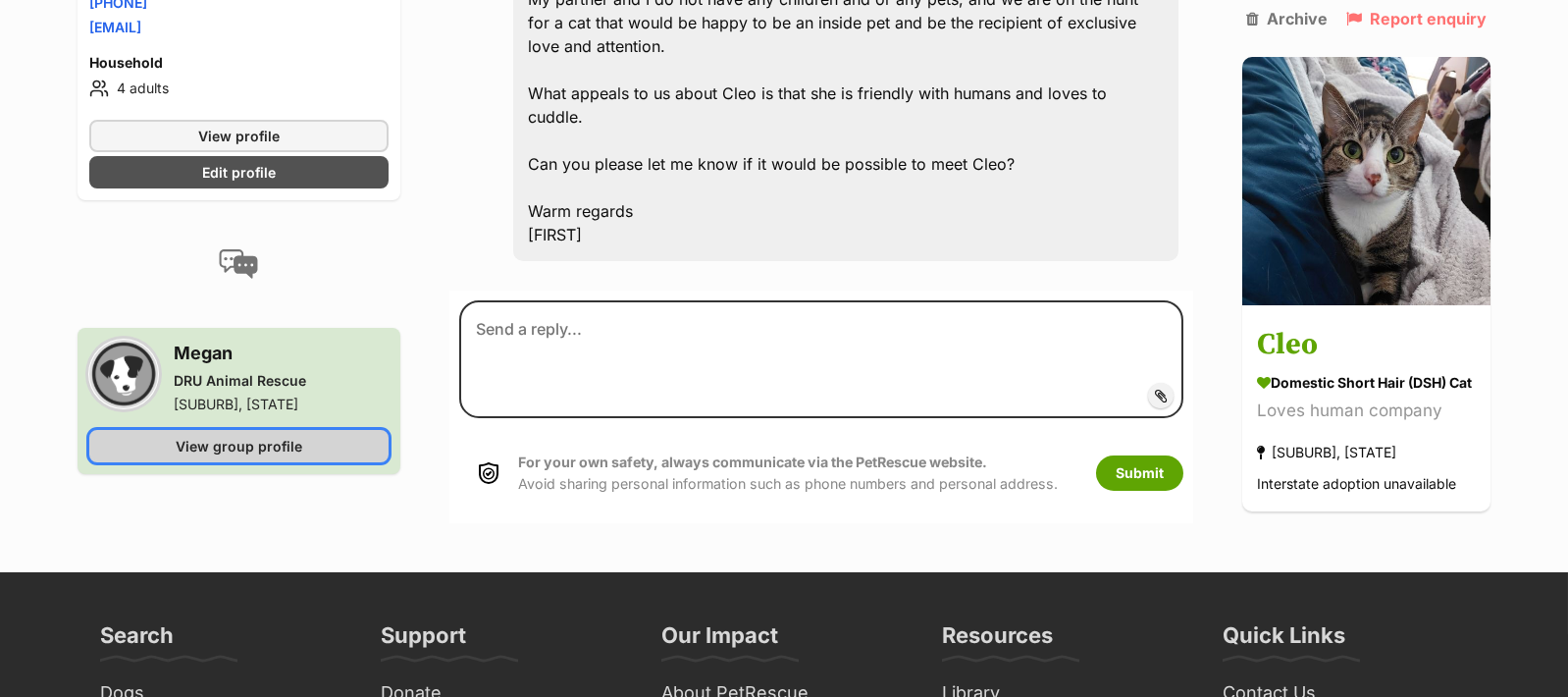 click on "View group profile" at bounding box center [238, 446] 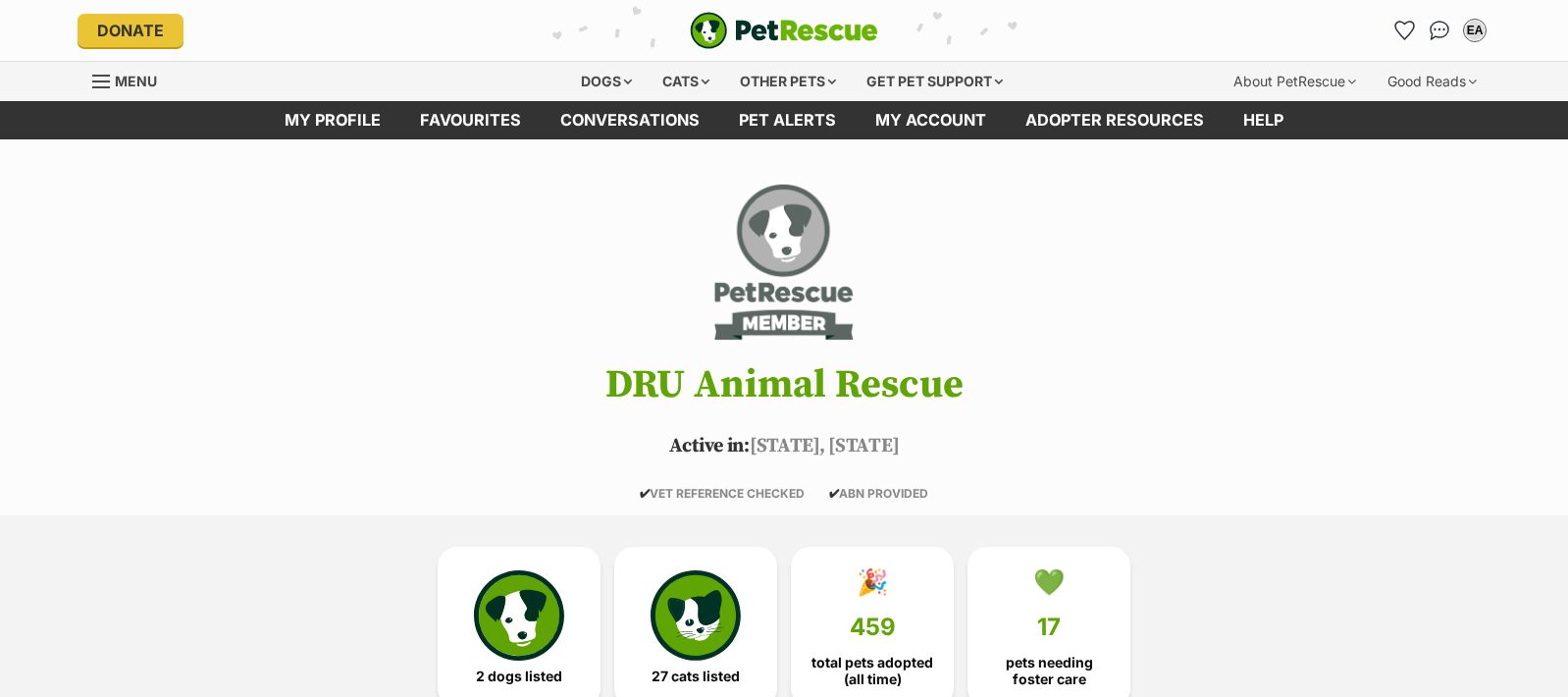 scroll, scrollTop: 0, scrollLeft: 0, axis: both 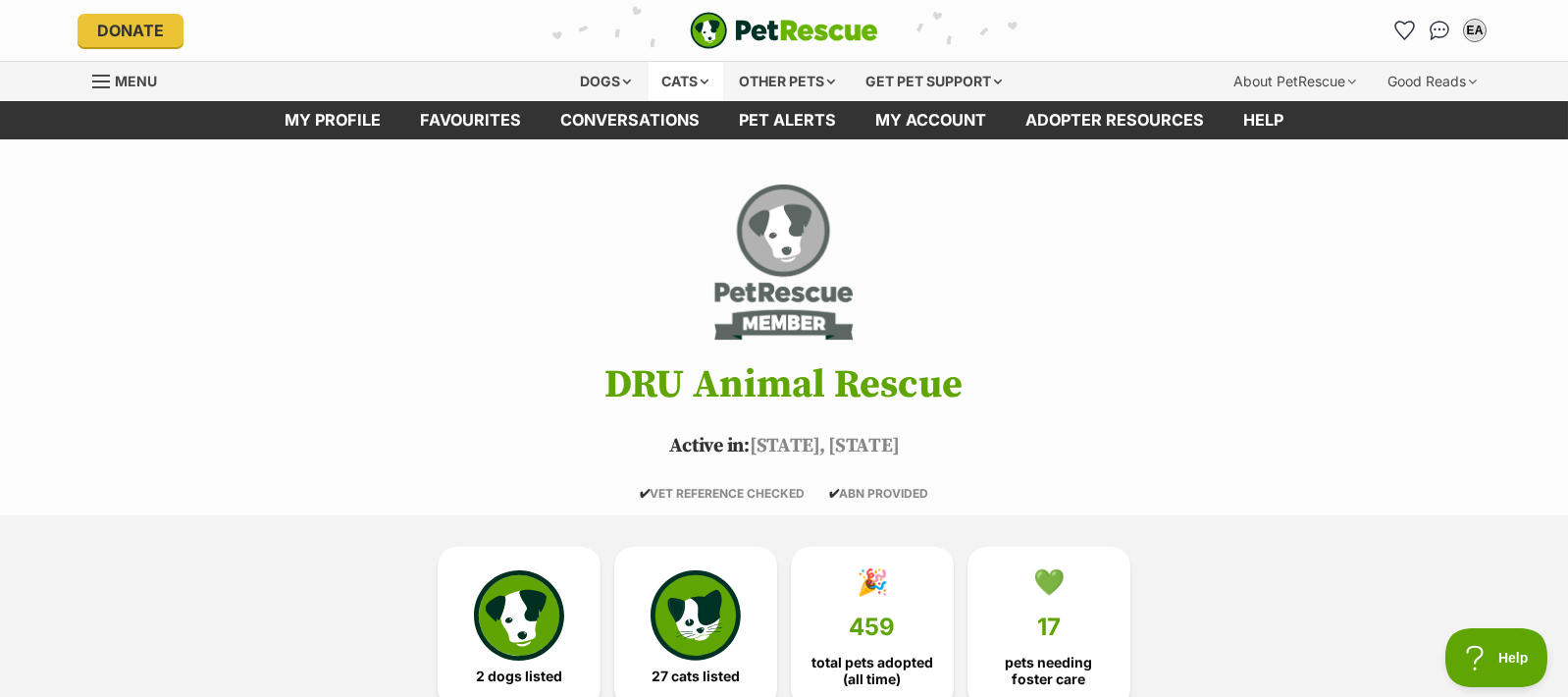 click on "Cats" at bounding box center (686, 81) 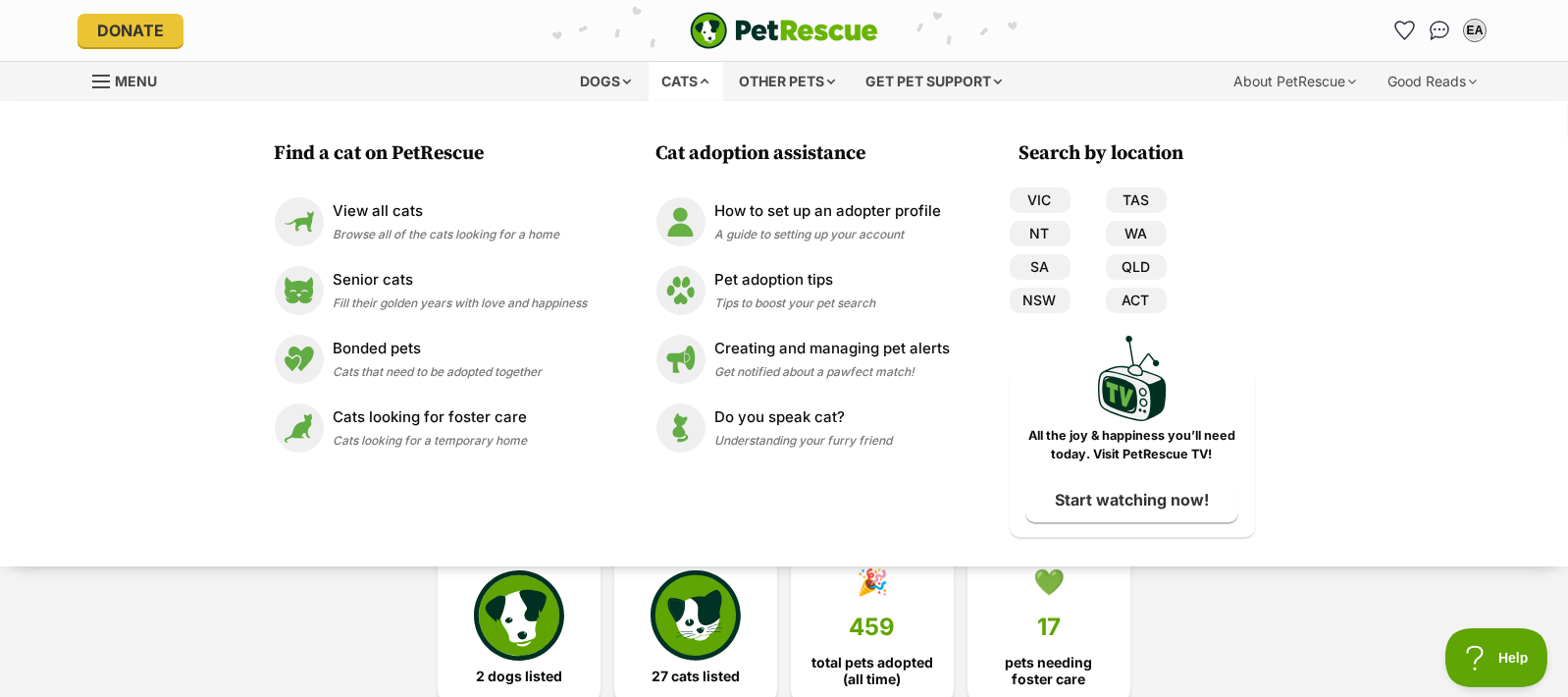 click on "2 dogs listed
27 cats listed
🎉
459
total pets adopted (all time)
💚
17
pets needing foster care" at bounding box center [784, 627] 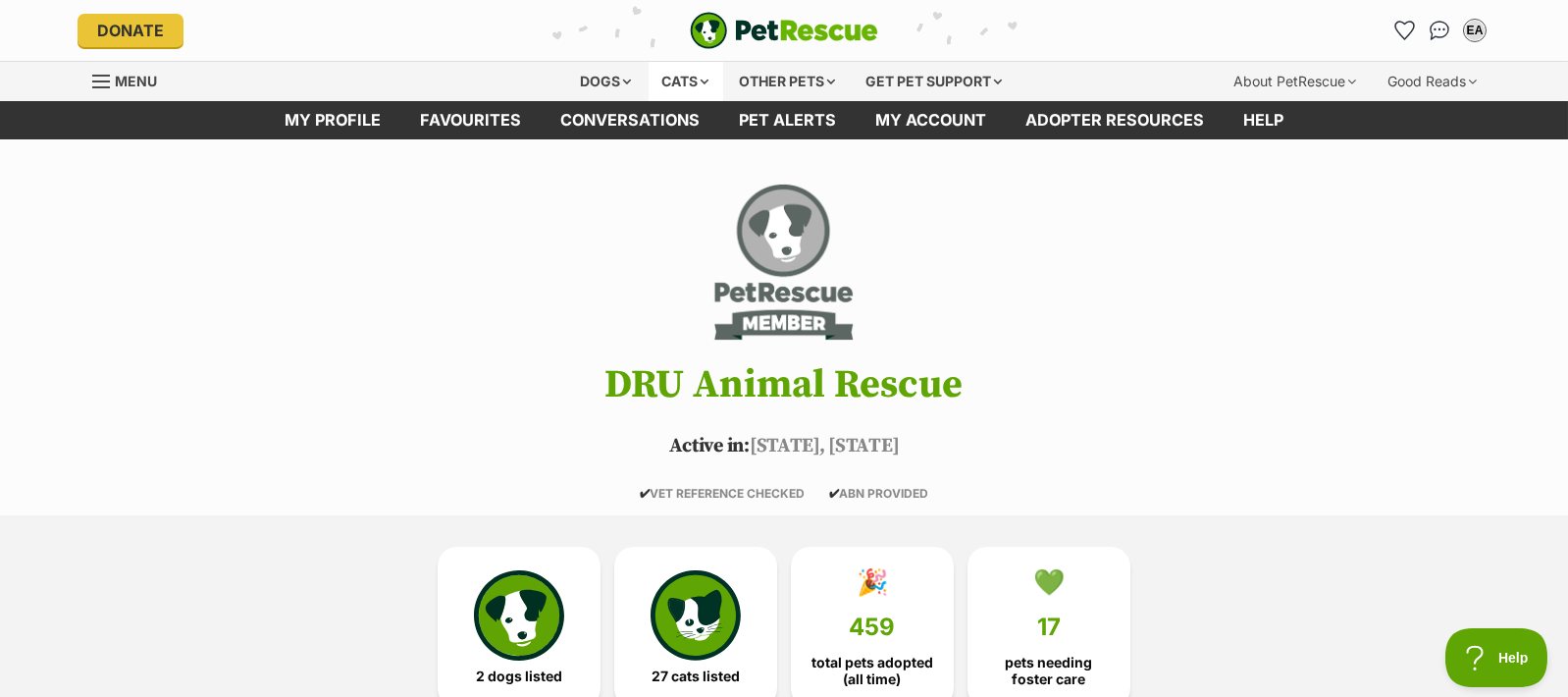 click on "Cats" at bounding box center (686, 81) 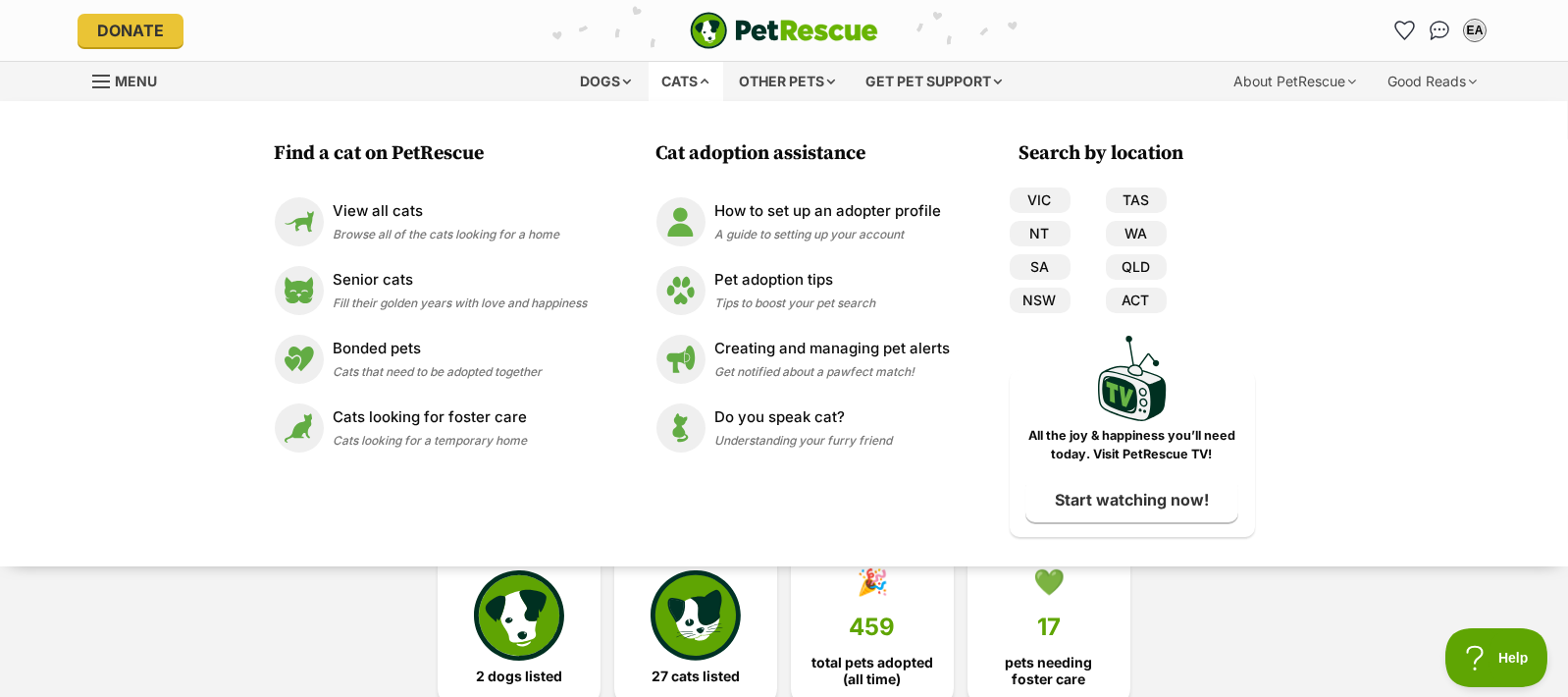 click on "2 dogs listed
27 cats listed
🎉
459
total pets adopted (all time)
💚
17
pets needing foster care" at bounding box center [784, 627] 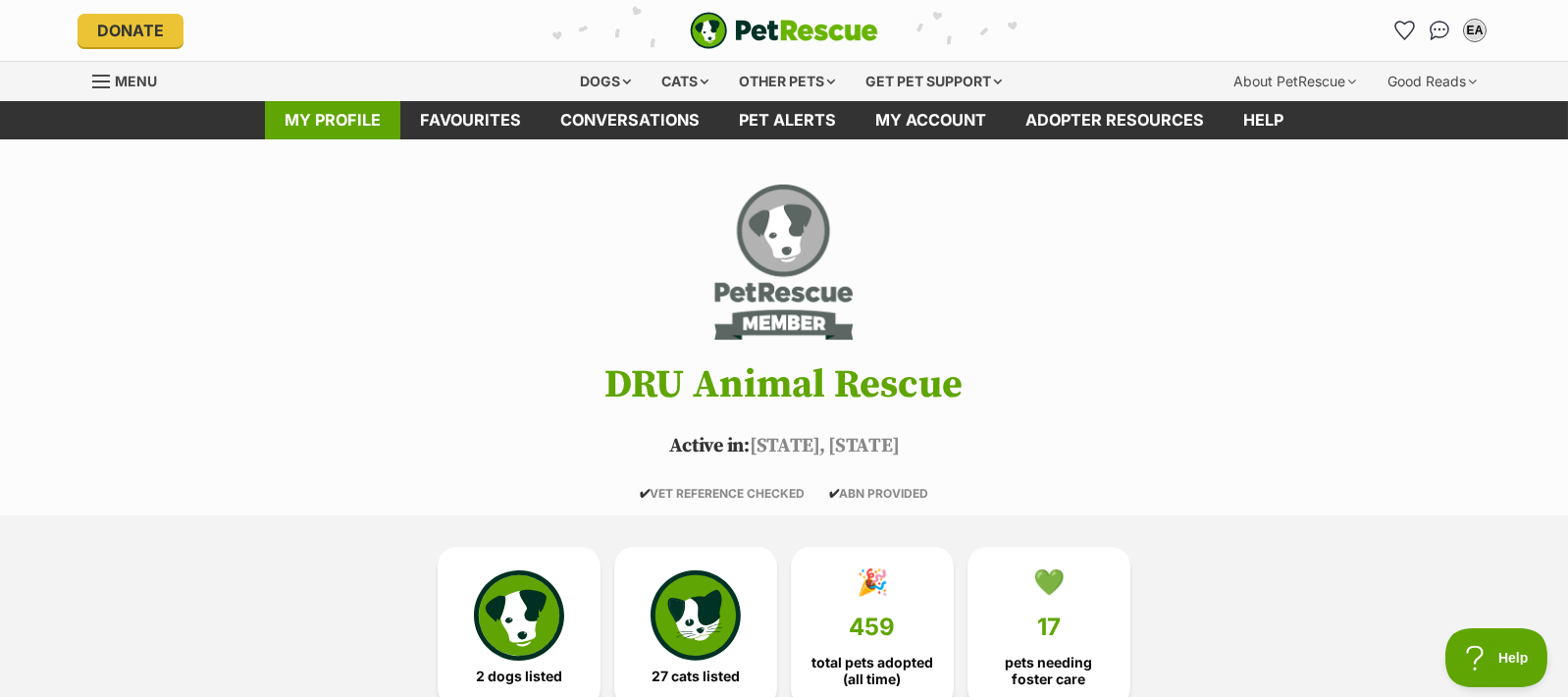 click on "My profile" at bounding box center (333, 120) 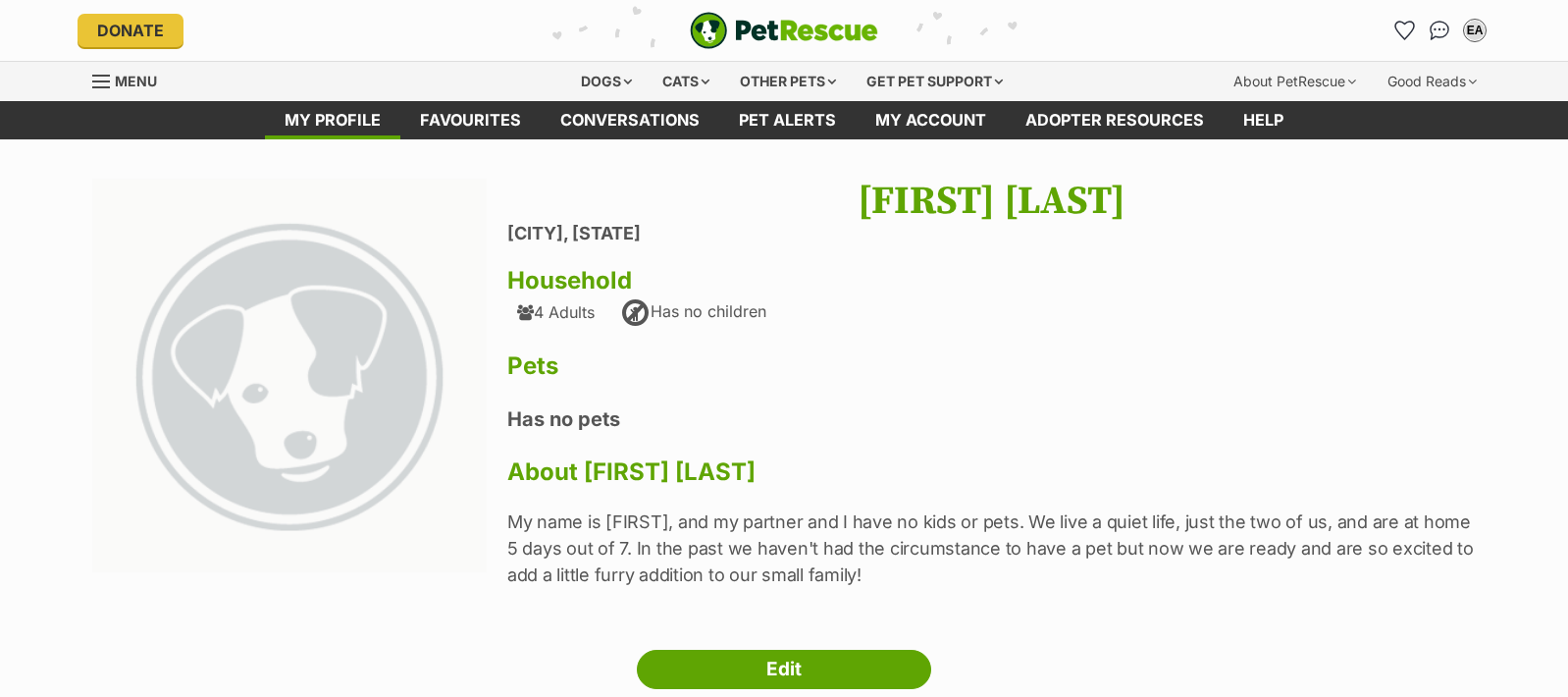 scroll, scrollTop: 0, scrollLeft: 0, axis: both 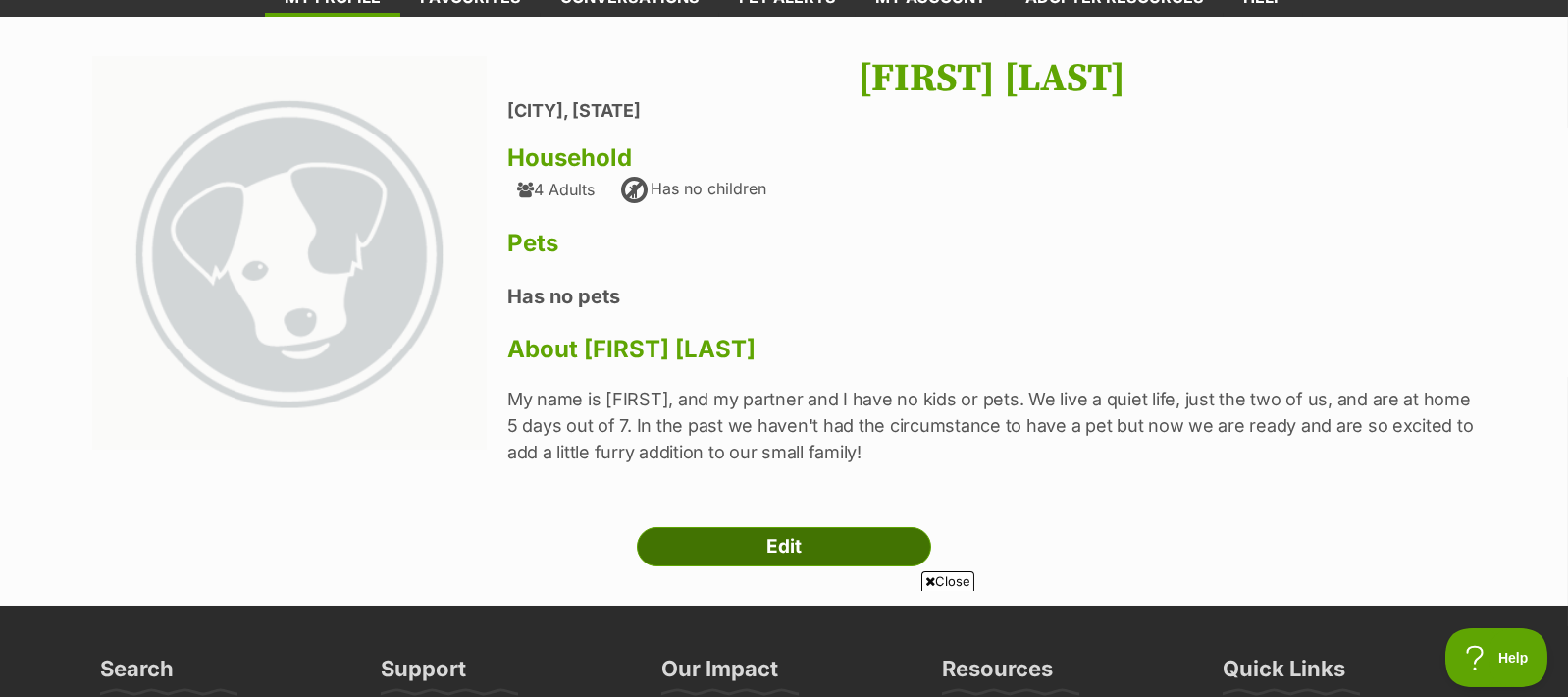 click on "Edit" at bounding box center (784, 547) 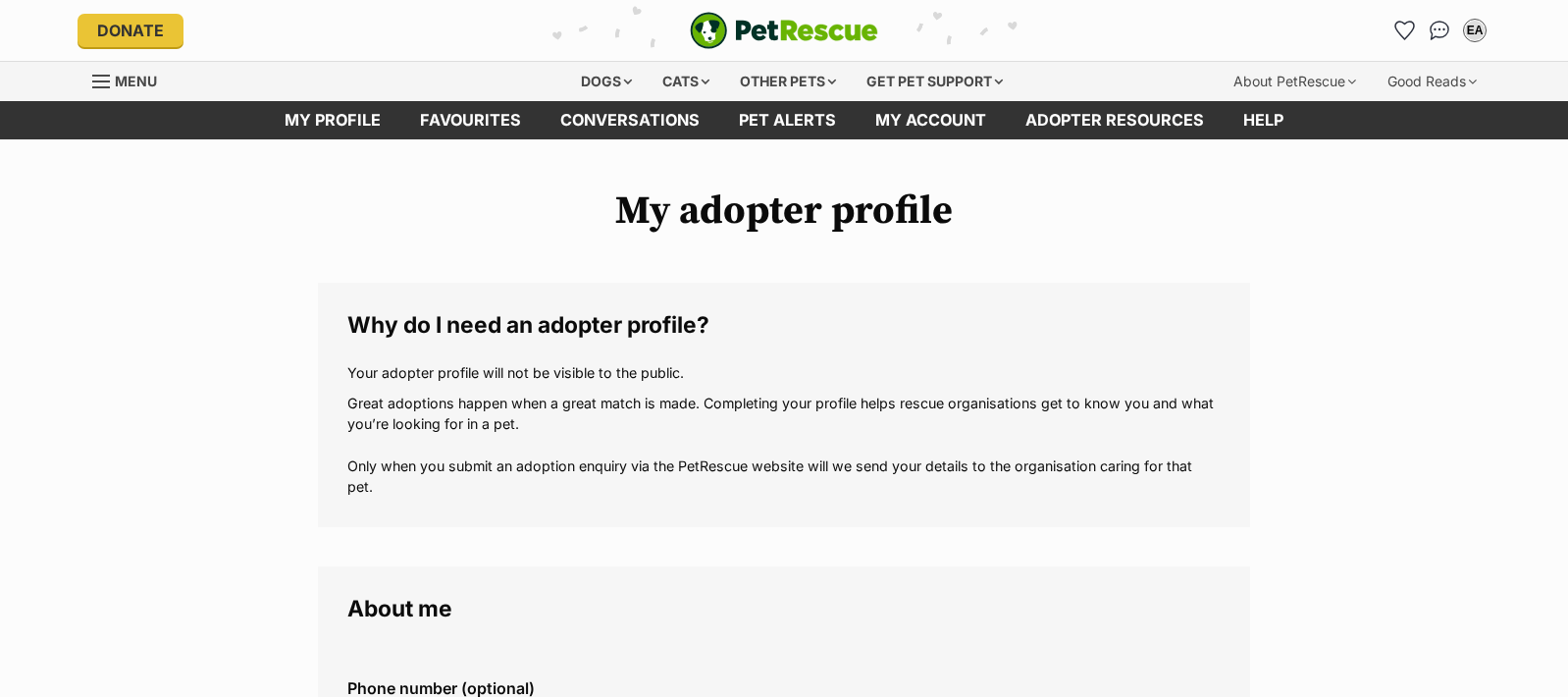 scroll, scrollTop: 195, scrollLeft: 0, axis: vertical 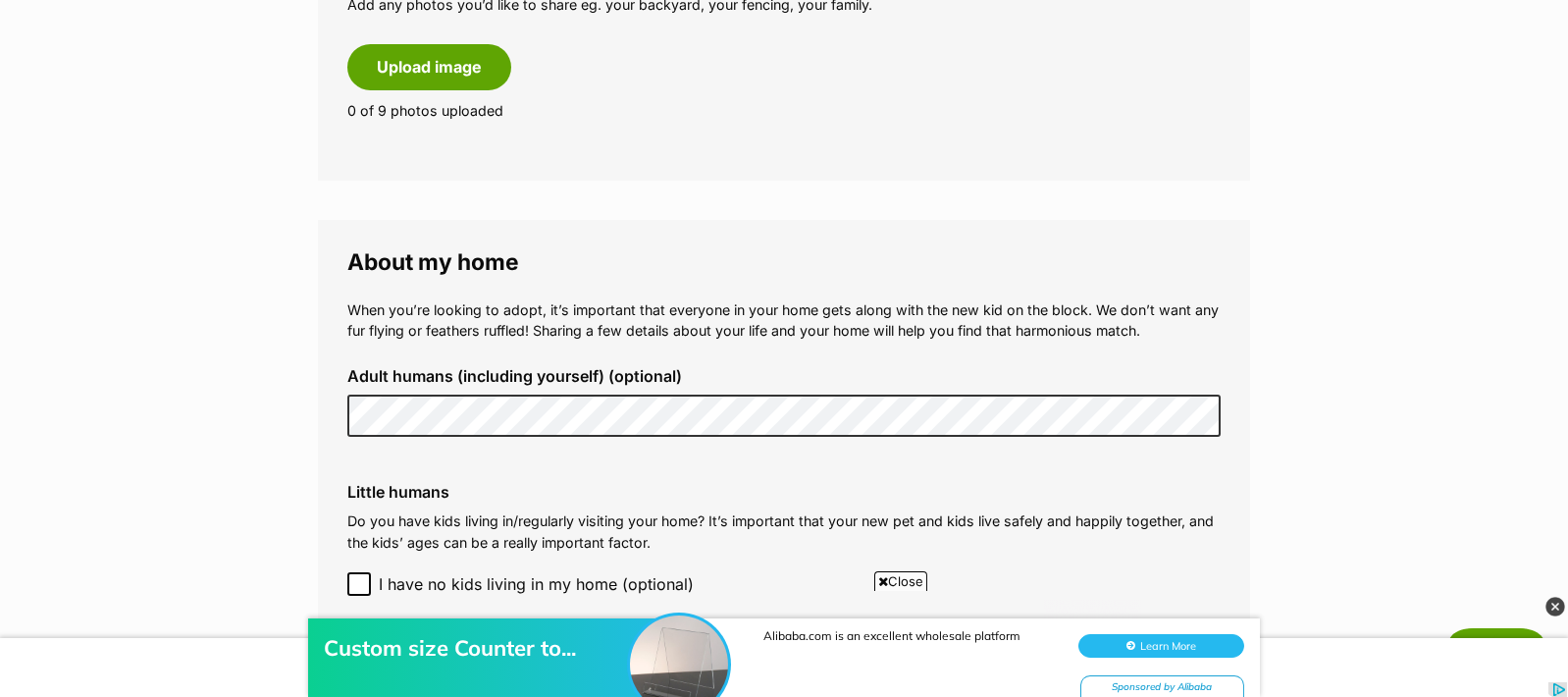 click on "My adopter profile
Why do I need an adopter profile?
Your adopter profile will not be visible to the public.
Great adoptions happen when a great match is made. Completing your profile helps rescue organisations get to know you and what you’re looking for in a pet. Only when you submit an adoption enquiry via the PetRescue website will we send your details to the organisation caring for that pet.
About me
Phone number (optional)
This is only shared with PetRescue and the rescue organisations you contact with a pet adoption enquiry. This is how we can all get in touch.
Where you live
Address line 1 (optional)
Address line 2 (optional)
Suburb (optional)
State Queensland
Postcode
Enter your postcode, or start typing the suburb and select the relevant location.
Profile photo (optional)
Upload image
Remove profile image (optional)
Additional photos (optional)" at bounding box center [784, 231] 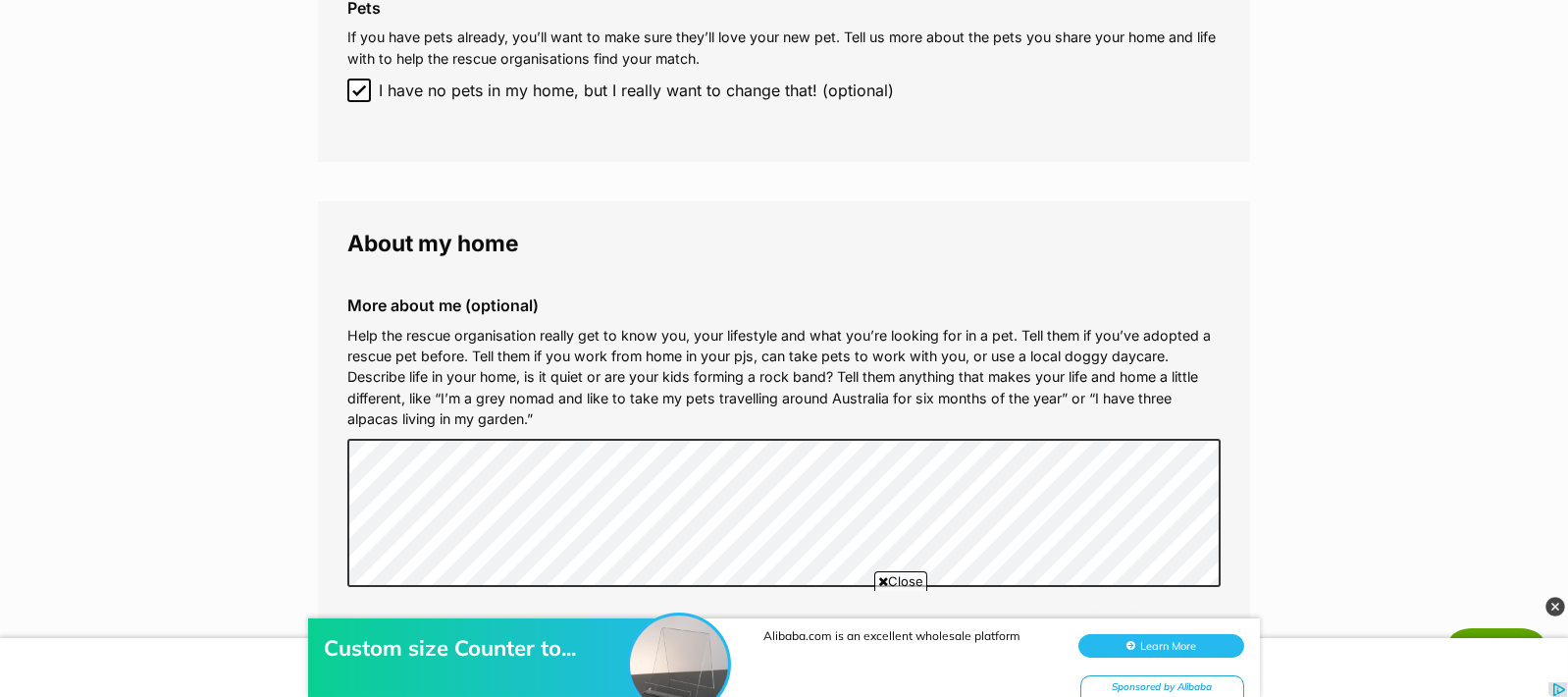 scroll, scrollTop: 1963, scrollLeft: 0, axis: vertical 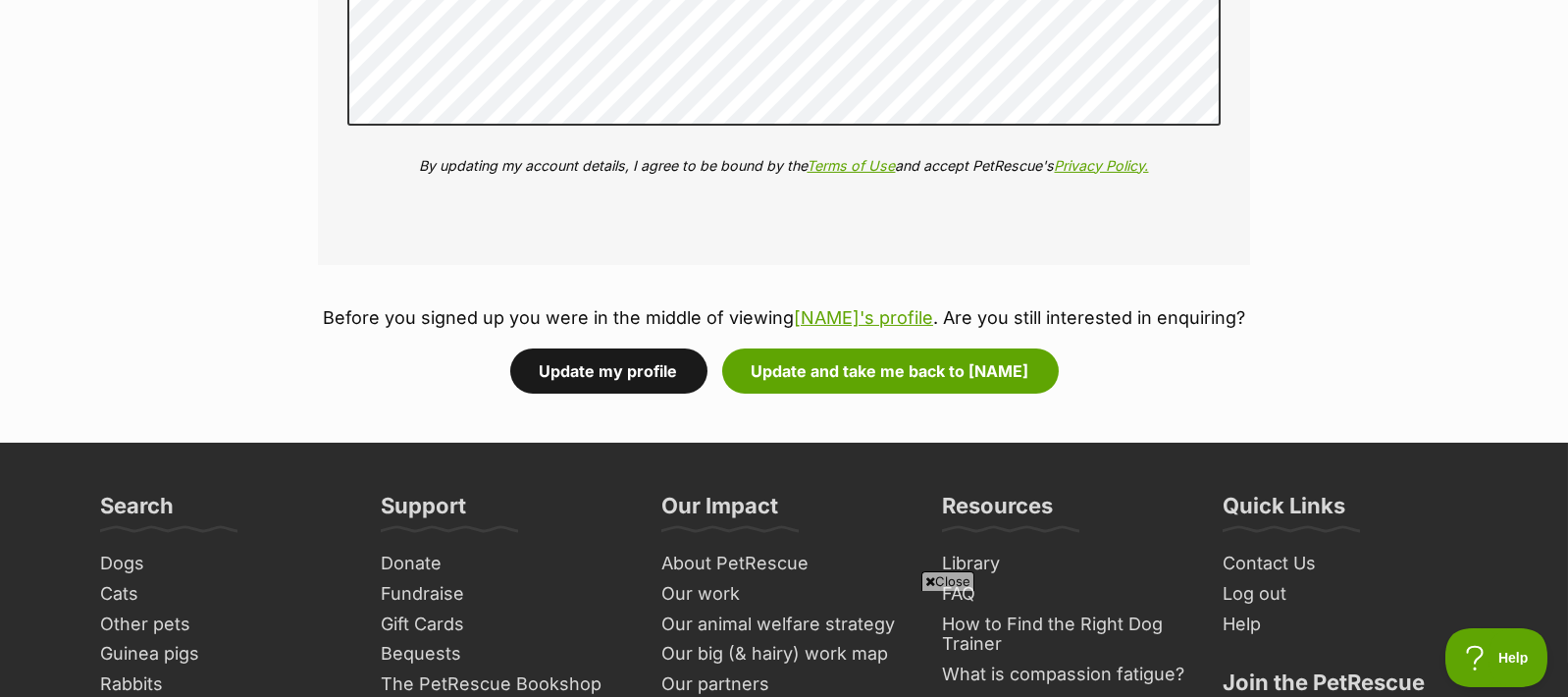 click on "Update my profile" at bounding box center [608, 371] 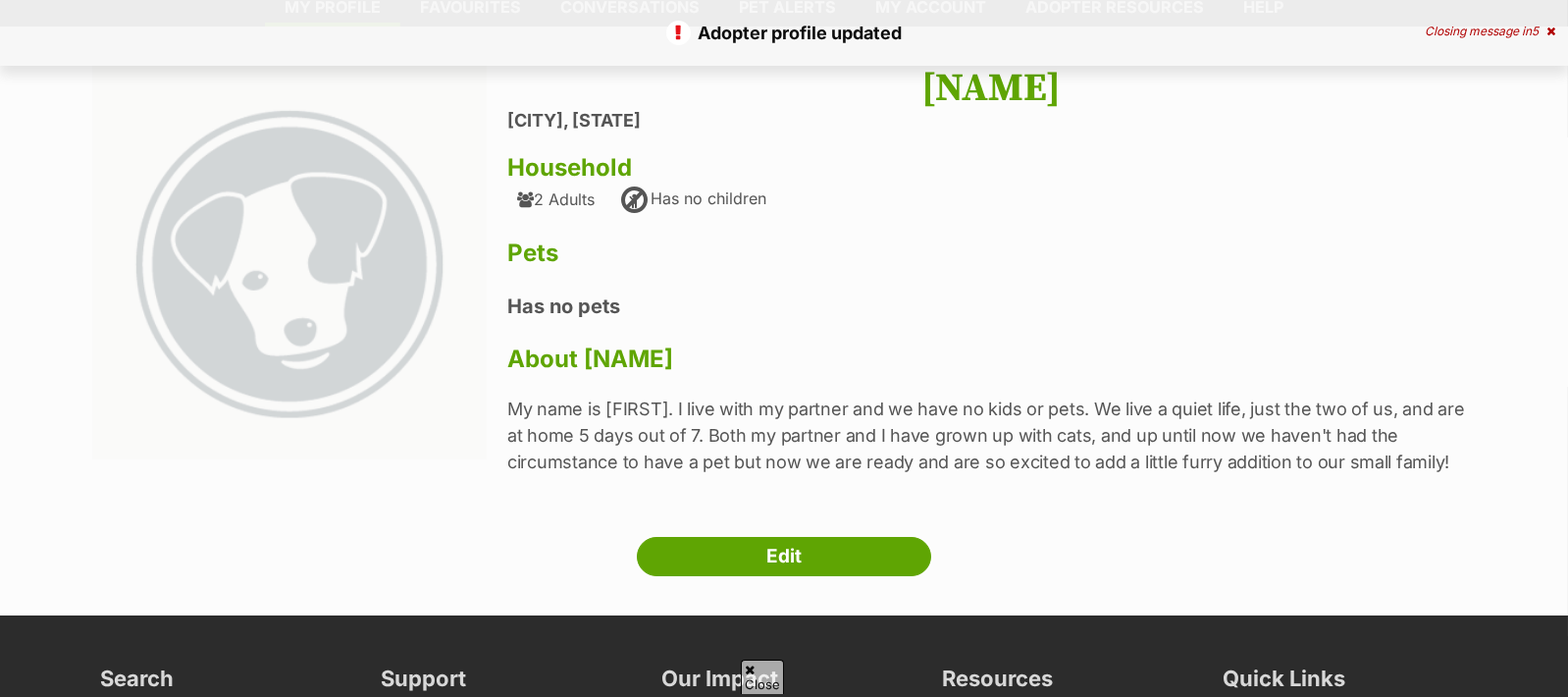 scroll, scrollTop: 244, scrollLeft: 0, axis: vertical 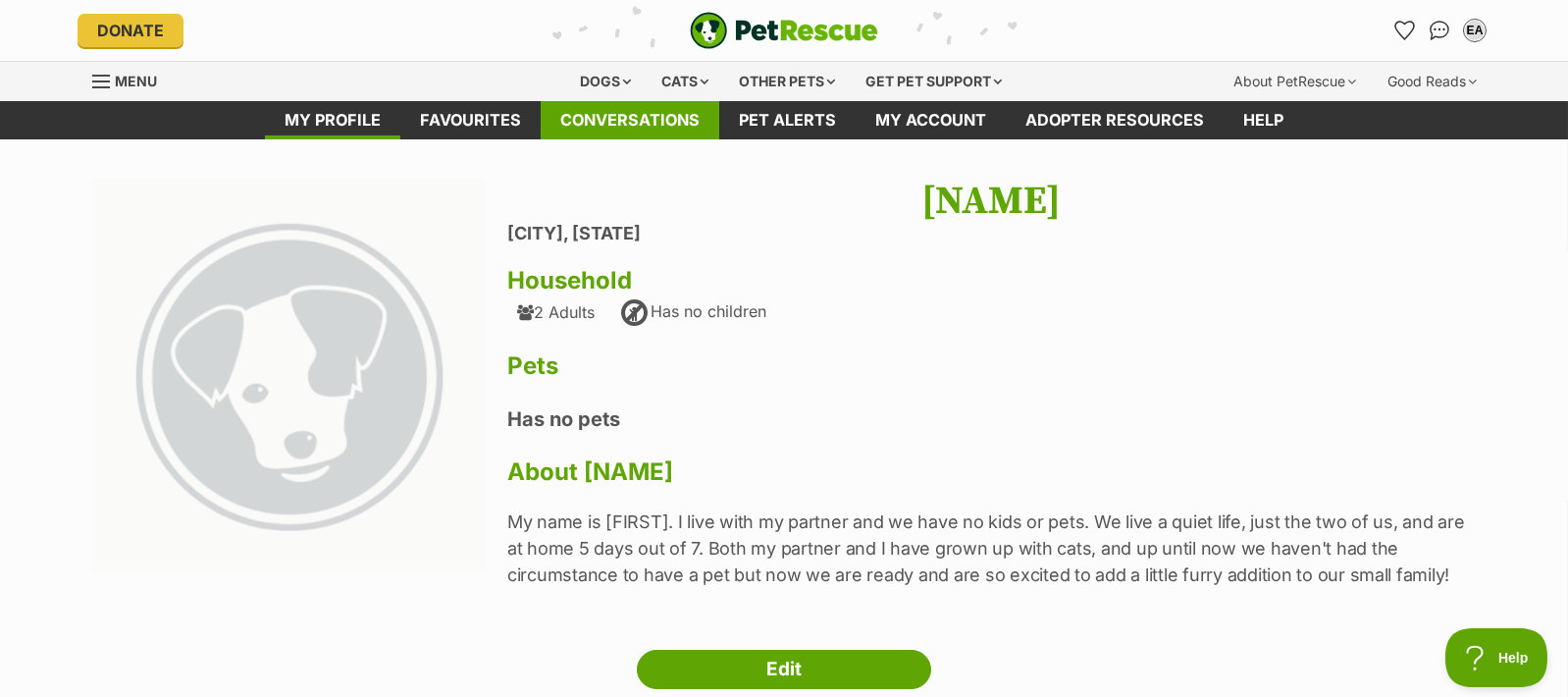 click on "Conversations" at bounding box center (630, 120) 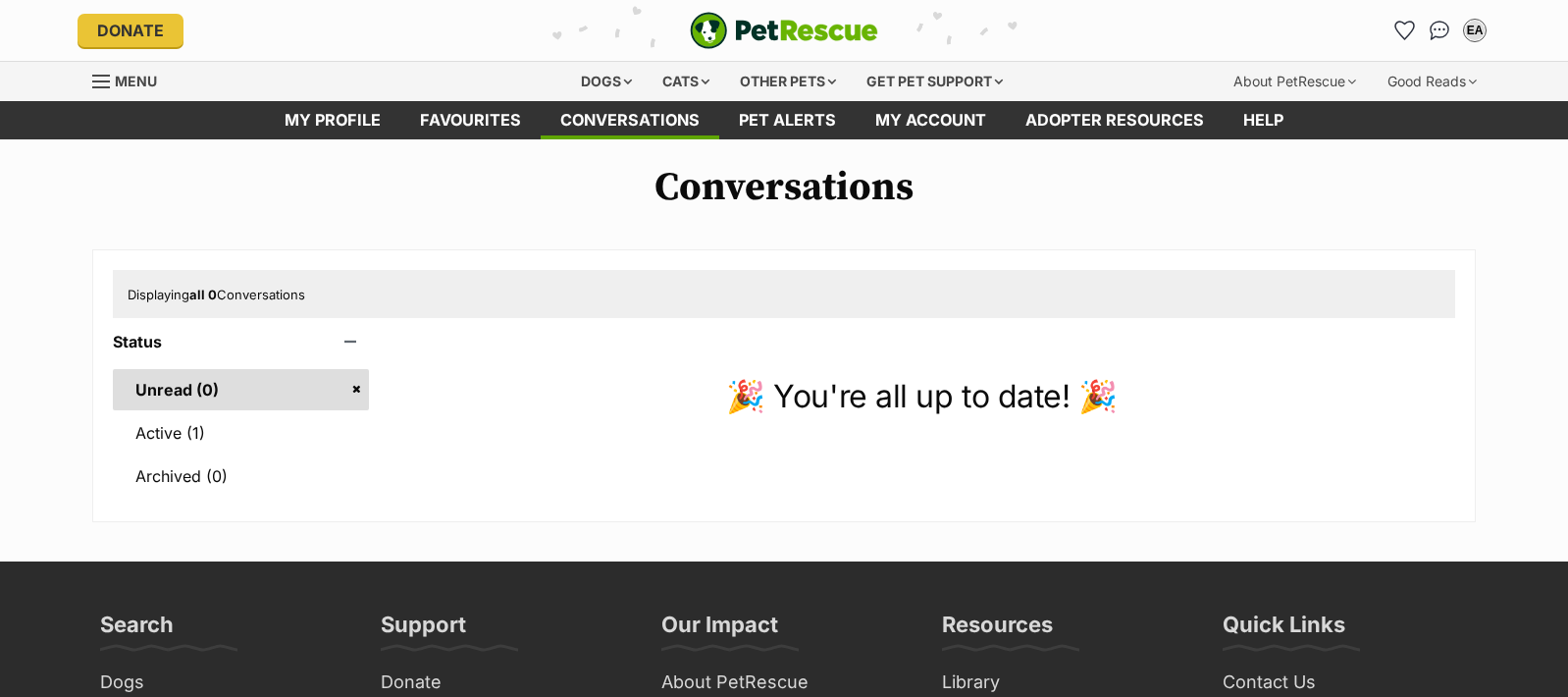scroll, scrollTop: 0, scrollLeft: 0, axis: both 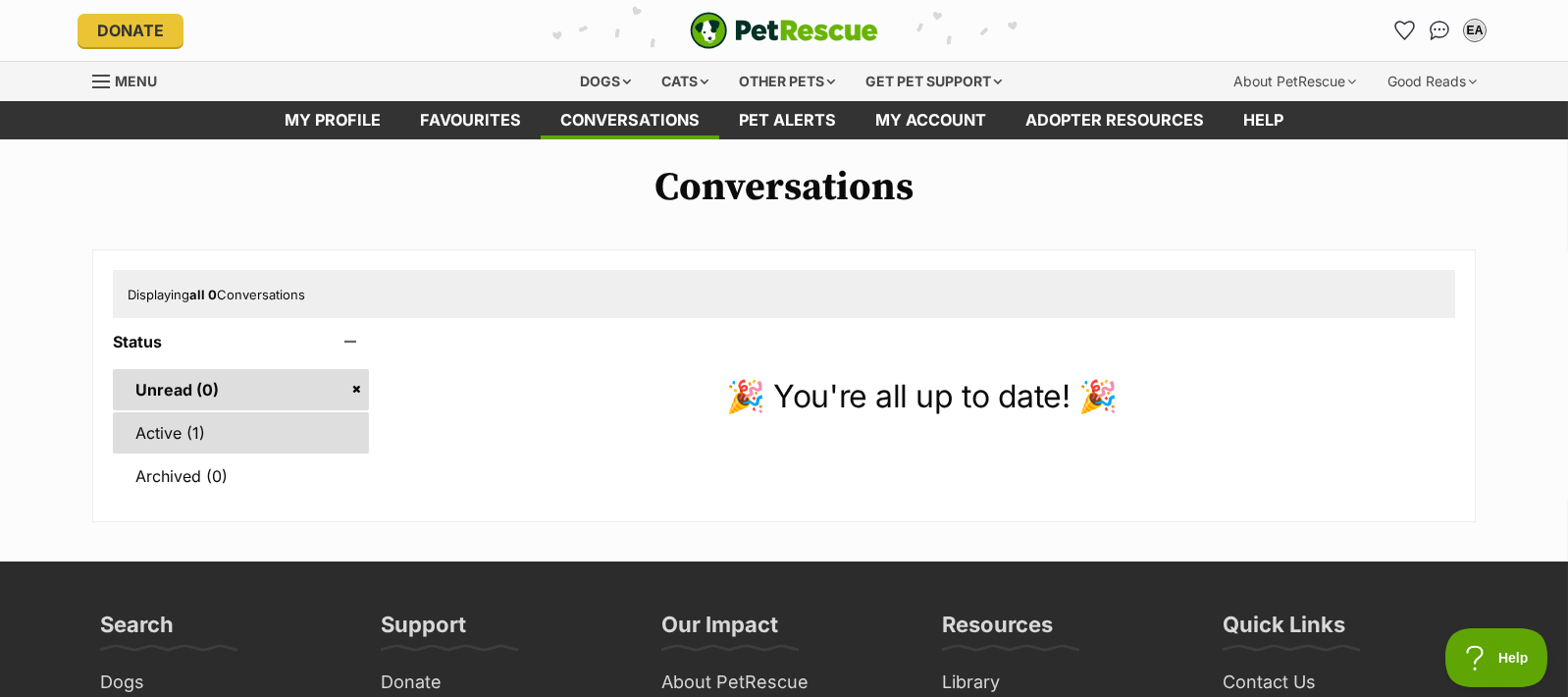 click on "Active (1)" at bounding box center (240, 433) 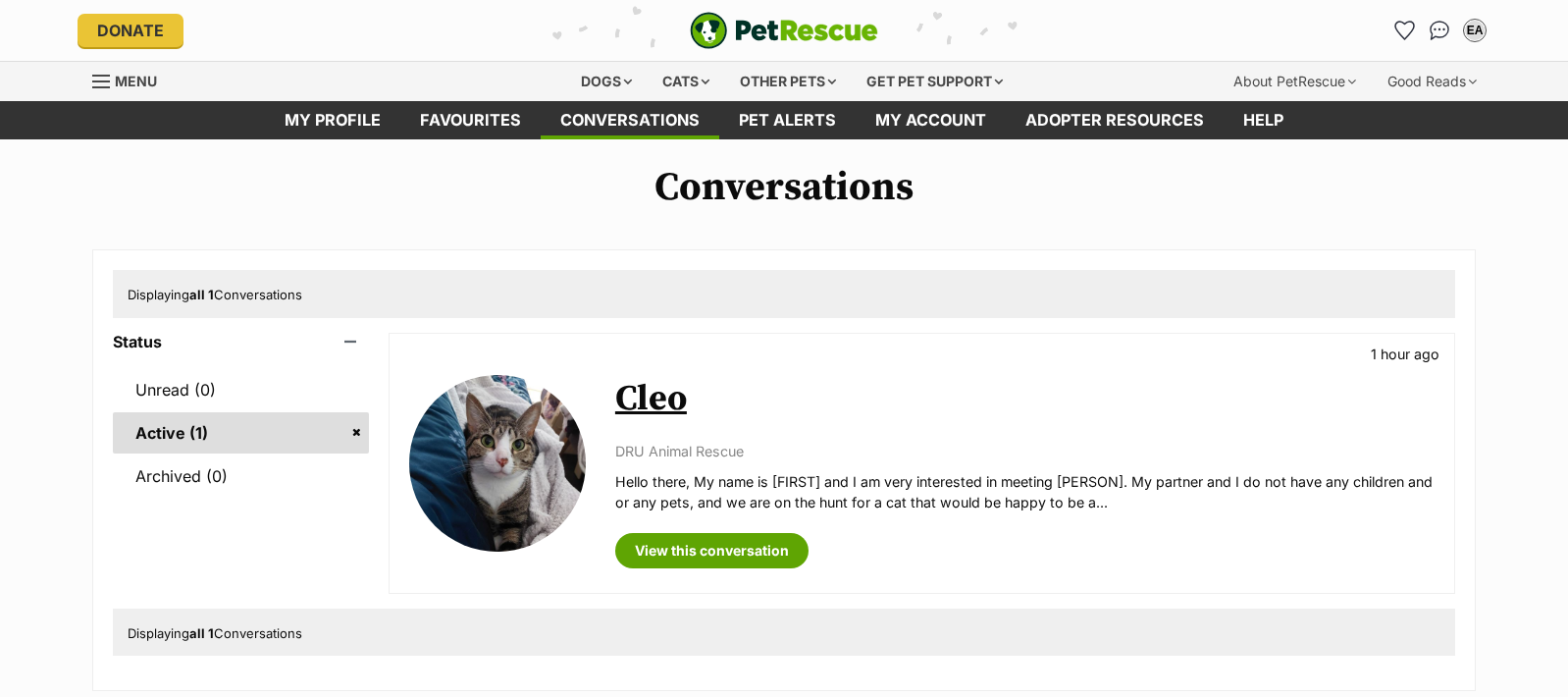 scroll, scrollTop: 0, scrollLeft: 0, axis: both 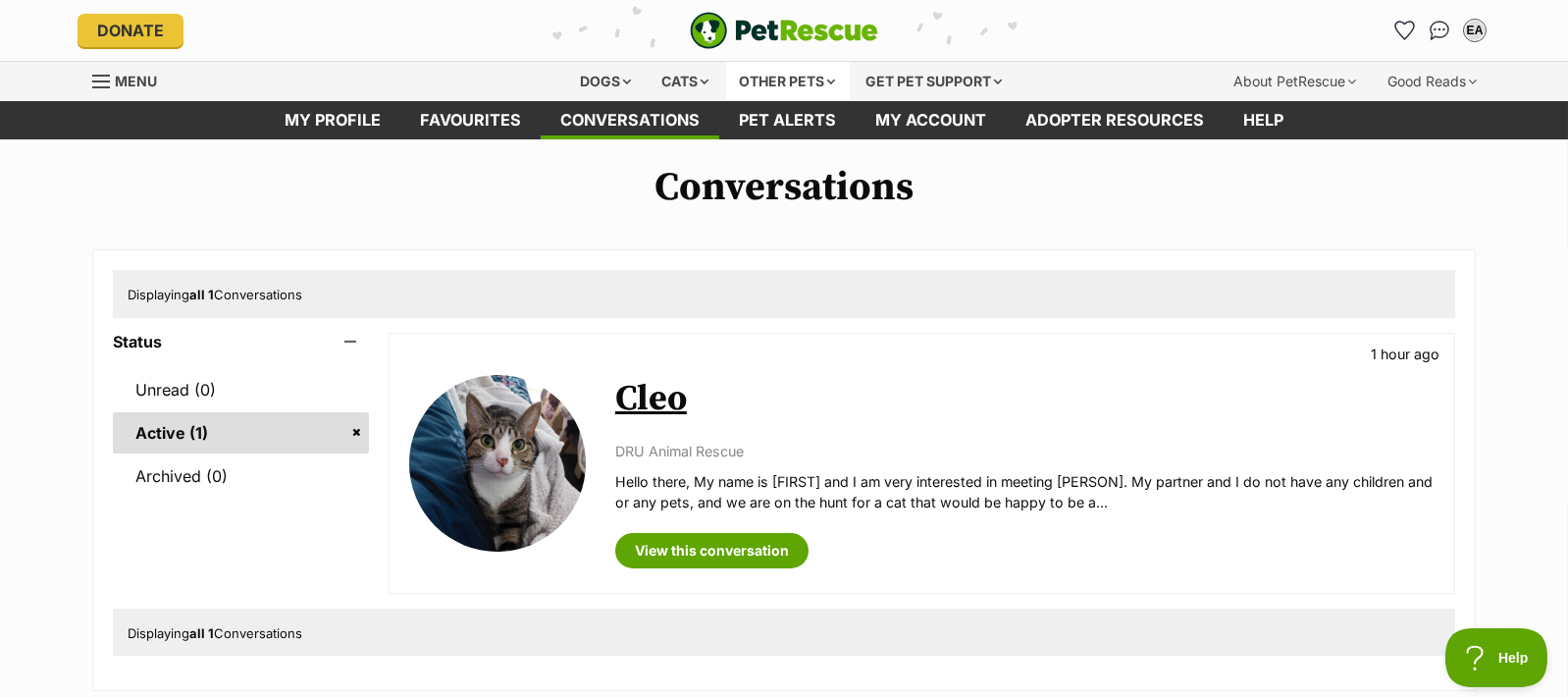 click on "Other pets" at bounding box center [788, 81] 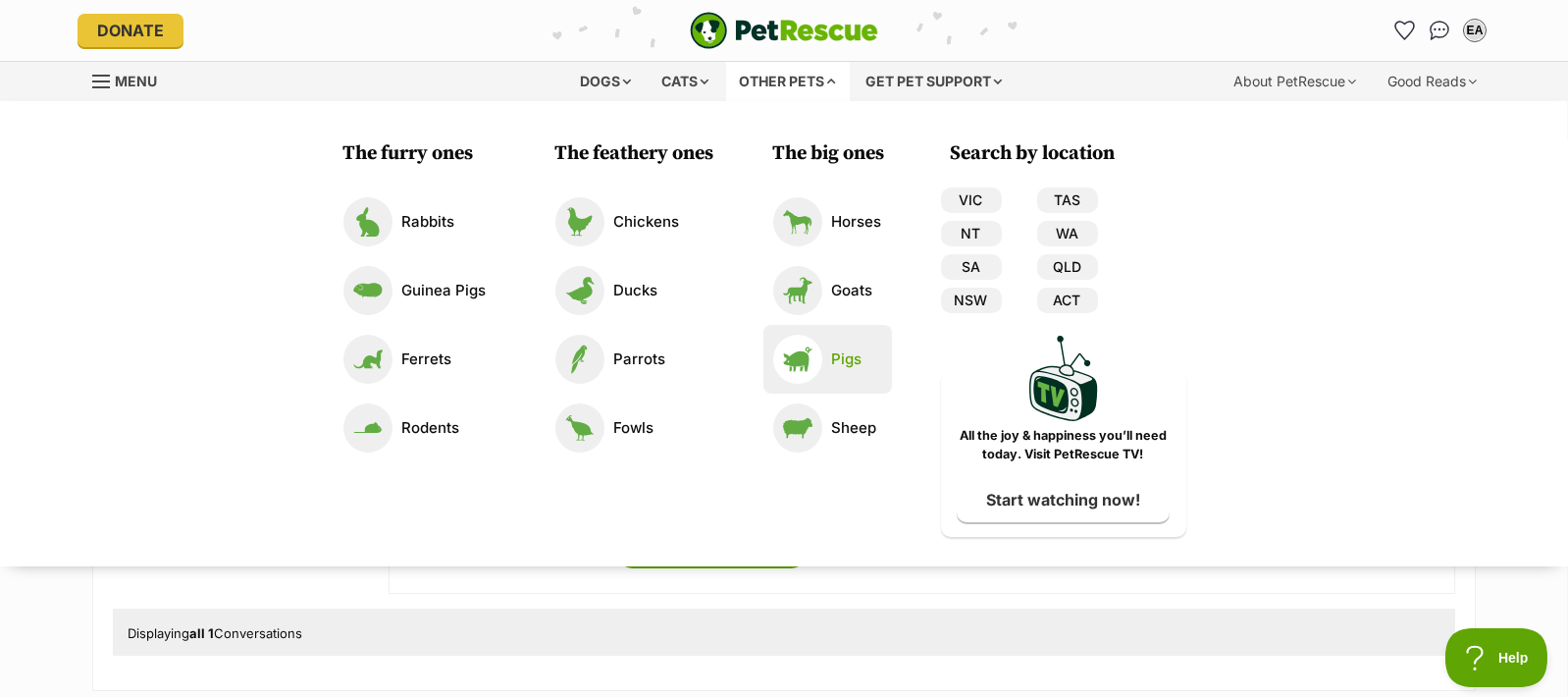 click on "Pigs" at bounding box center [847, 359] 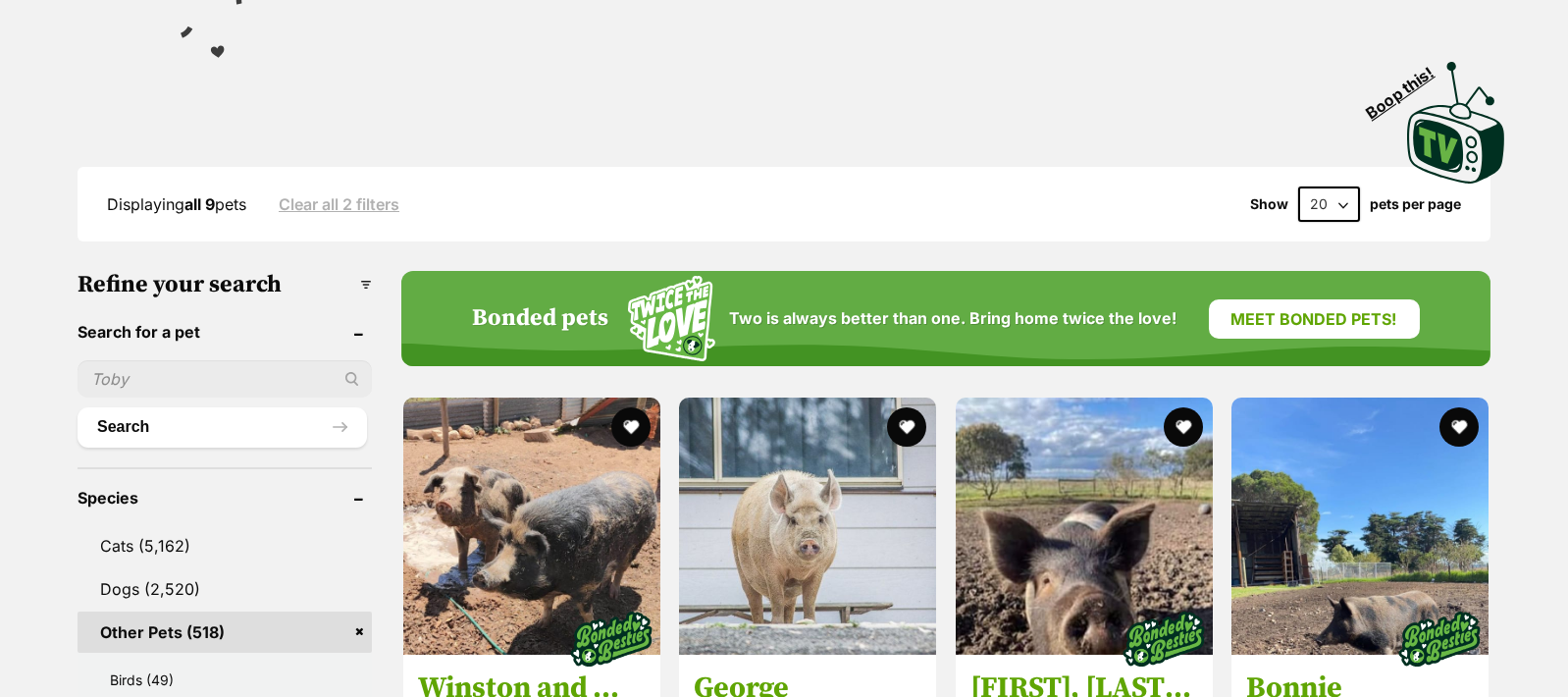 scroll, scrollTop: 0, scrollLeft: 0, axis: both 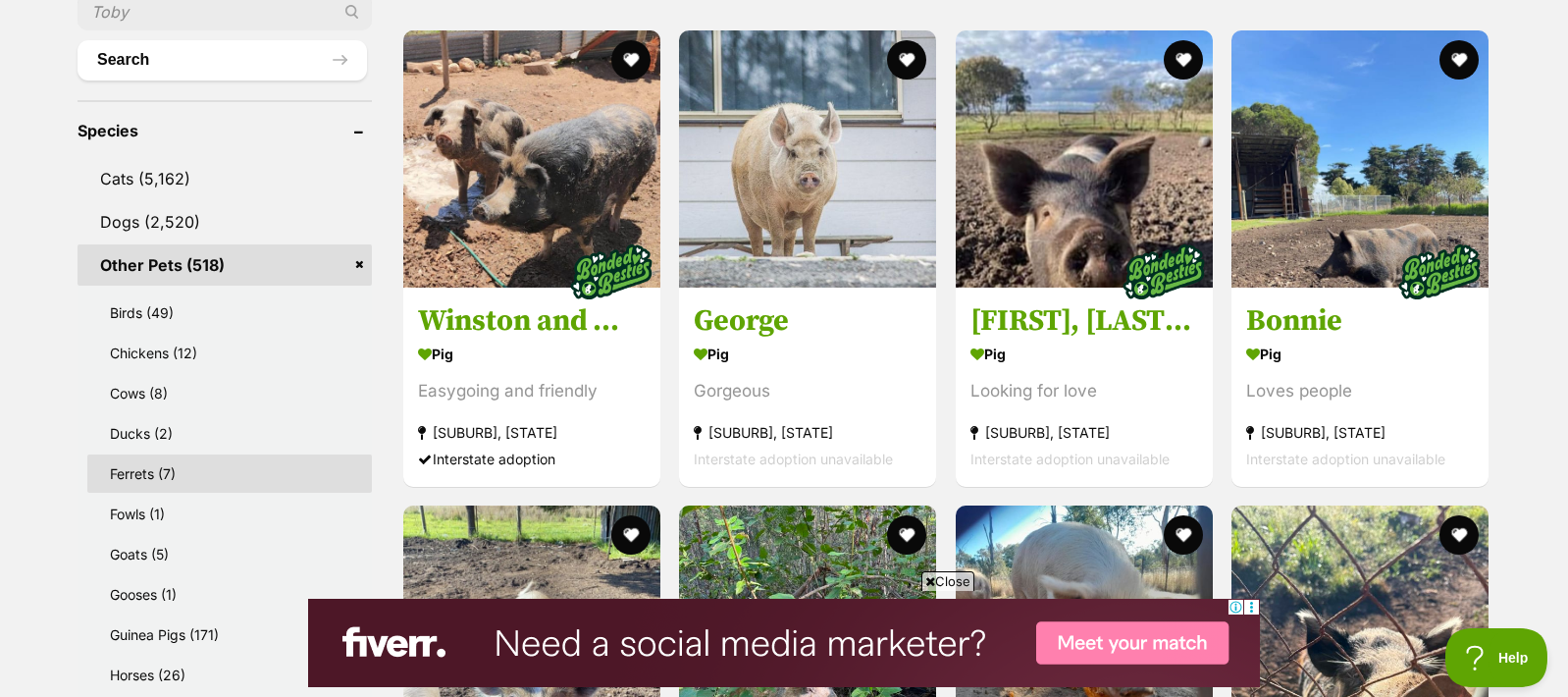 click on "Ferrets (7)" at bounding box center (230, 473) 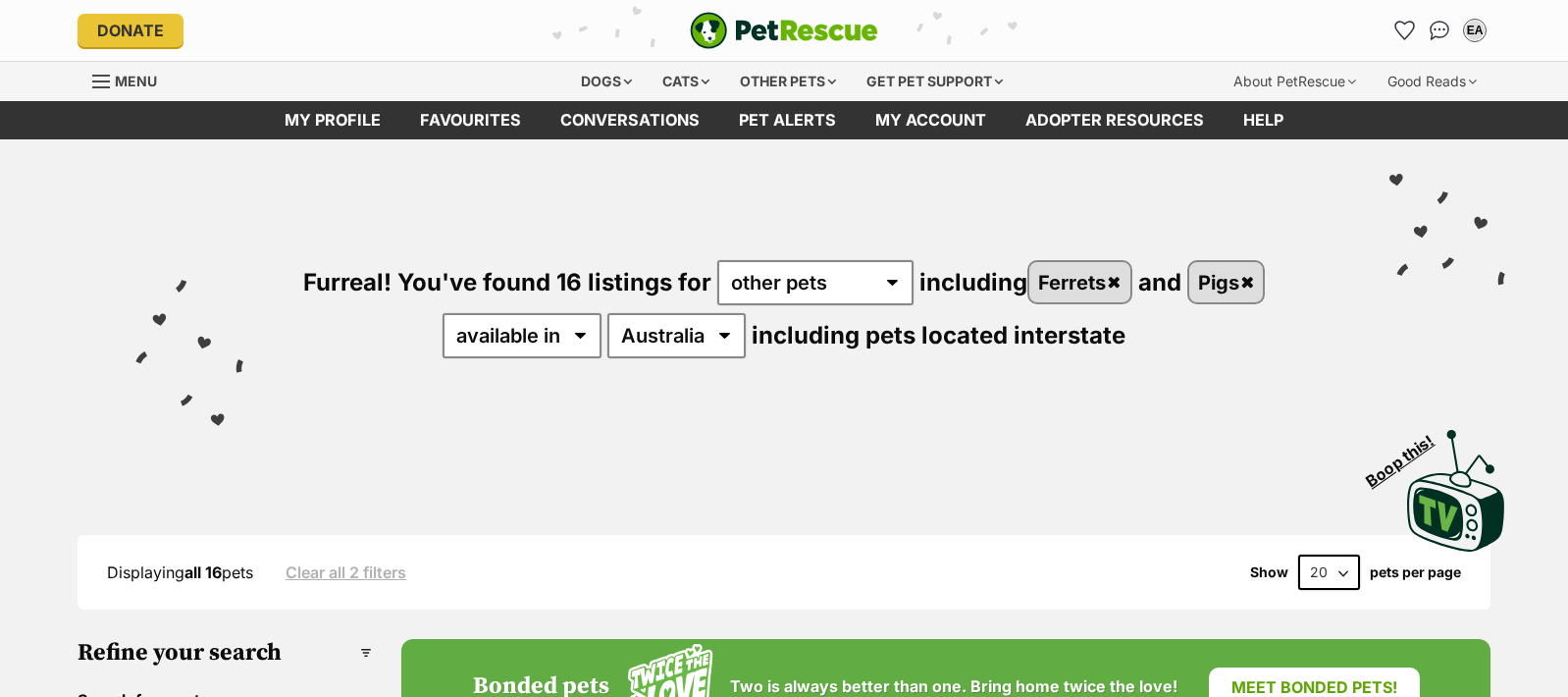 scroll, scrollTop: 490, scrollLeft: 0, axis: vertical 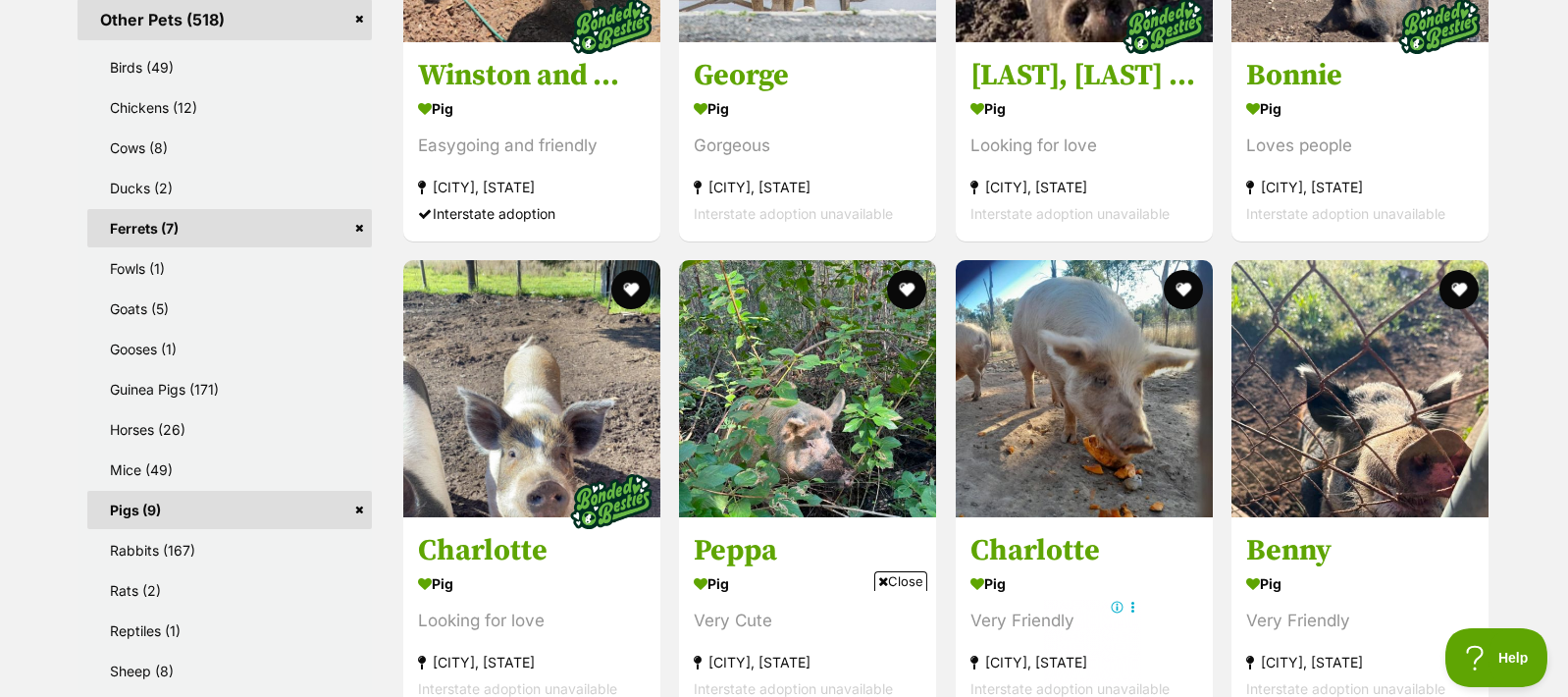 click on "Ferrets (7)" at bounding box center [230, 228] 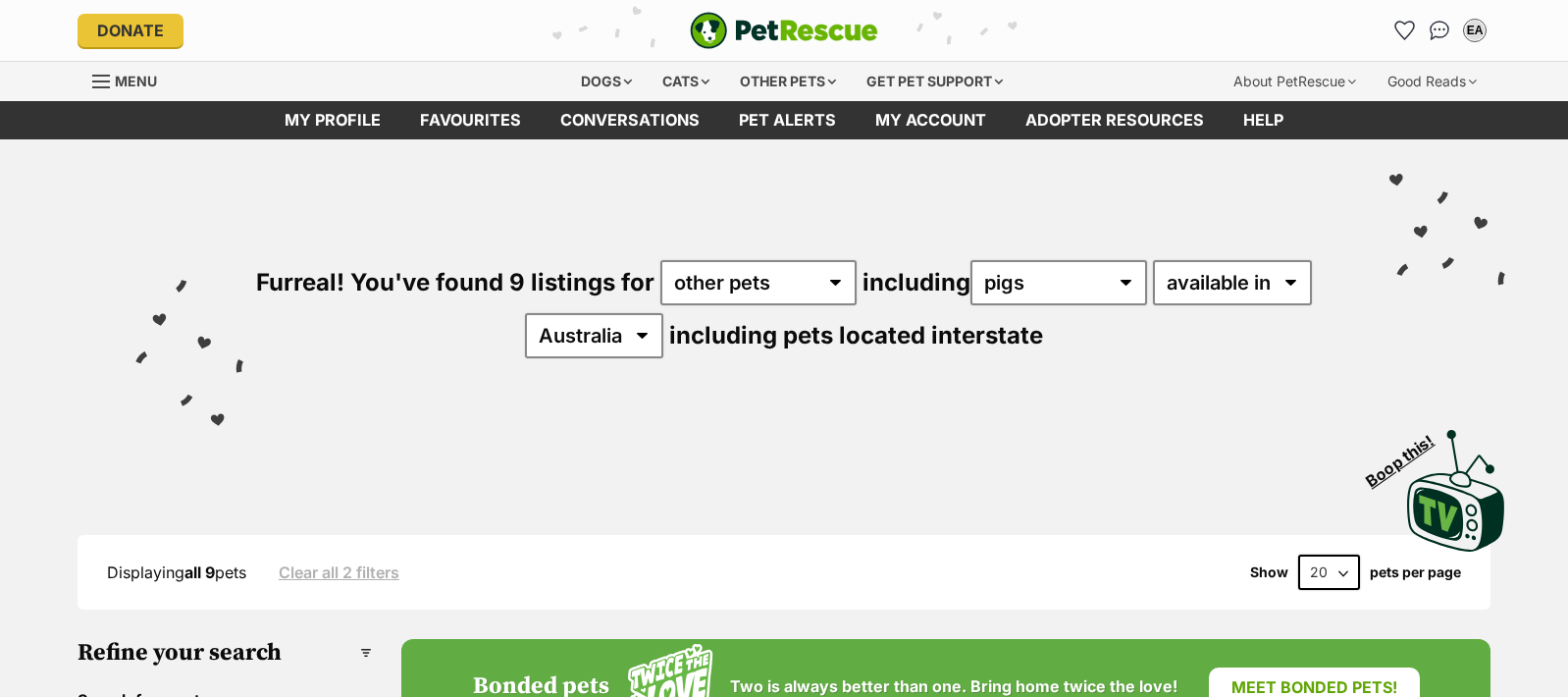 scroll, scrollTop: 0, scrollLeft: 0, axis: both 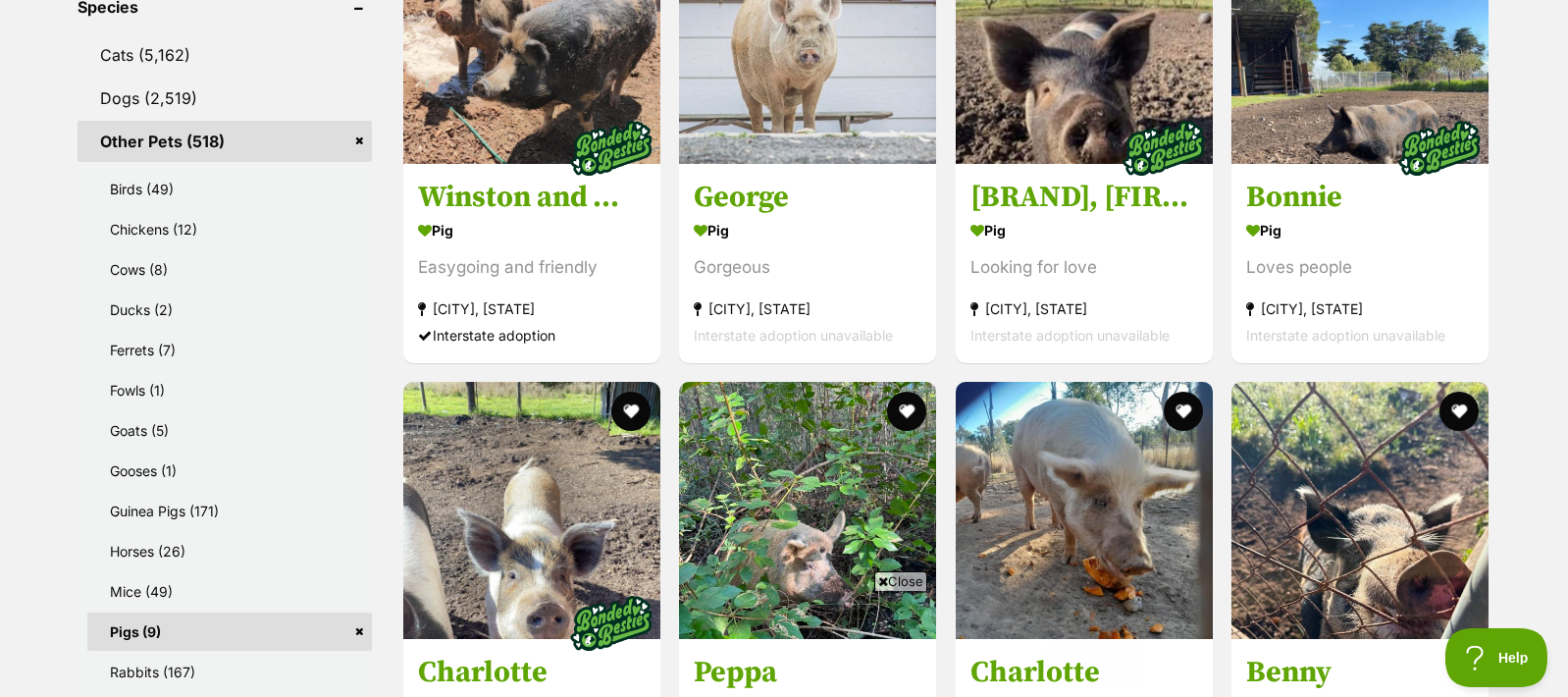 click on "Pigs (9)" at bounding box center [230, 631] 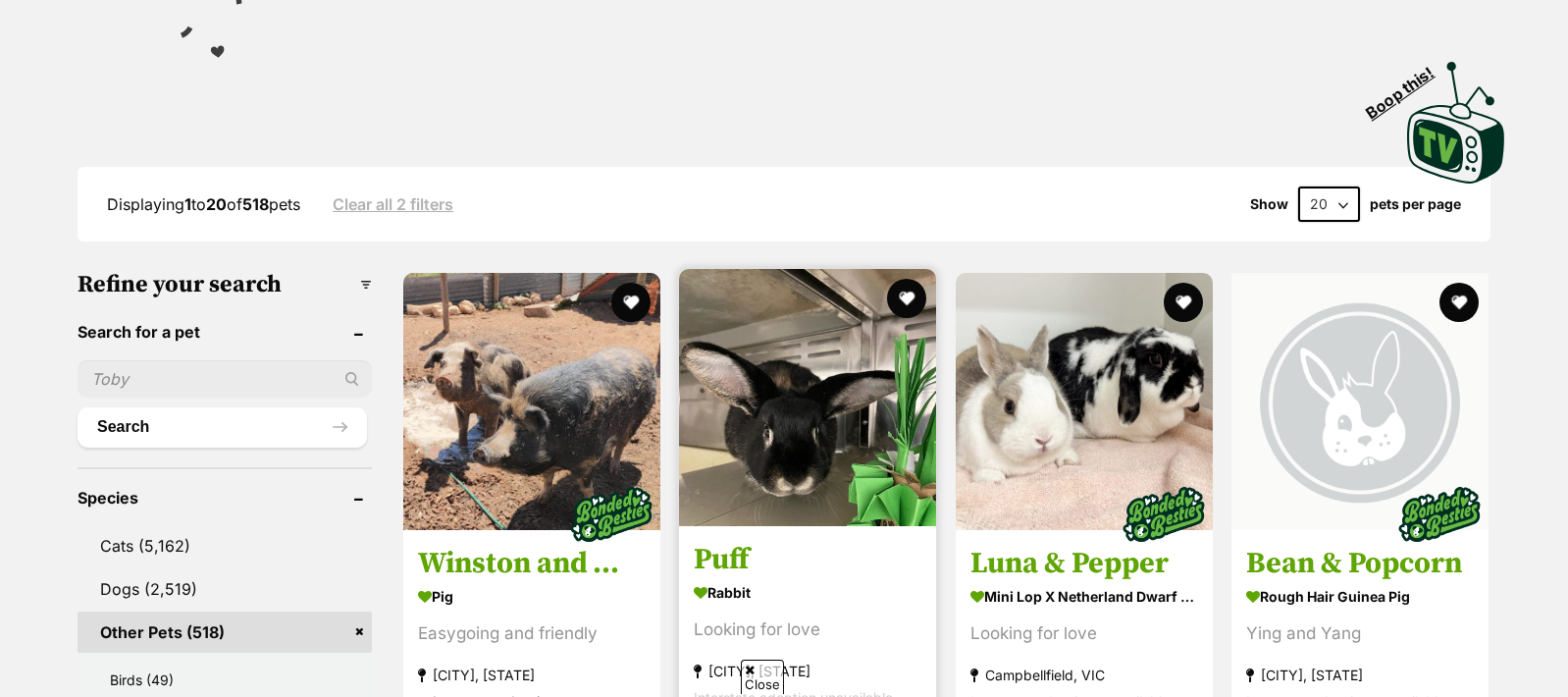scroll, scrollTop: 368, scrollLeft: 0, axis: vertical 